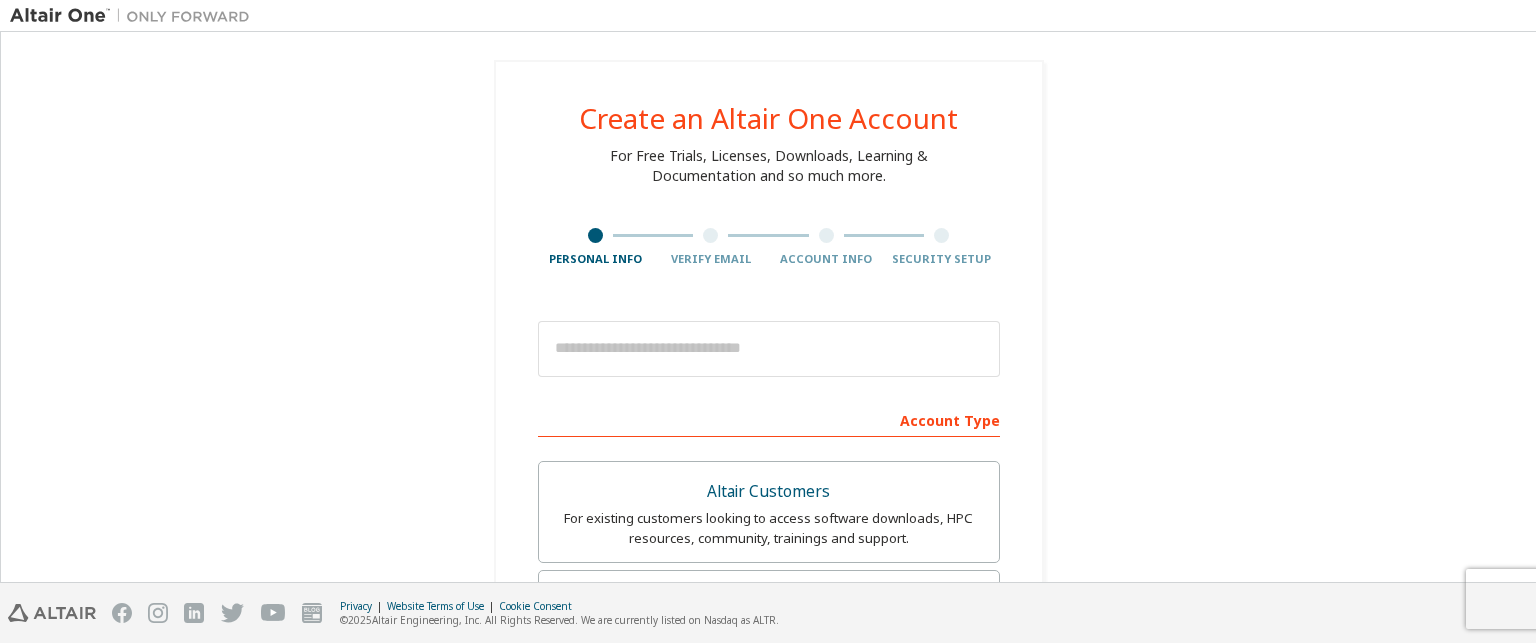 scroll, scrollTop: 0, scrollLeft: 0, axis: both 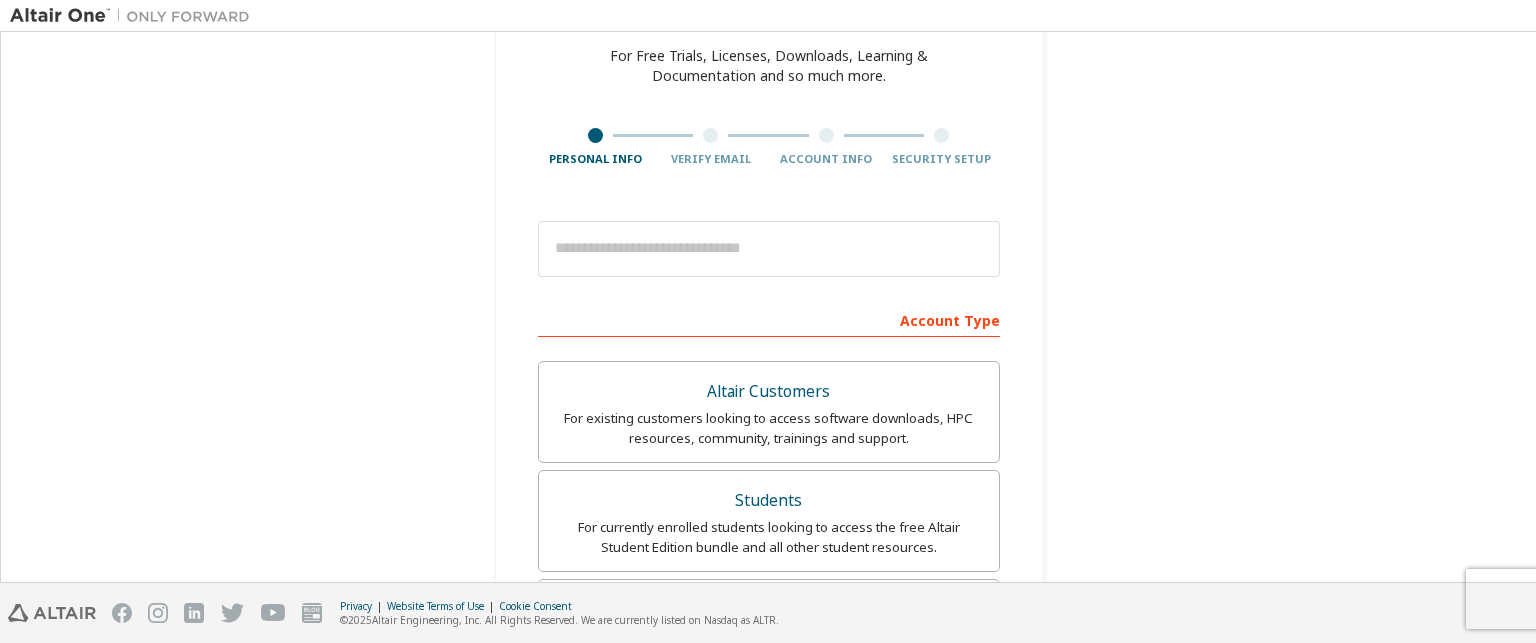 click on "Verify Email" at bounding box center (711, 159) 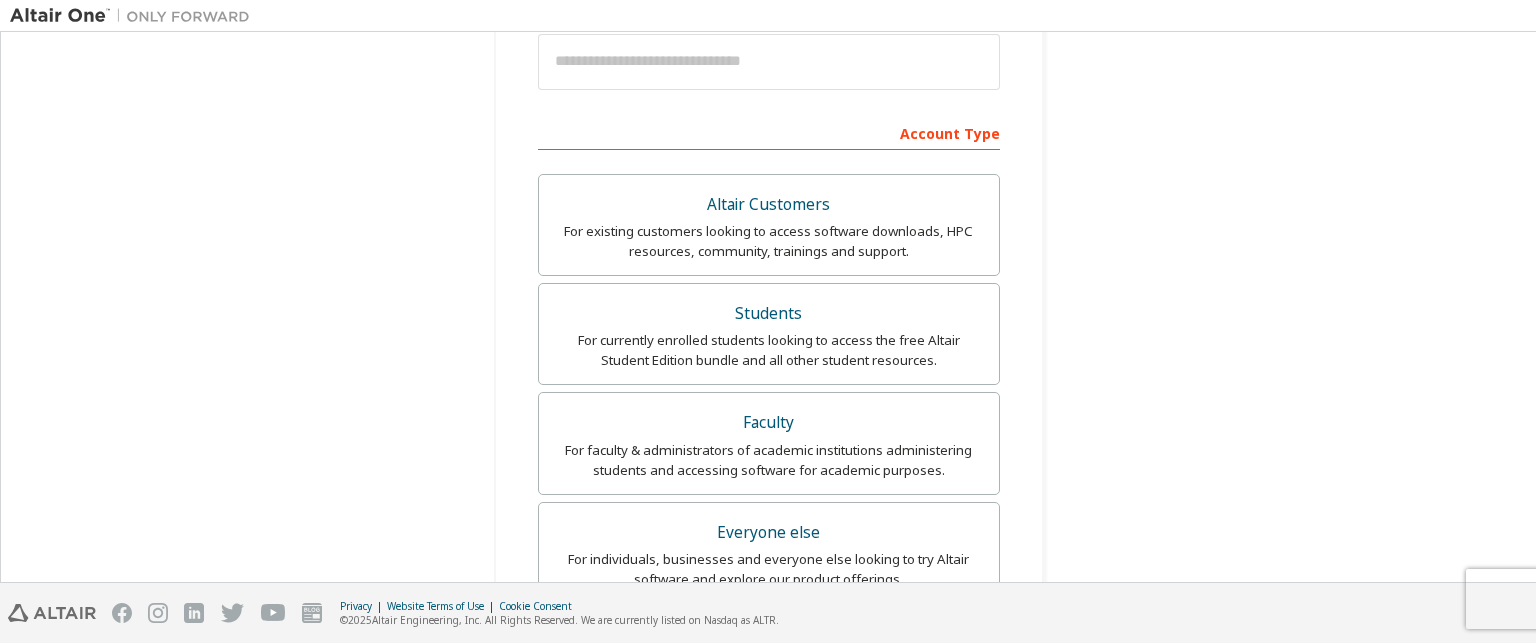 scroll, scrollTop: 300, scrollLeft: 0, axis: vertical 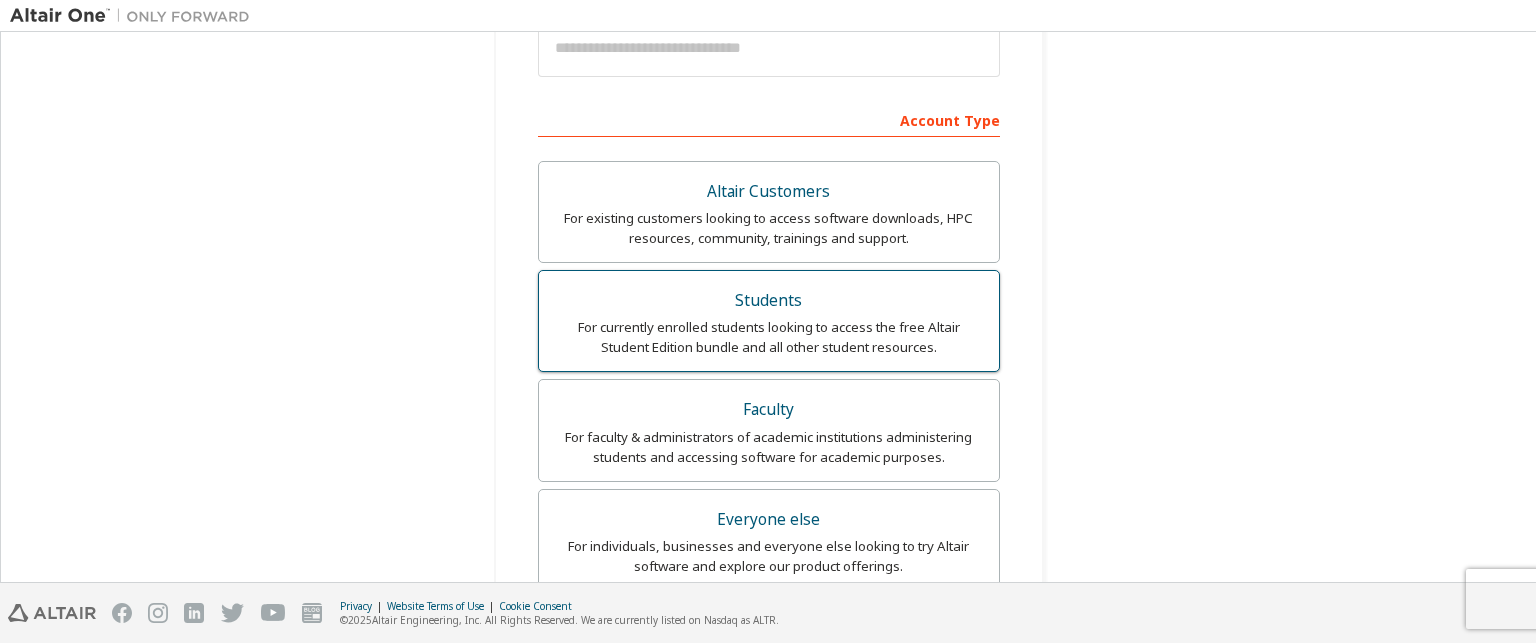 click on "For currently enrolled students looking to access the free Altair Student Edition bundle and all other student resources." at bounding box center [769, 337] 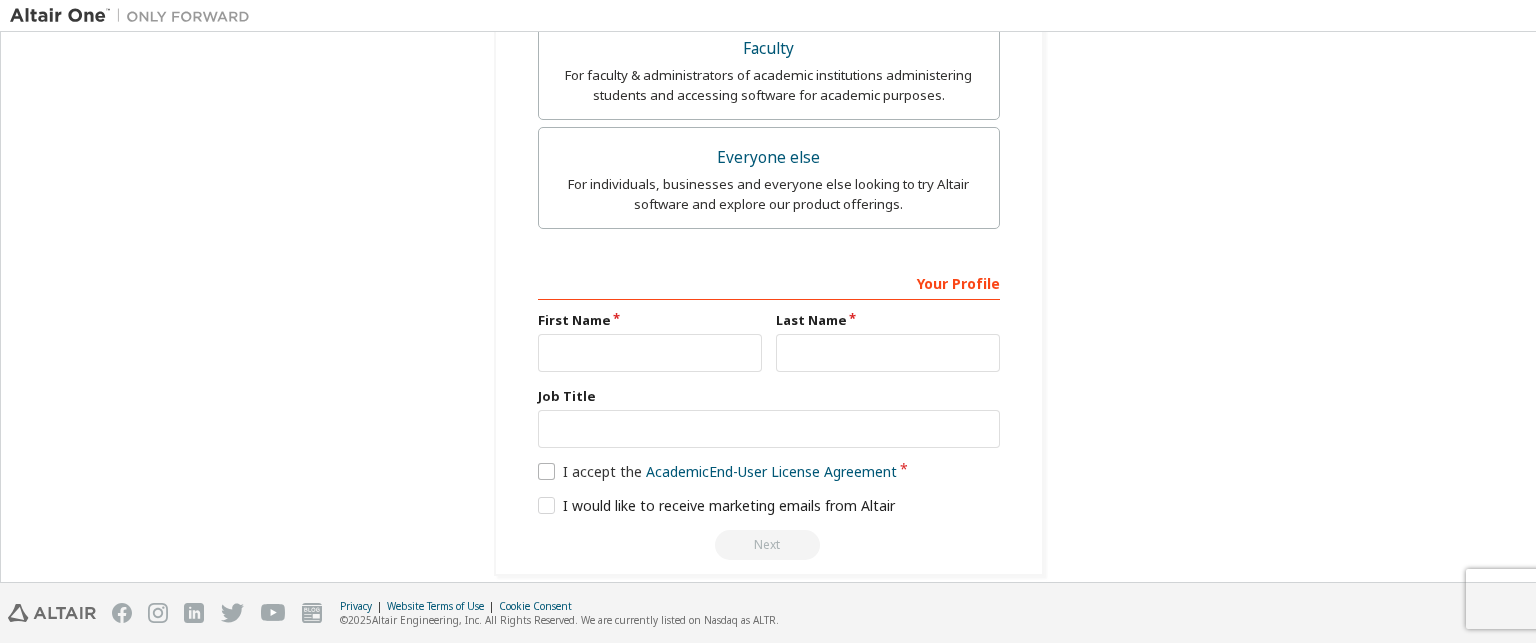 scroll, scrollTop: 755, scrollLeft: 0, axis: vertical 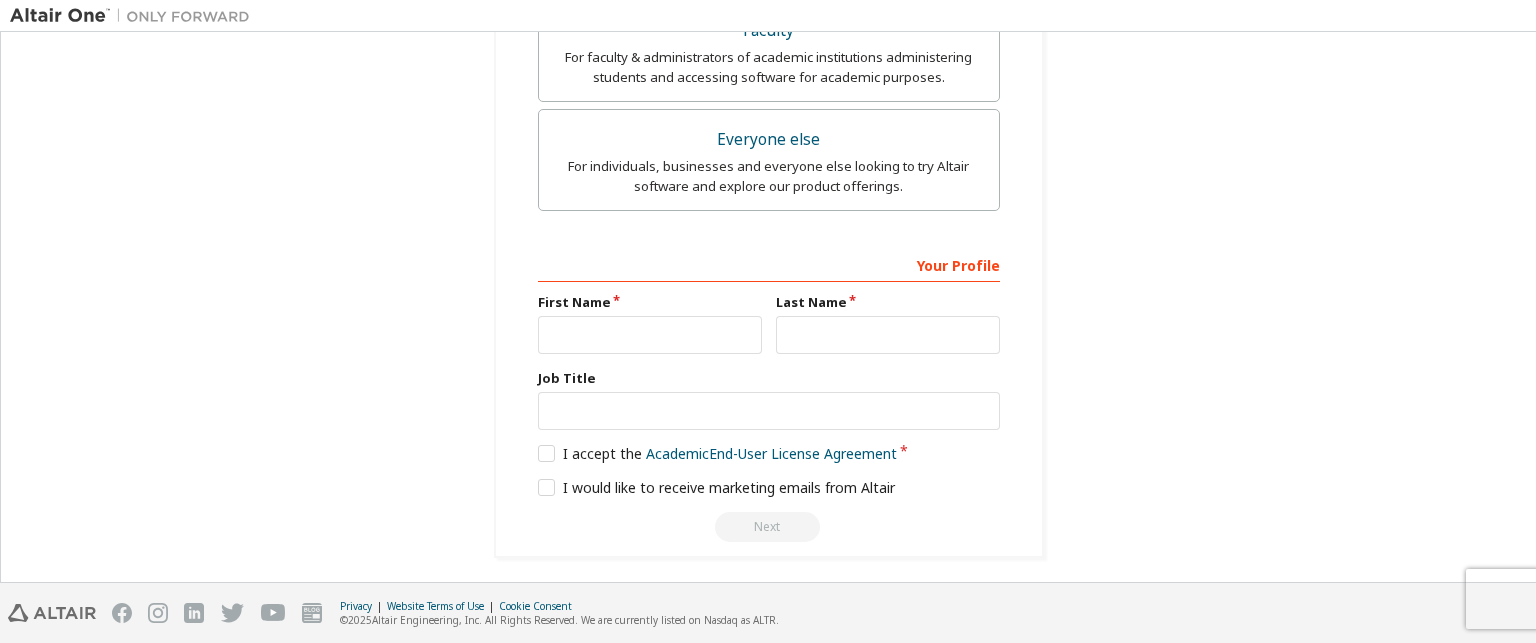 click on "First Name" at bounding box center [650, 302] 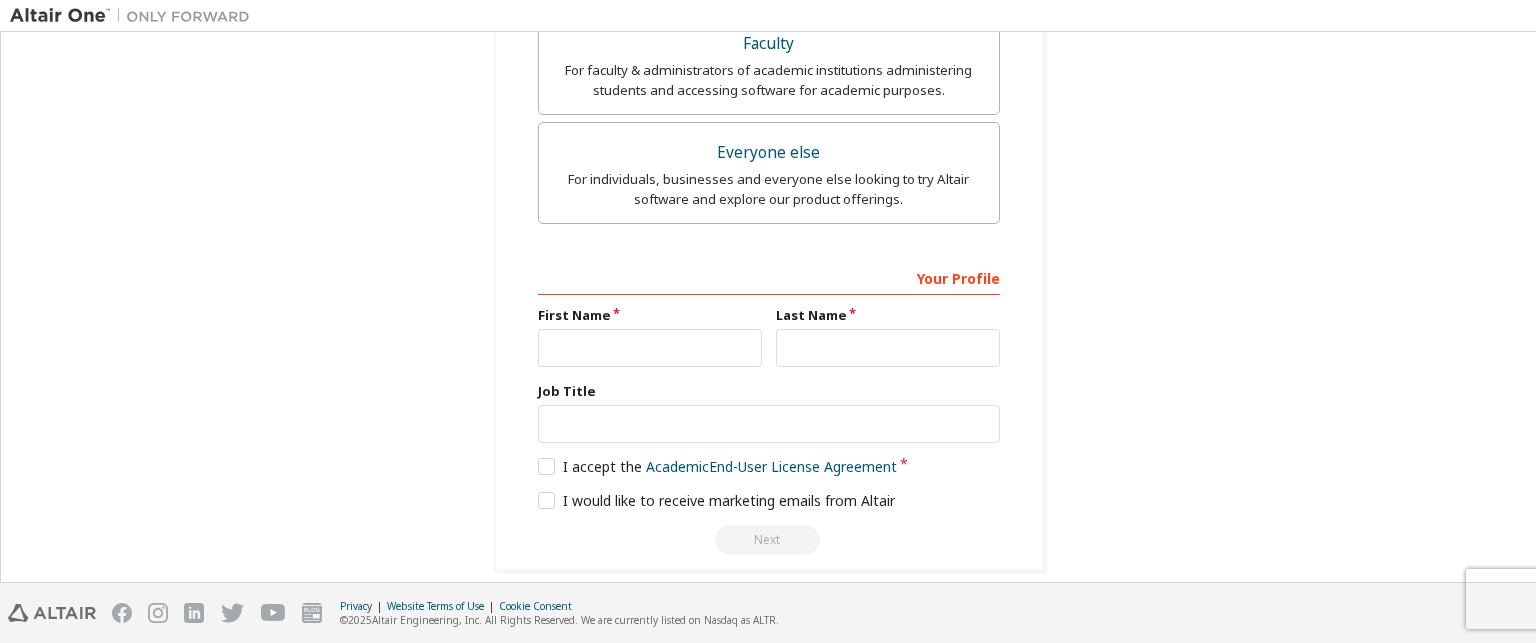 scroll, scrollTop: 755, scrollLeft: 0, axis: vertical 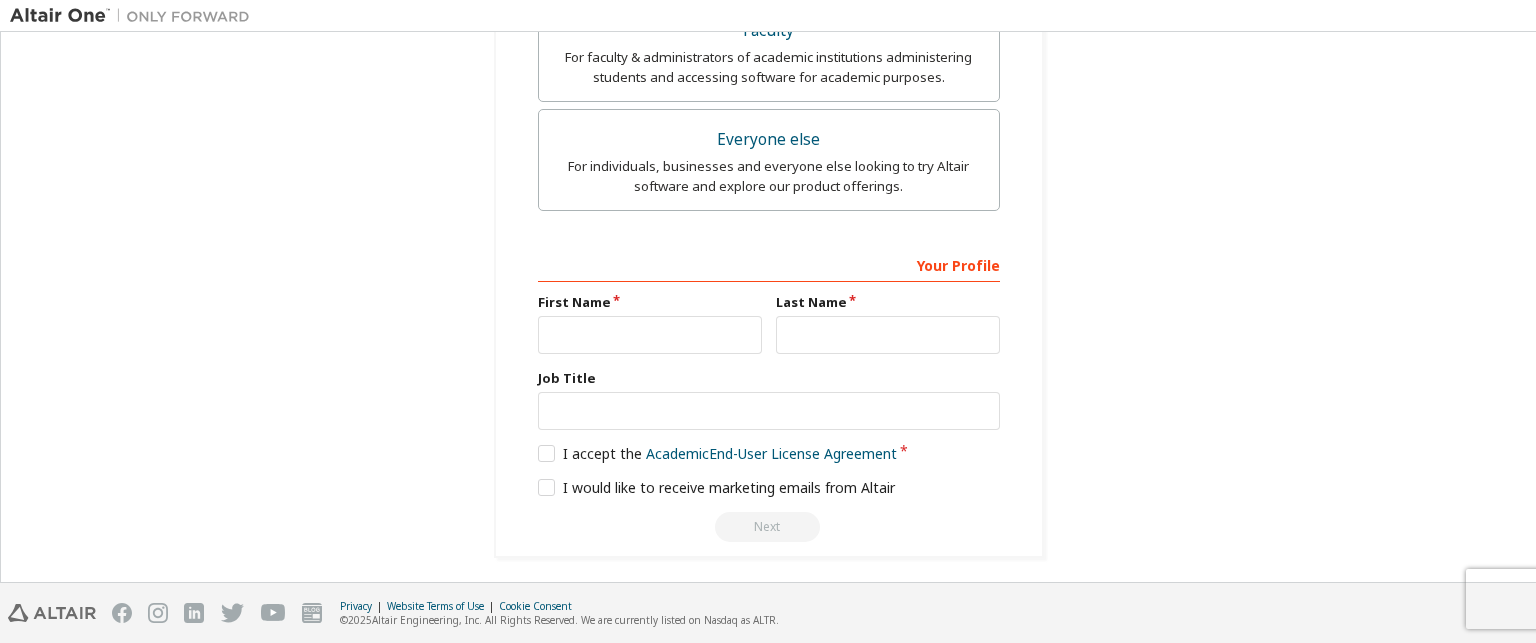 click on "Your Profile" at bounding box center [769, 264] 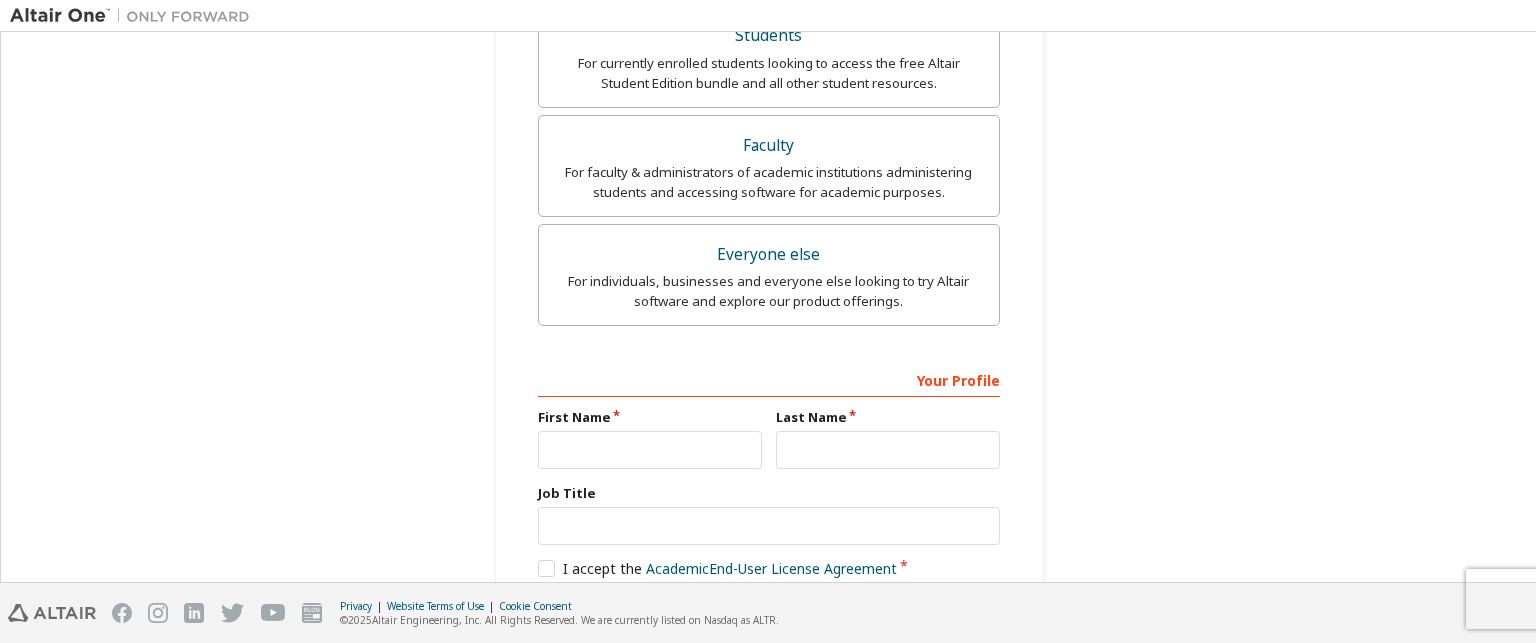 scroll, scrollTop: 555, scrollLeft: 0, axis: vertical 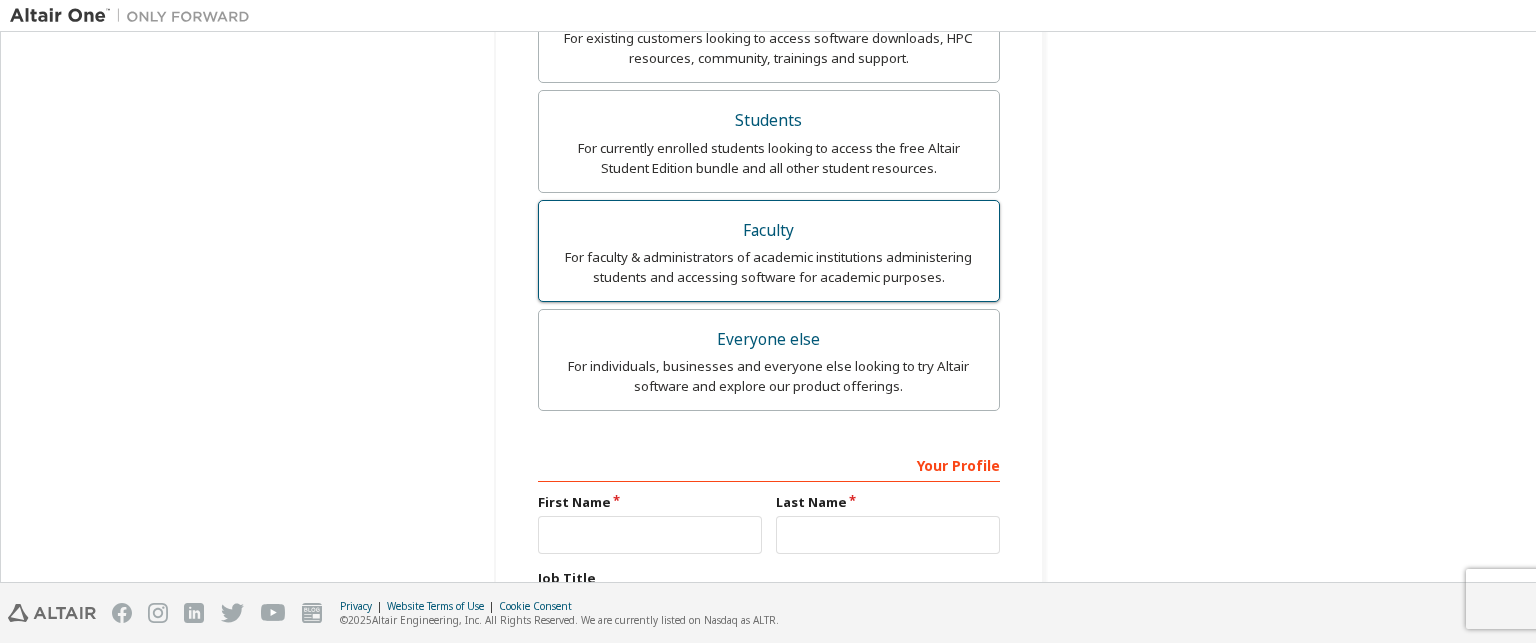 click on "For faculty & administrators of academic institutions administering students and accessing software for academic purposes." at bounding box center [769, 267] 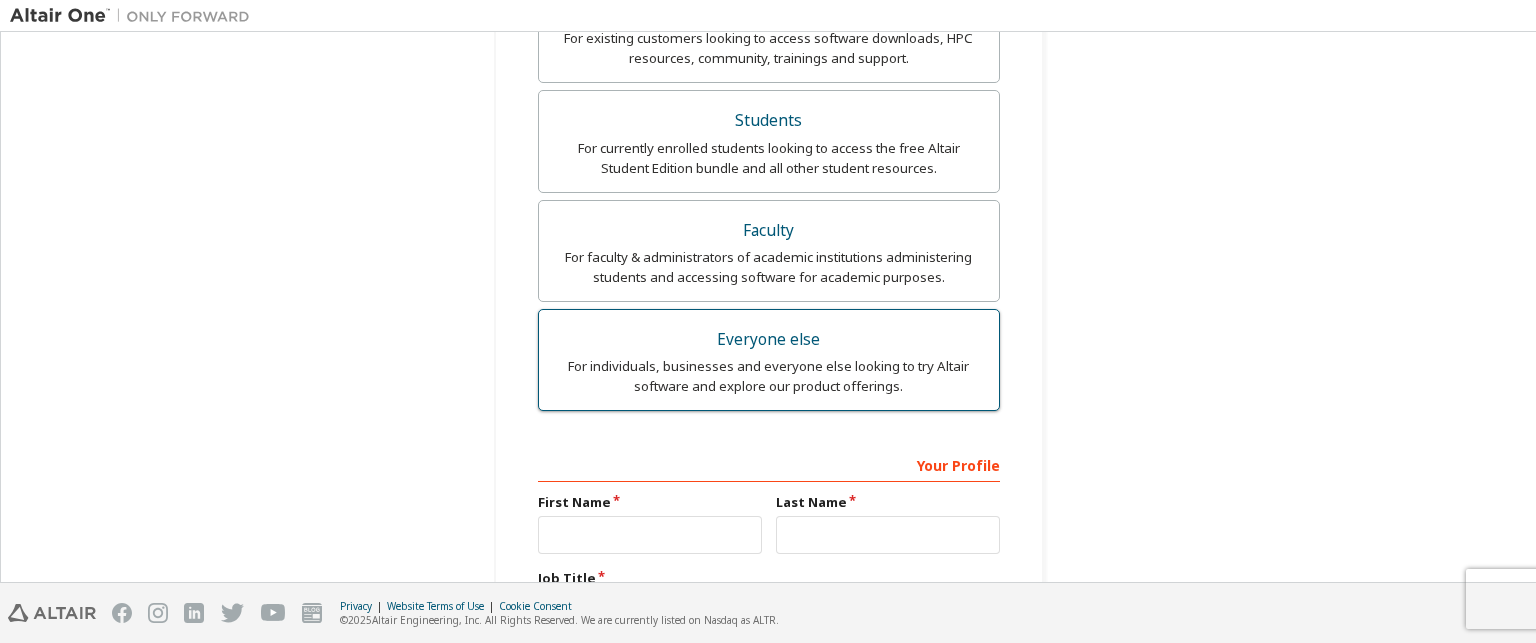 click on "For individuals, businesses and everyone else looking to try Altair software and explore our product offerings." at bounding box center [769, 376] 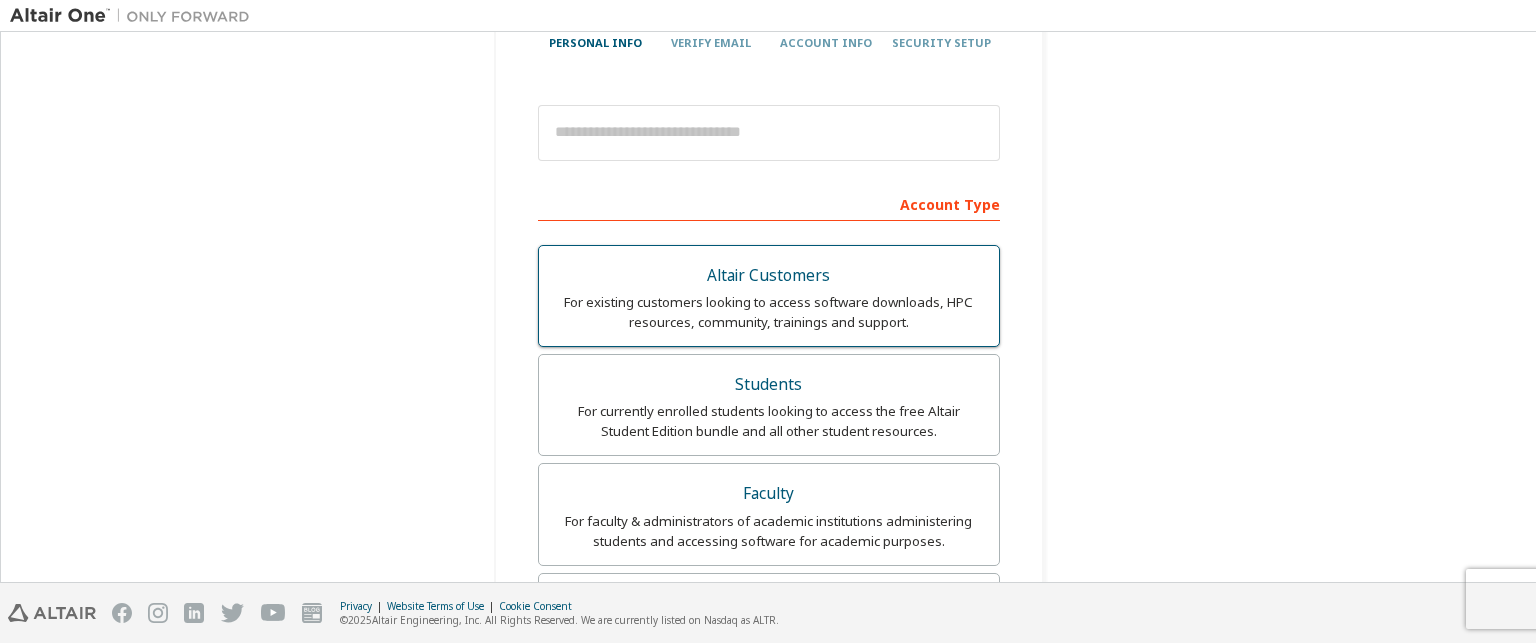 scroll, scrollTop: 179, scrollLeft: 0, axis: vertical 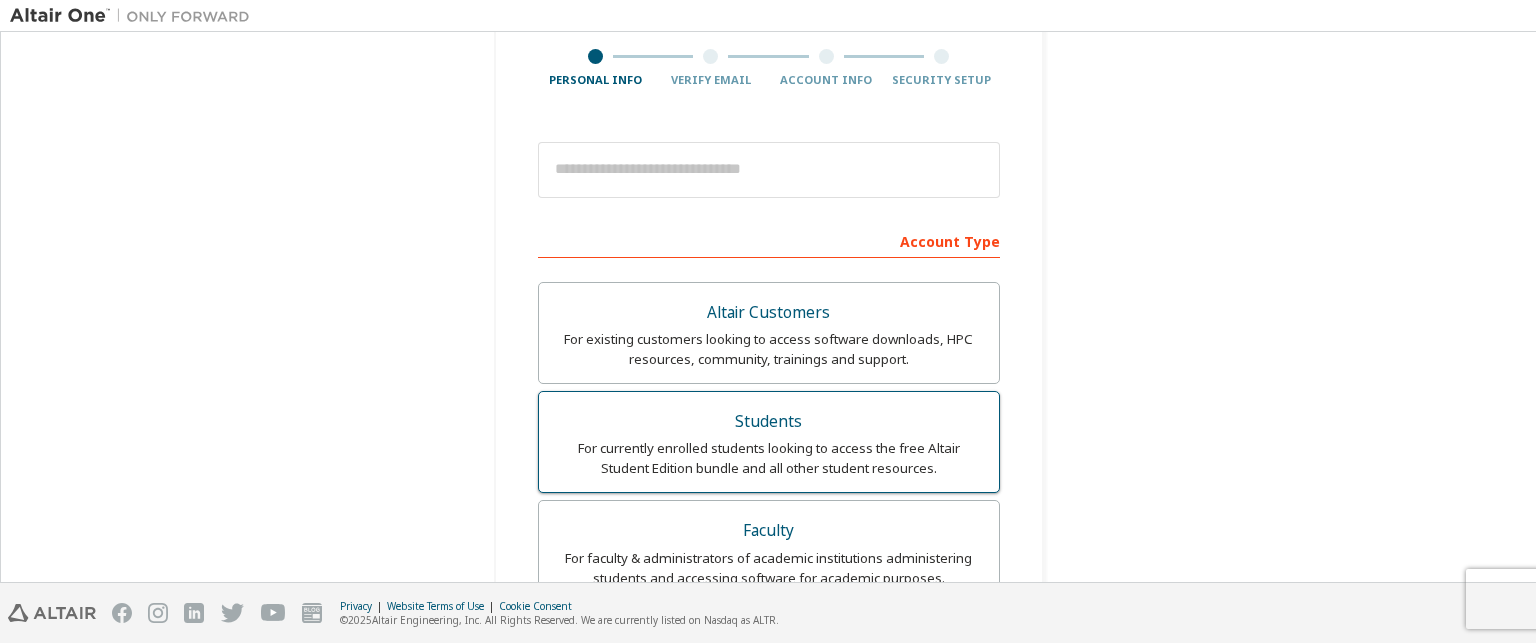 click on "Students" at bounding box center (769, 422) 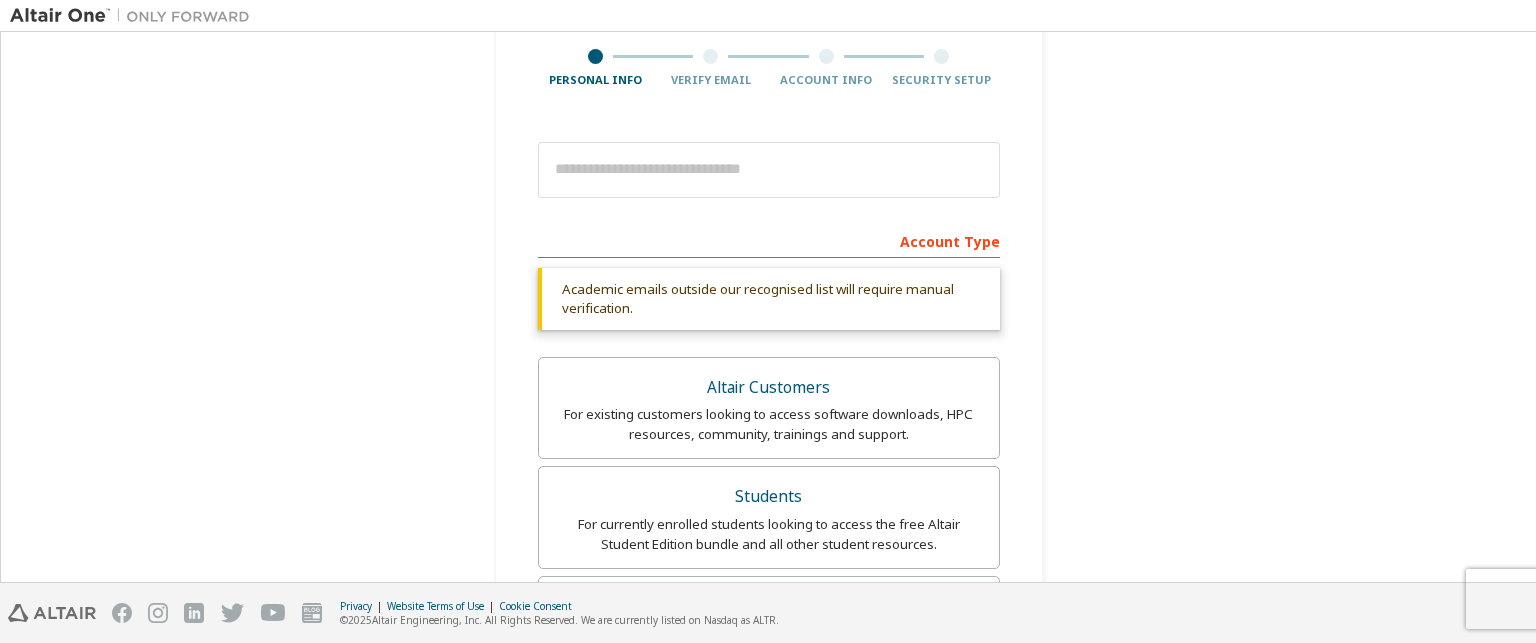 click on "Account Type" at bounding box center (769, 240) 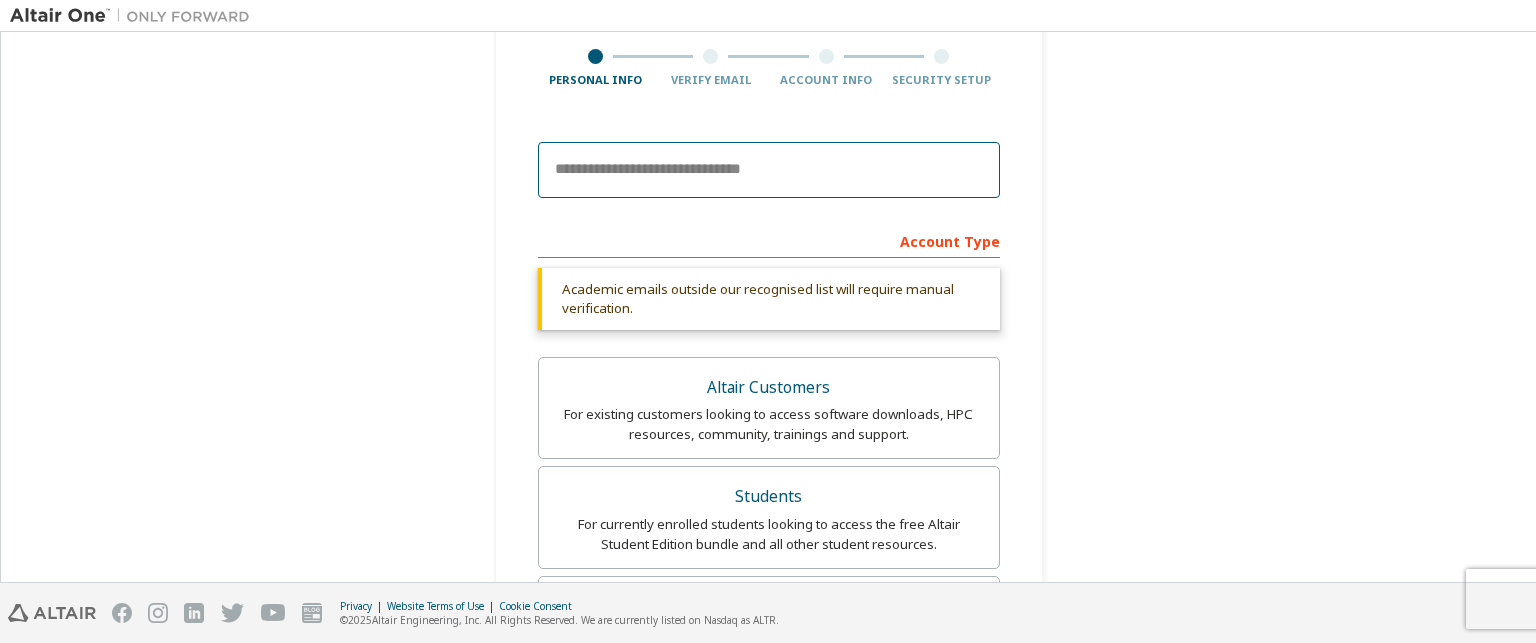 click at bounding box center (769, 170) 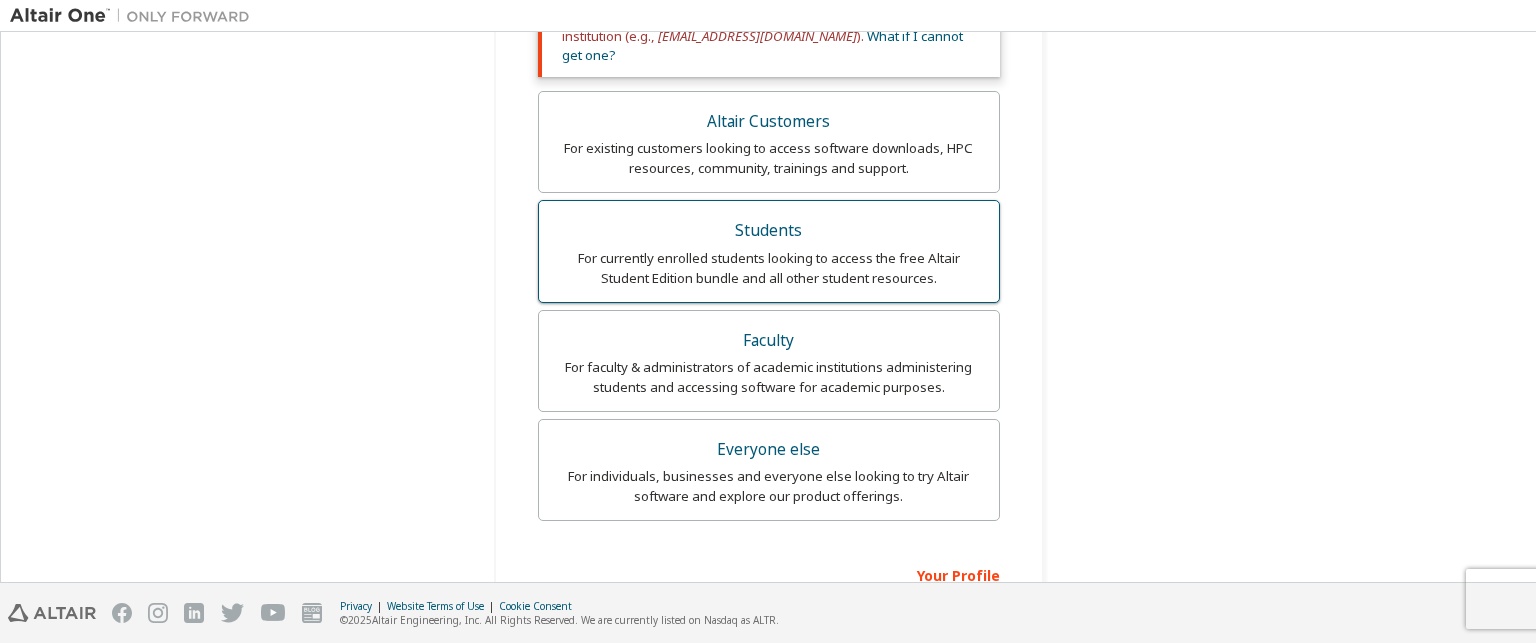 scroll, scrollTop: 679, scrollLeft: 0, axis: vertical 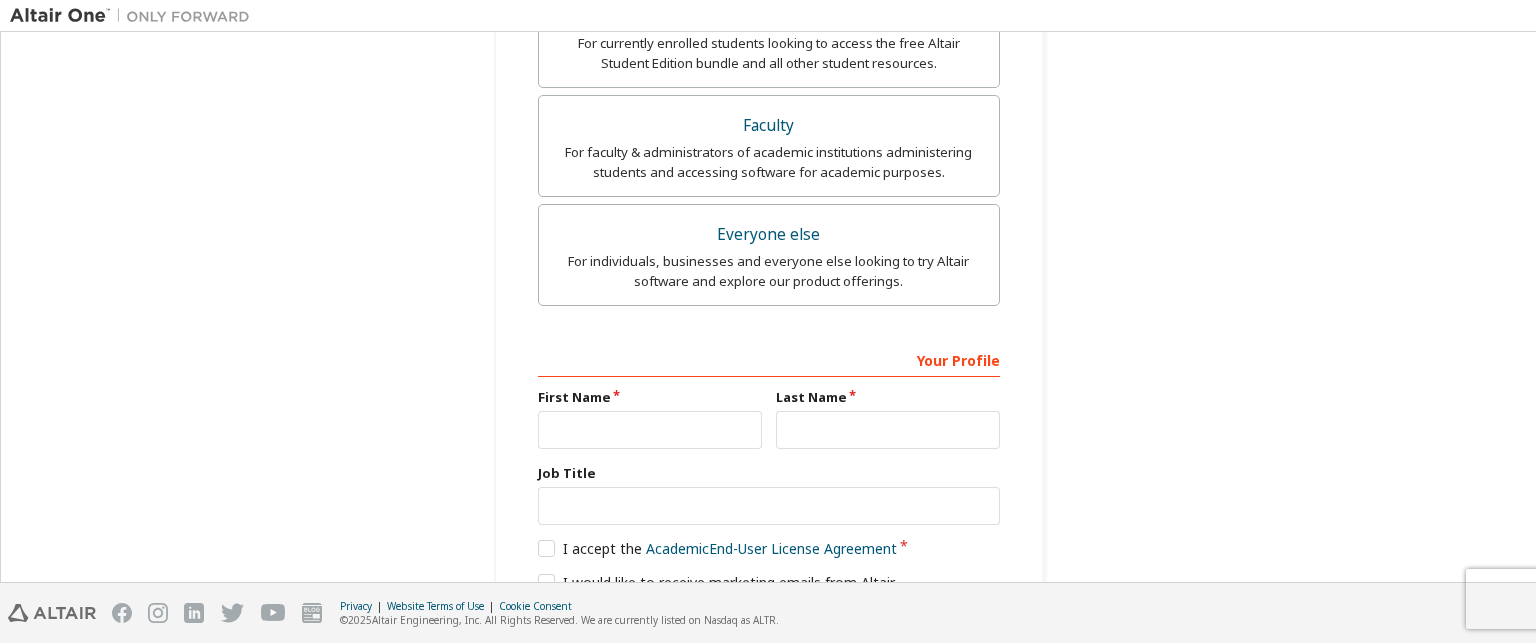 click on "Your Profile" at bounding box center [769, 359] 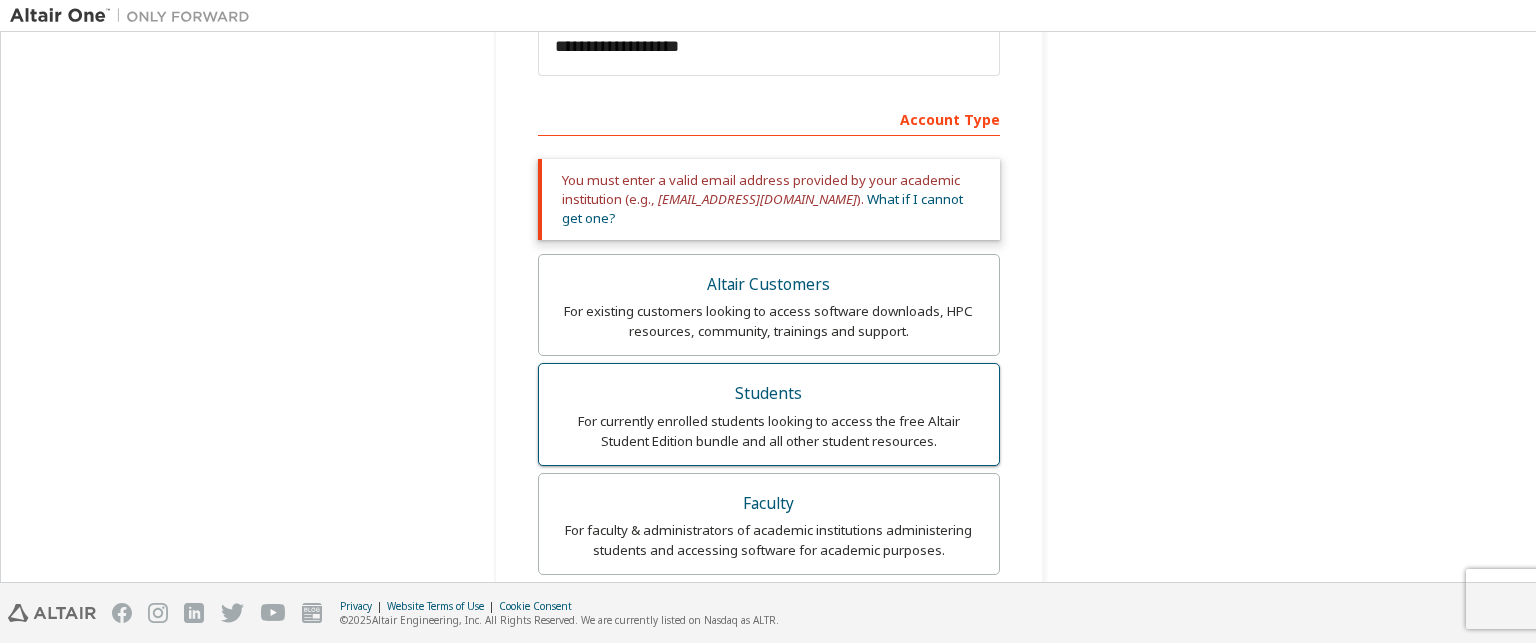 scroll, scrollTop: 279, scrollLeft: 0, axis: vertical 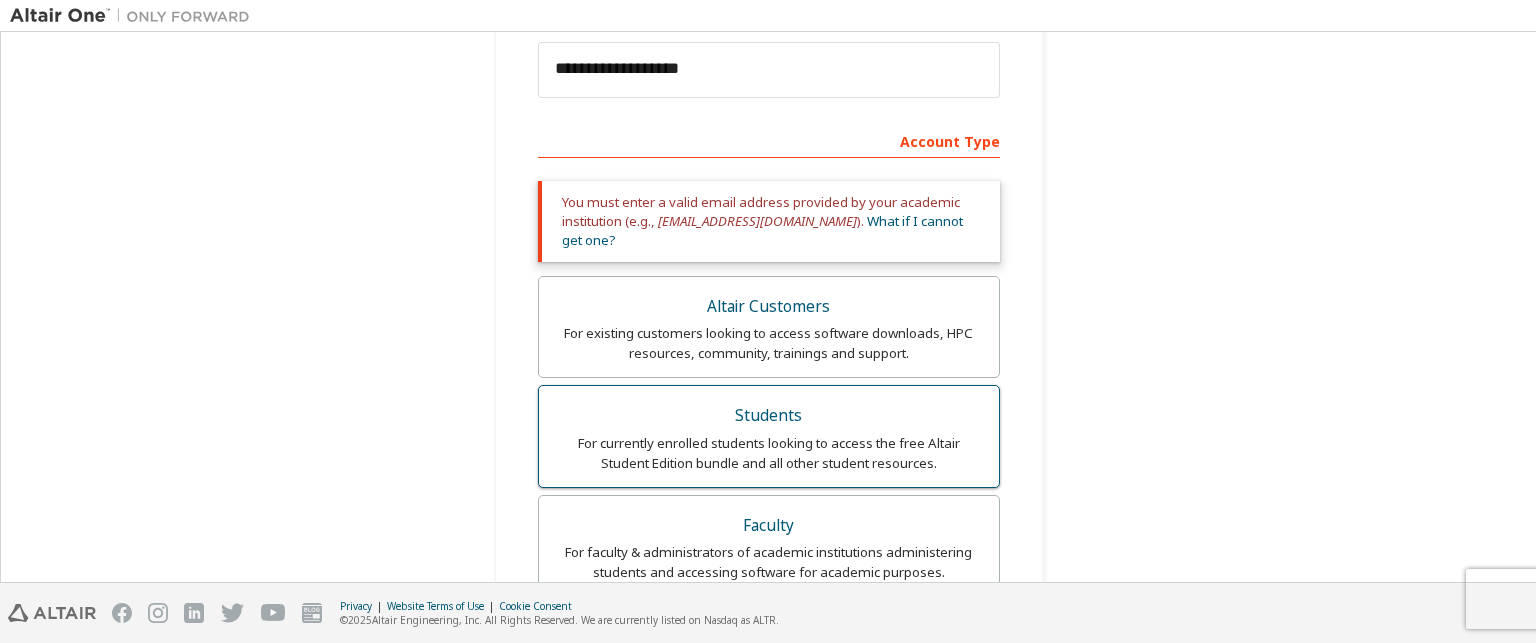click on "Students" at bounding box center [769, 416] 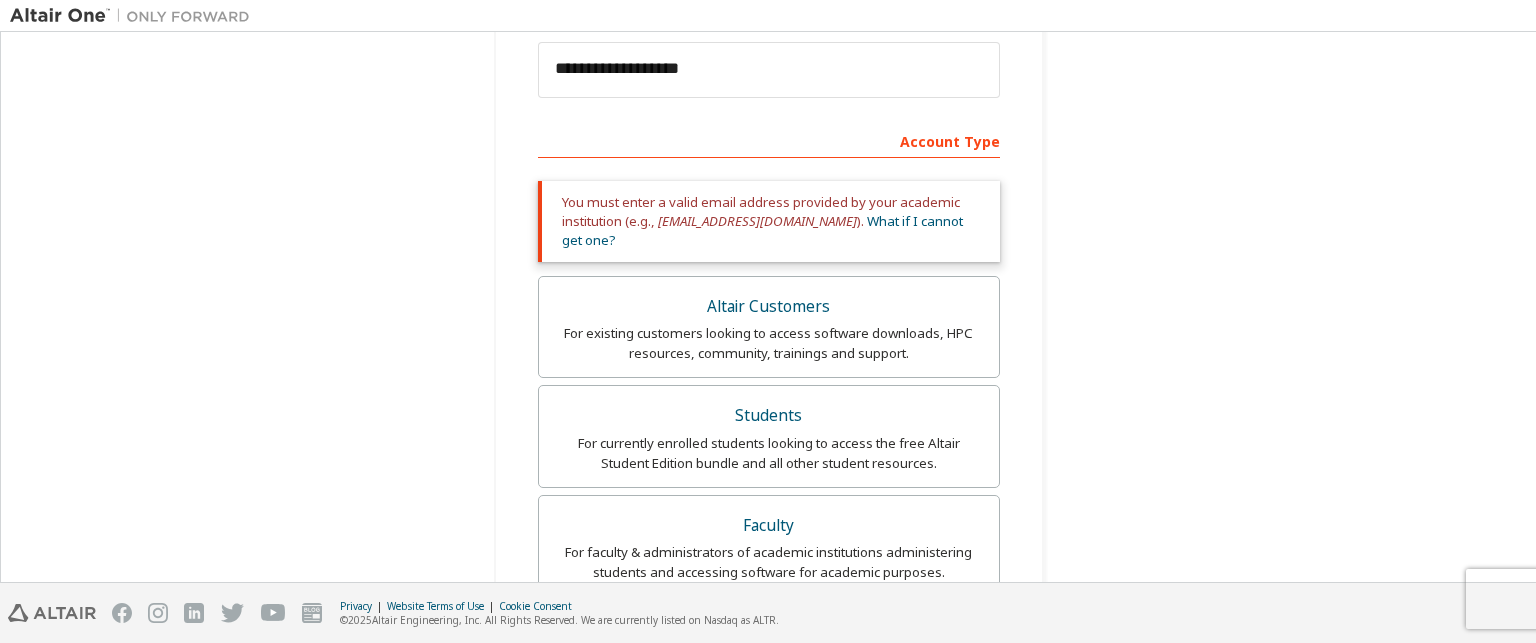 click on "[EMAIL_ADDRESS][DOMAIN_NAME]" at bounding box center (757, 221) 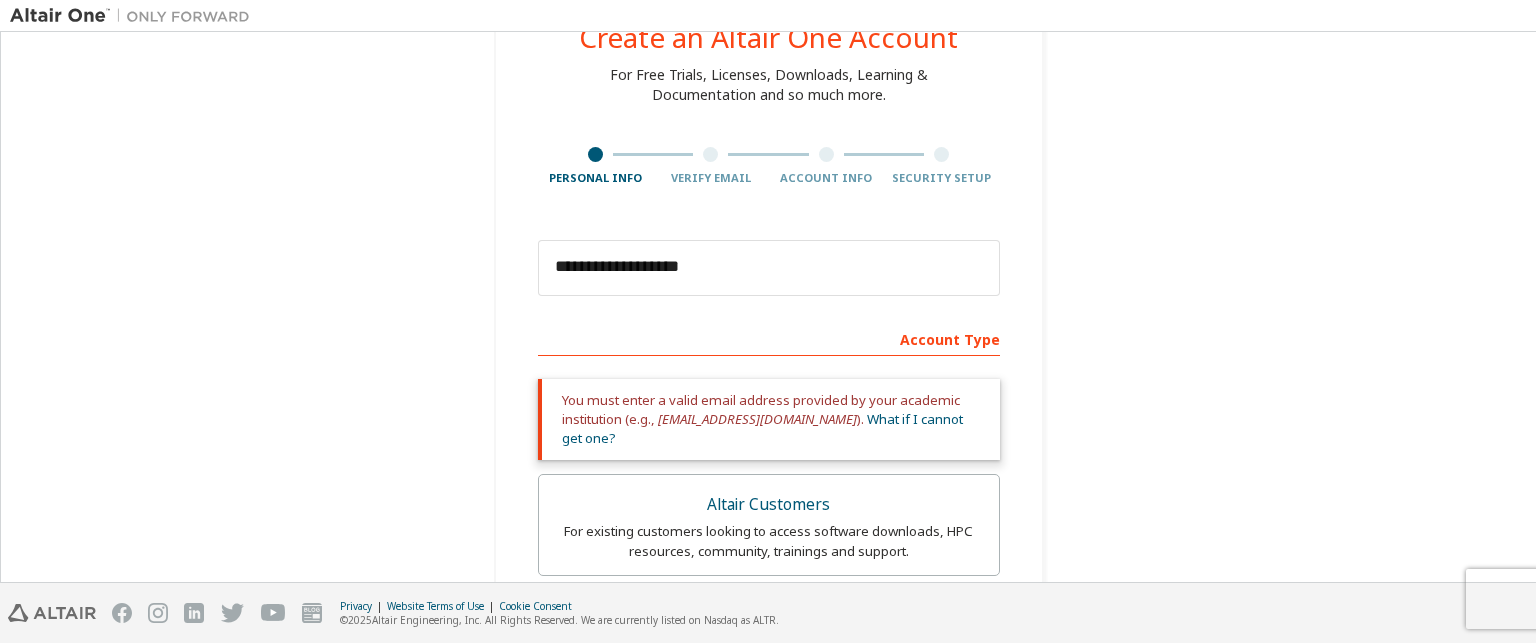 scroll, scrollTop: 79, scrollLeft: 0, axis: vertical 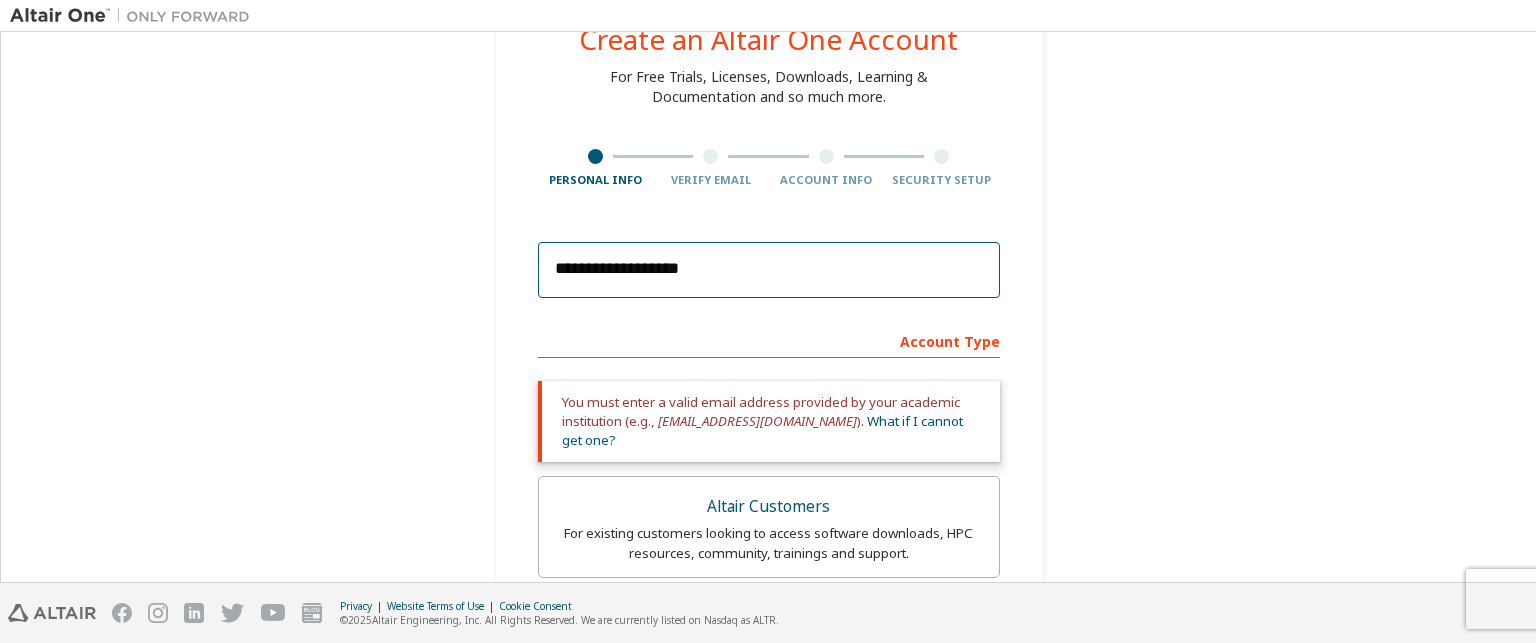 click on "**********" at bounding box center [769, 270] 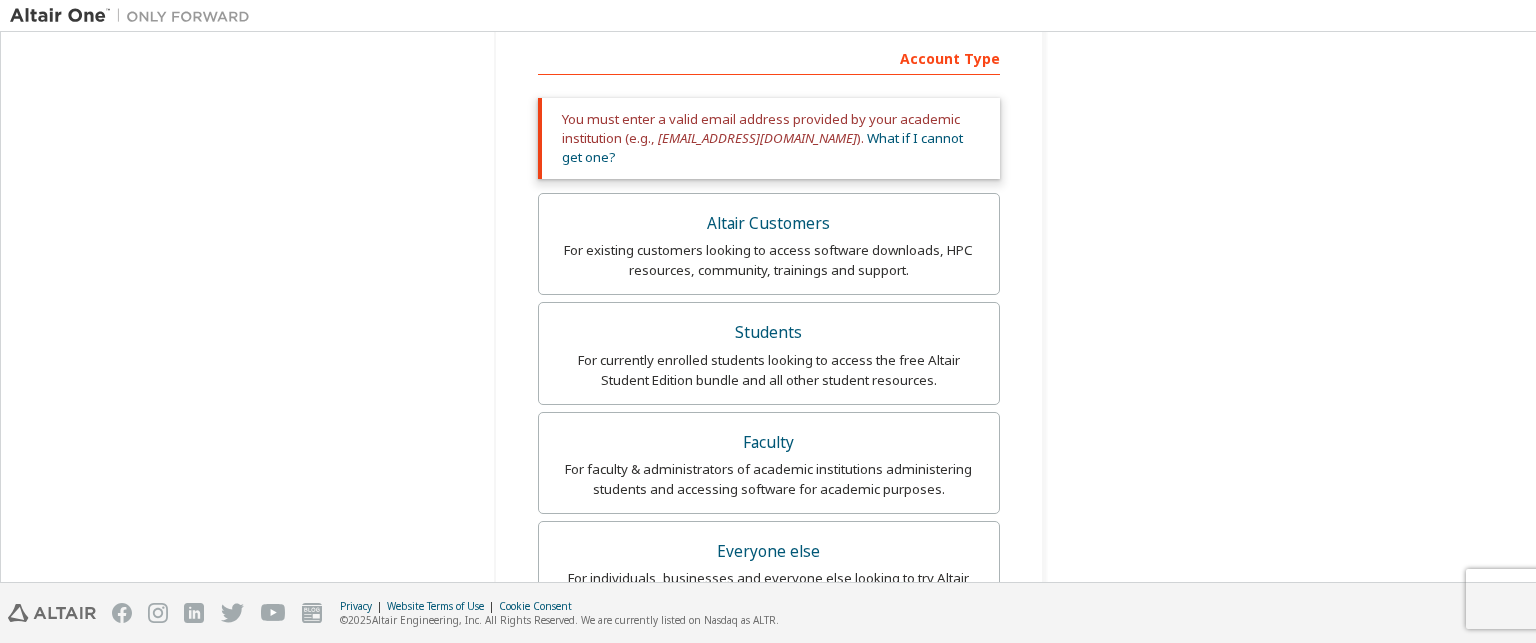 scroll, scrollTop: 379, scrollLeft: 0, axis: vertical 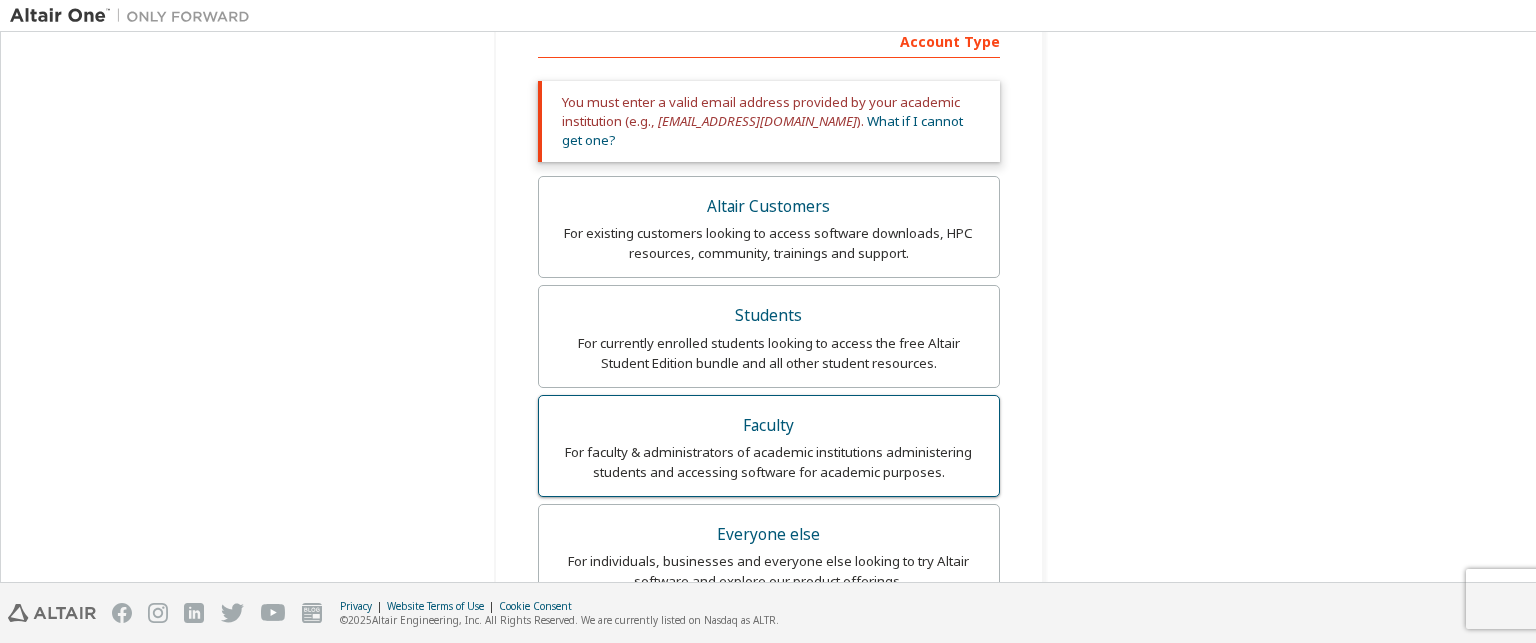 click on "Faculty" at bounding box center (769, 426) 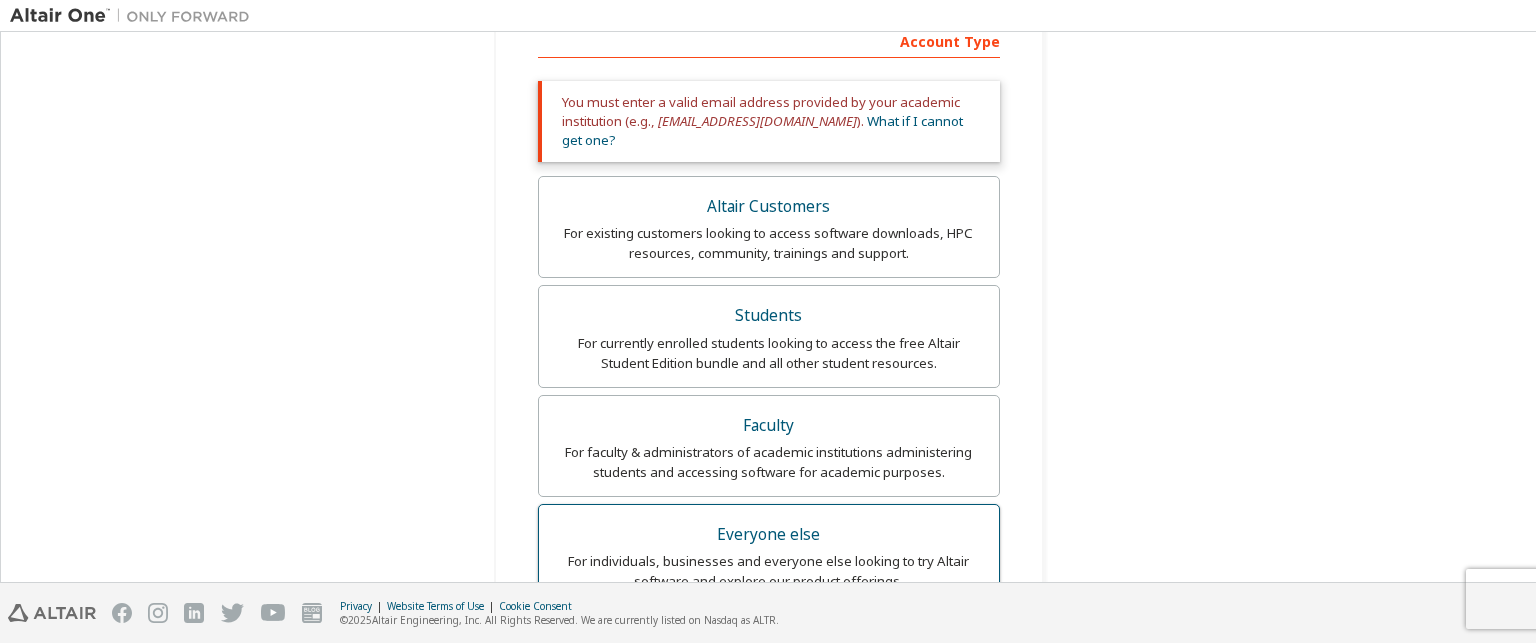 click on "For individuals, businesses and everyone else looking to try Altair software and explore our product offerings." at bounding box center [769, 571] 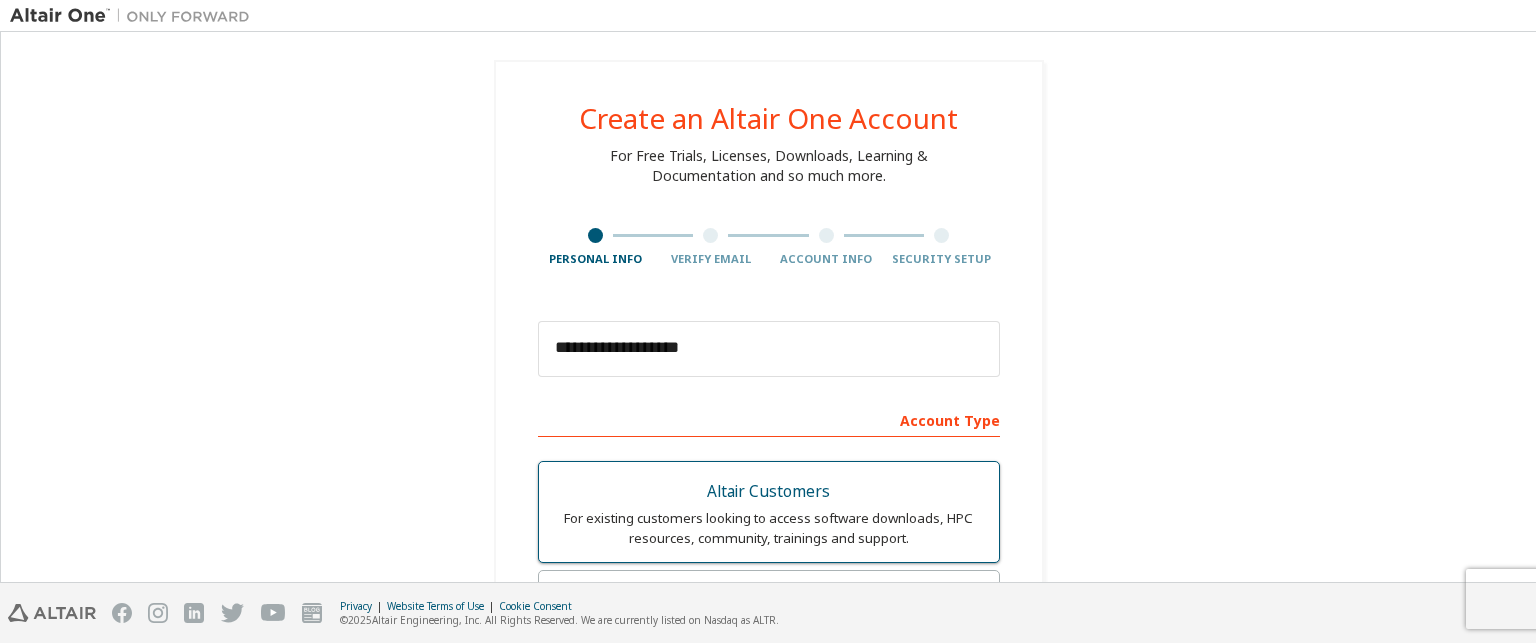 scroll, scrollTop: 200, scrollLeft: 0, axis: vertical 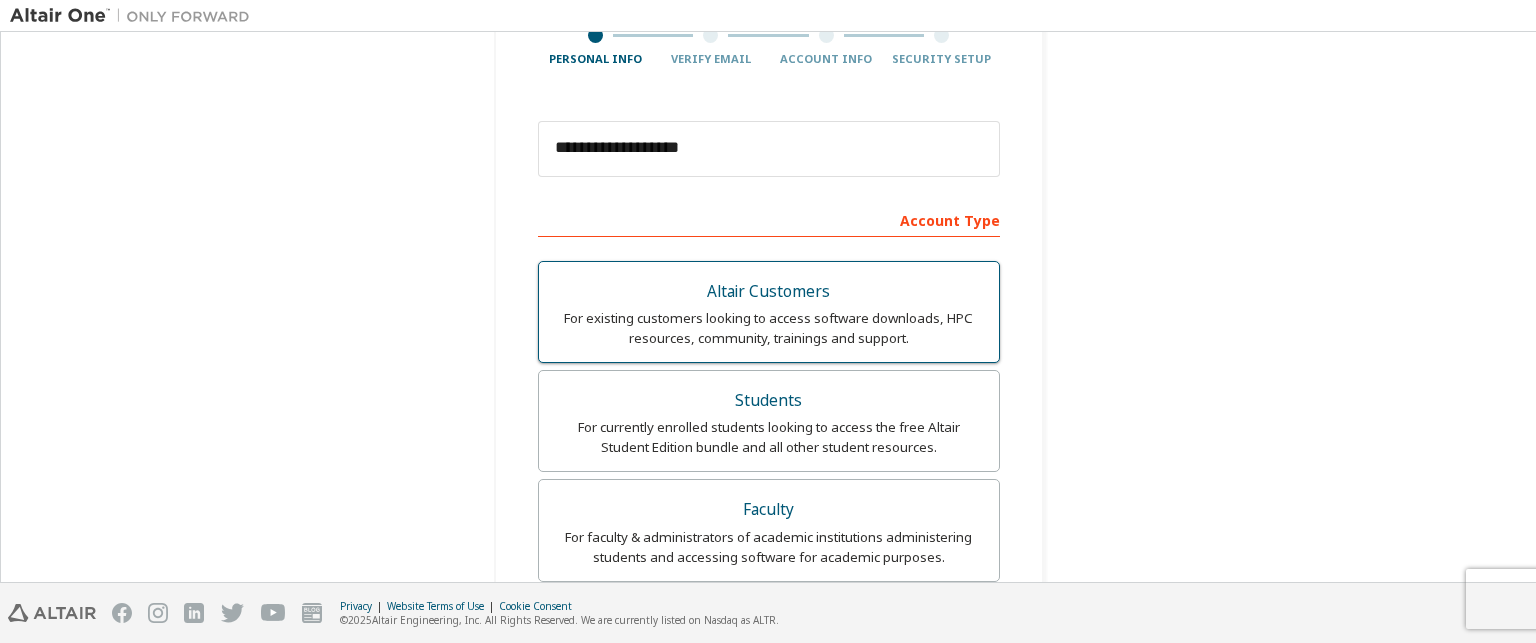 click on "For existing customers looking to access software downloads, HPC resources, community, trainings and support." at bounding box center (769, 328) 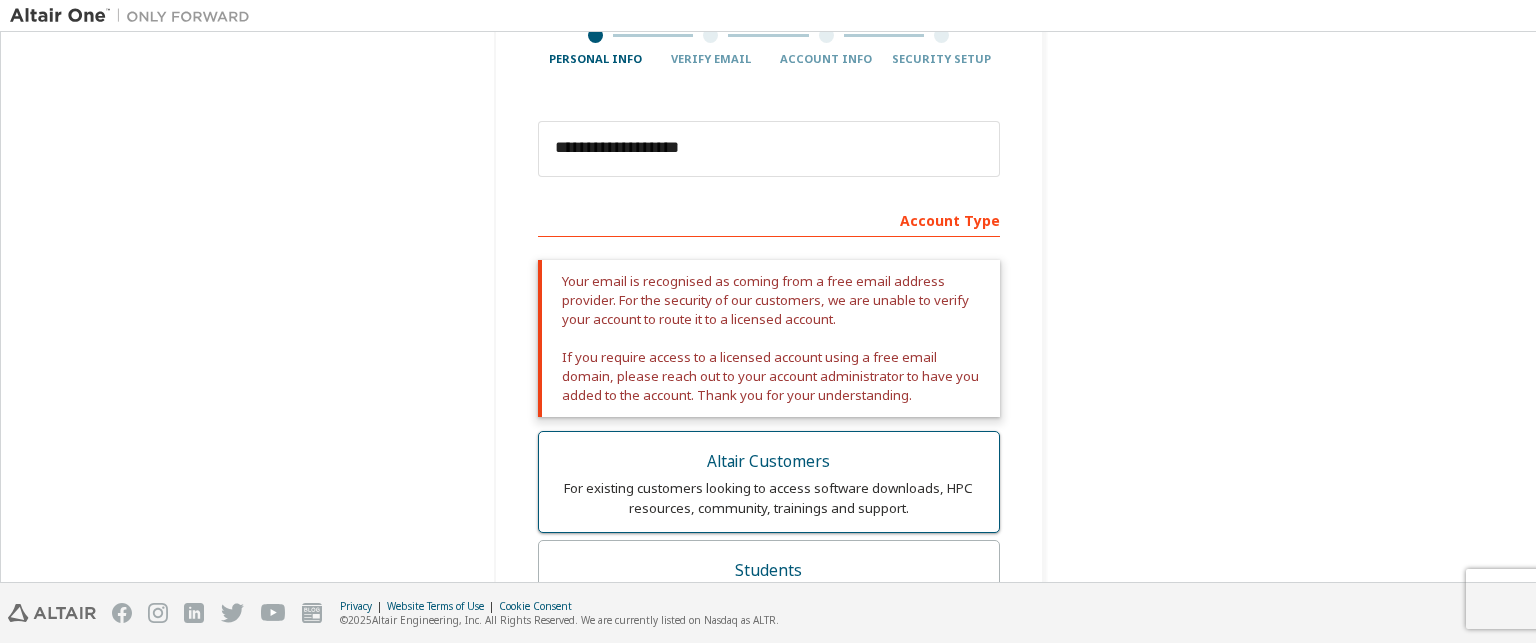 click on "For existing customers looking to access software downloads, HPC resources, community, trainings and support." at bounding box center (769, 498) 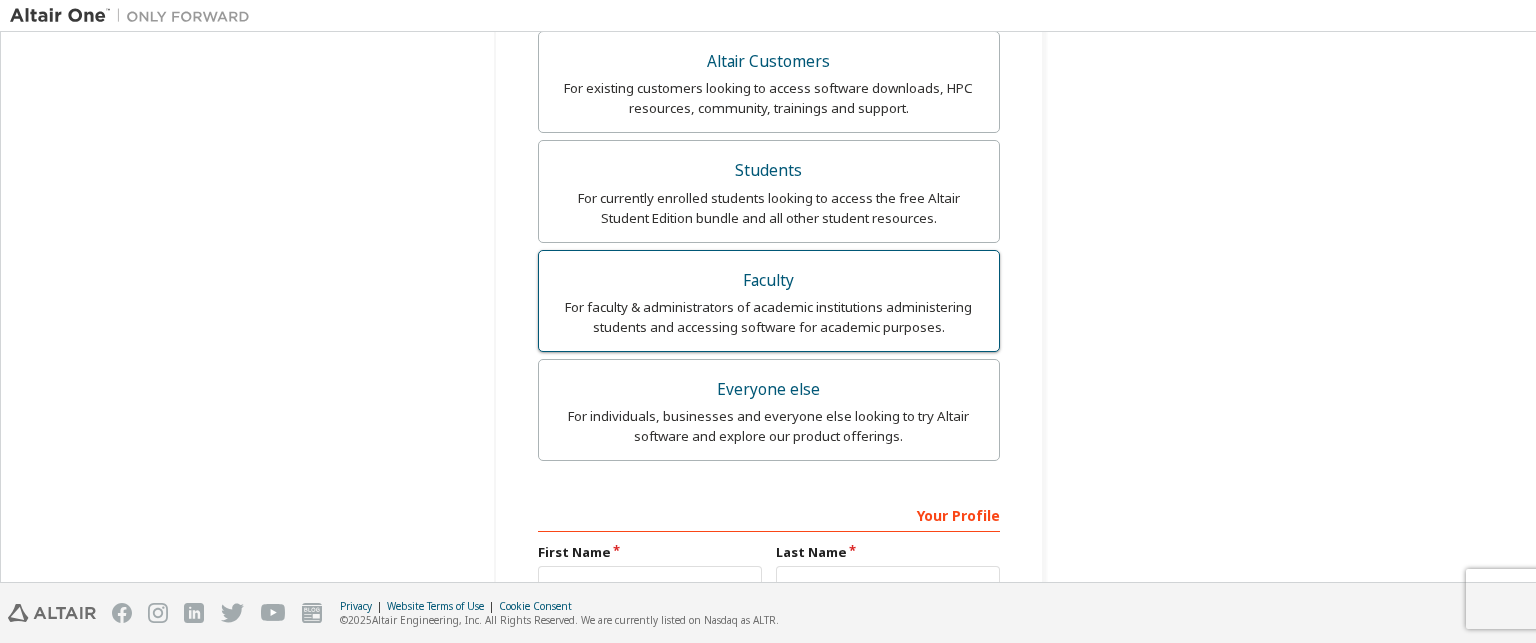 click on "For faculty & administrators of academic institutions administering students and accessing software for academic purposes." at bounding box center (769, 317) 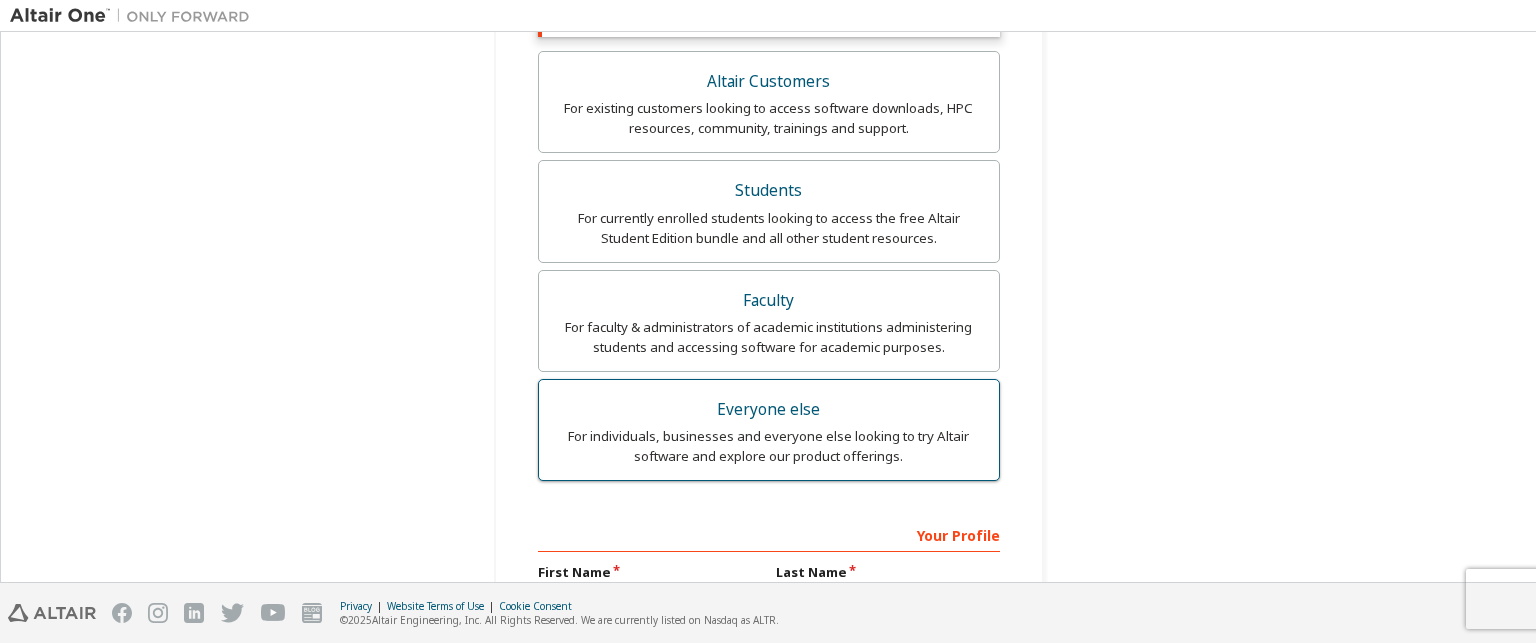 click on "Everyone else" at bounding box center [769, 410] 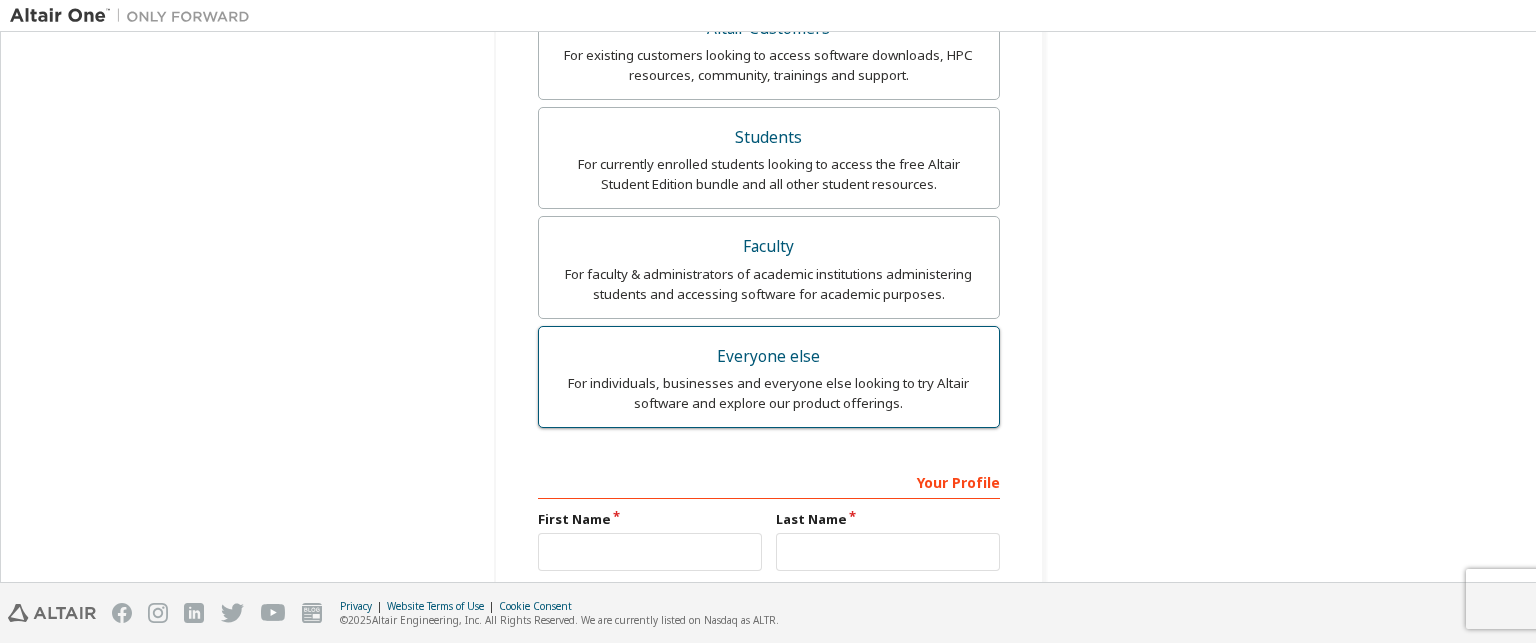 scroll, scrollTop: 329, scrollLeft: 0, axis: vertical 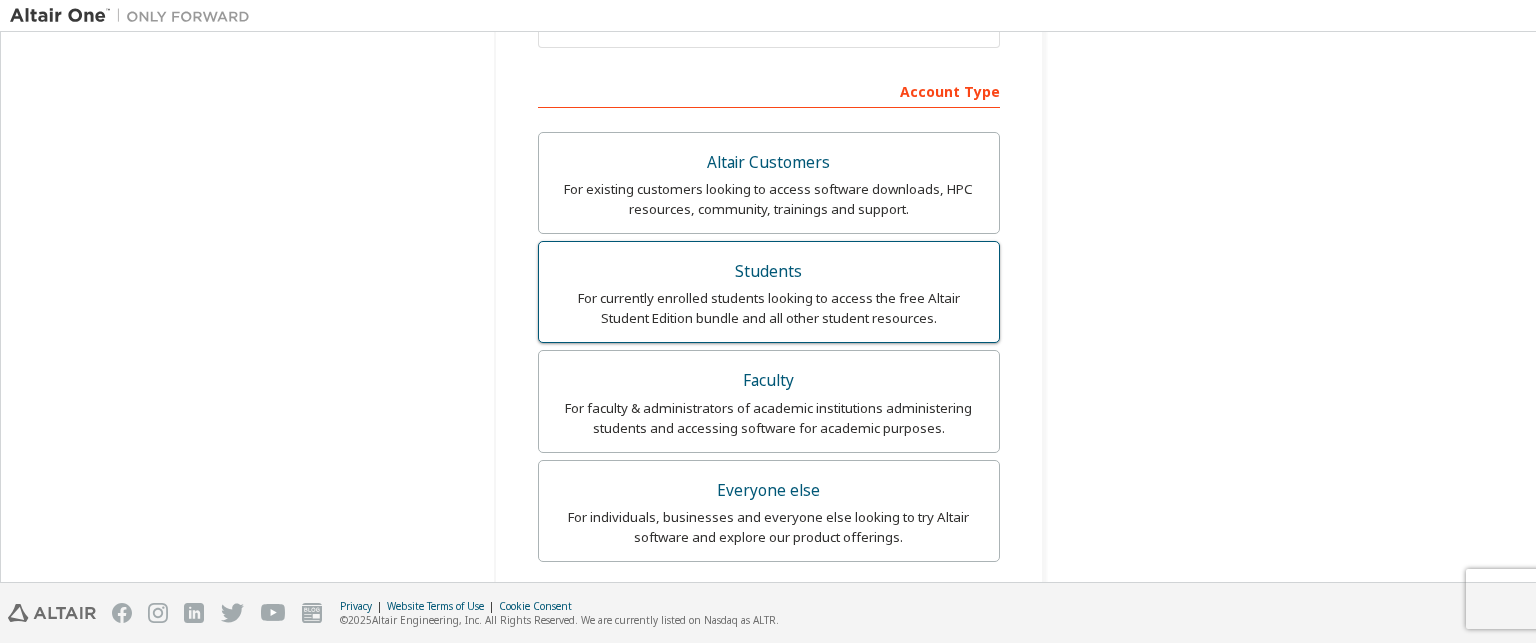 click on "Students For currently enrolled students looking to access the free Altair Student Edition bundle and all other student resources." at bounding box center [769, 292] 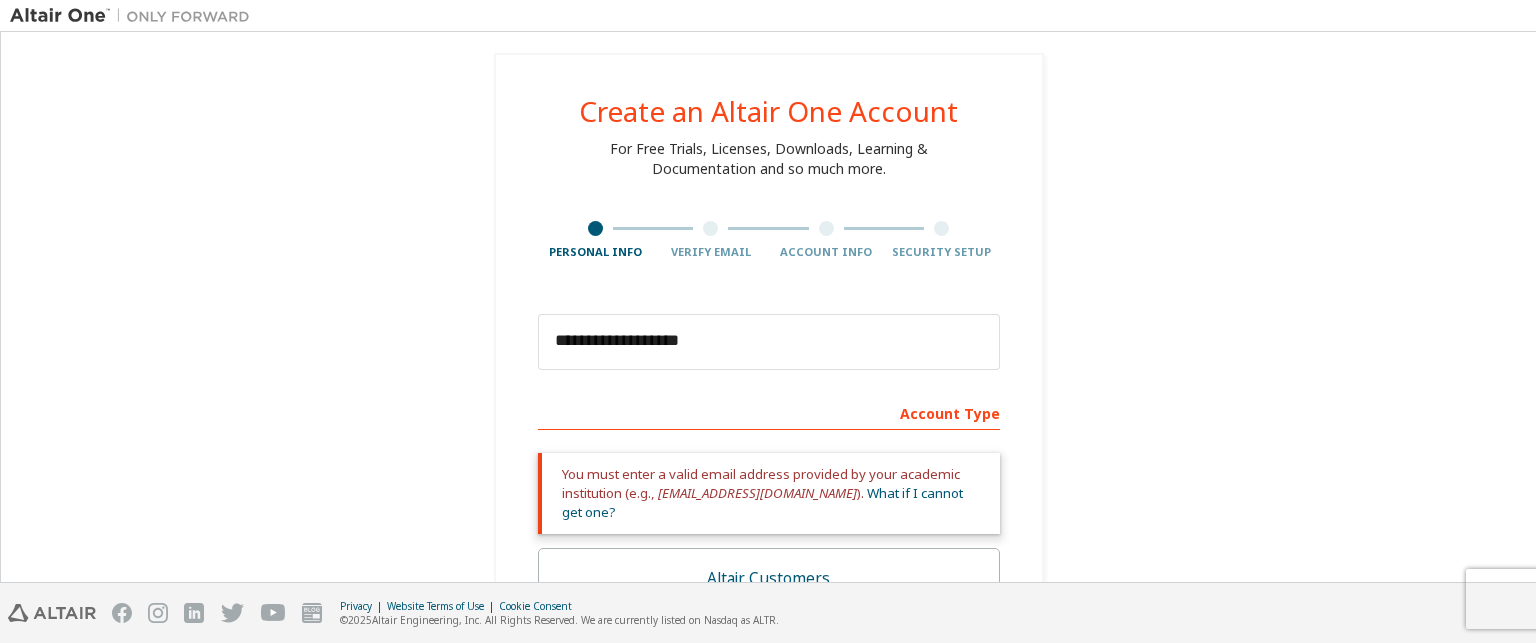 scroll, scrollTop: 0, scrollLeft: 0, axis: both 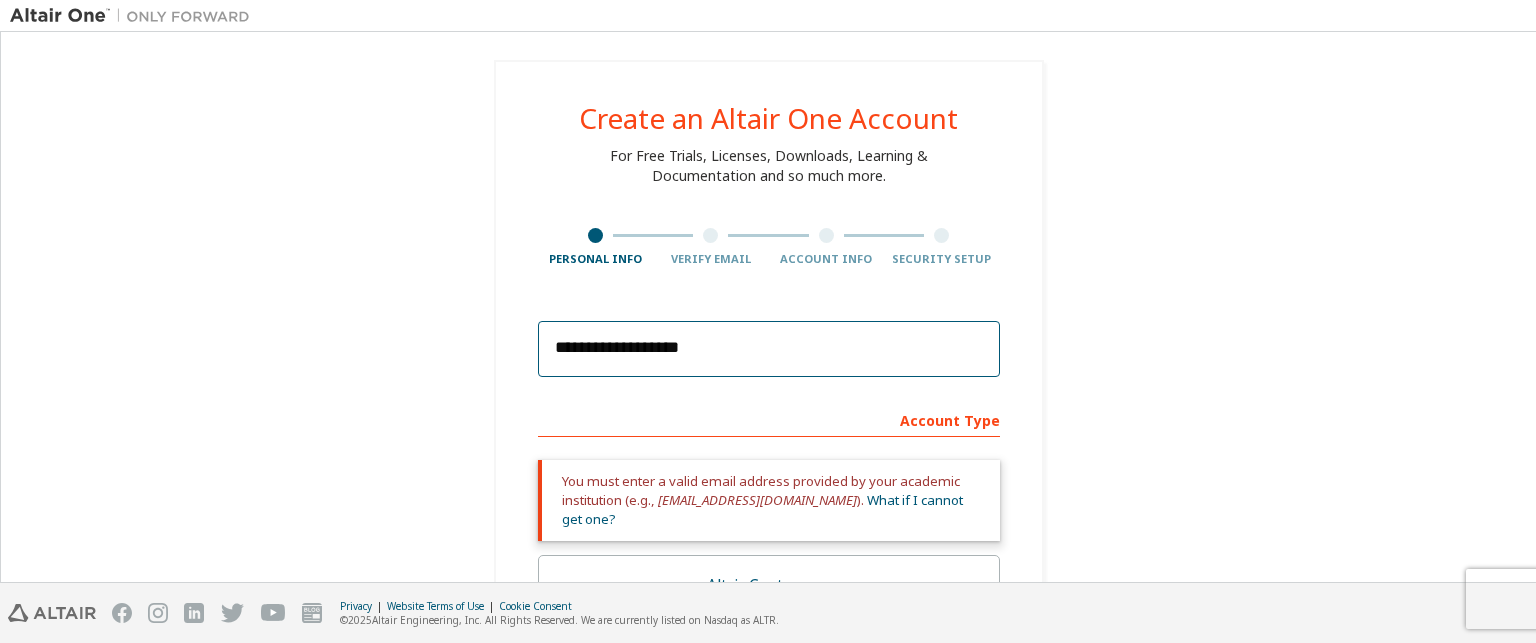 click on "**********" at bounding box center (769, 349) 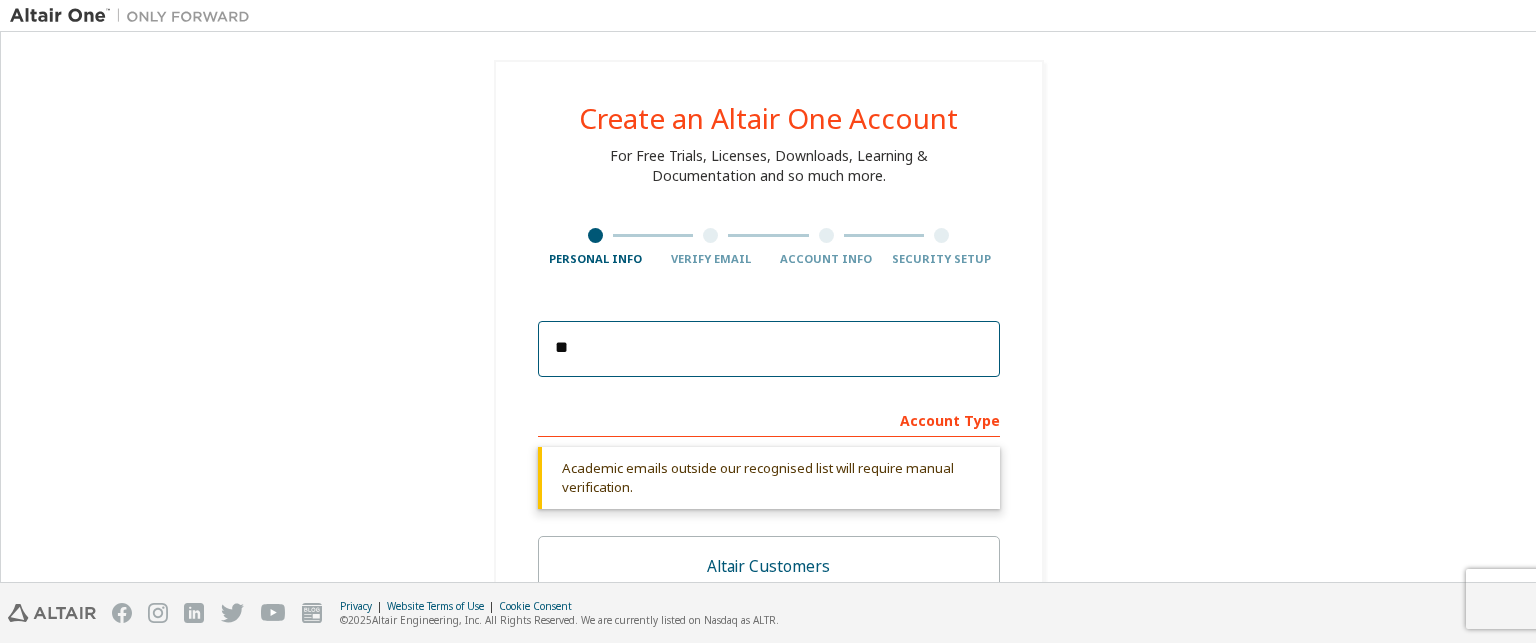 type on "*" 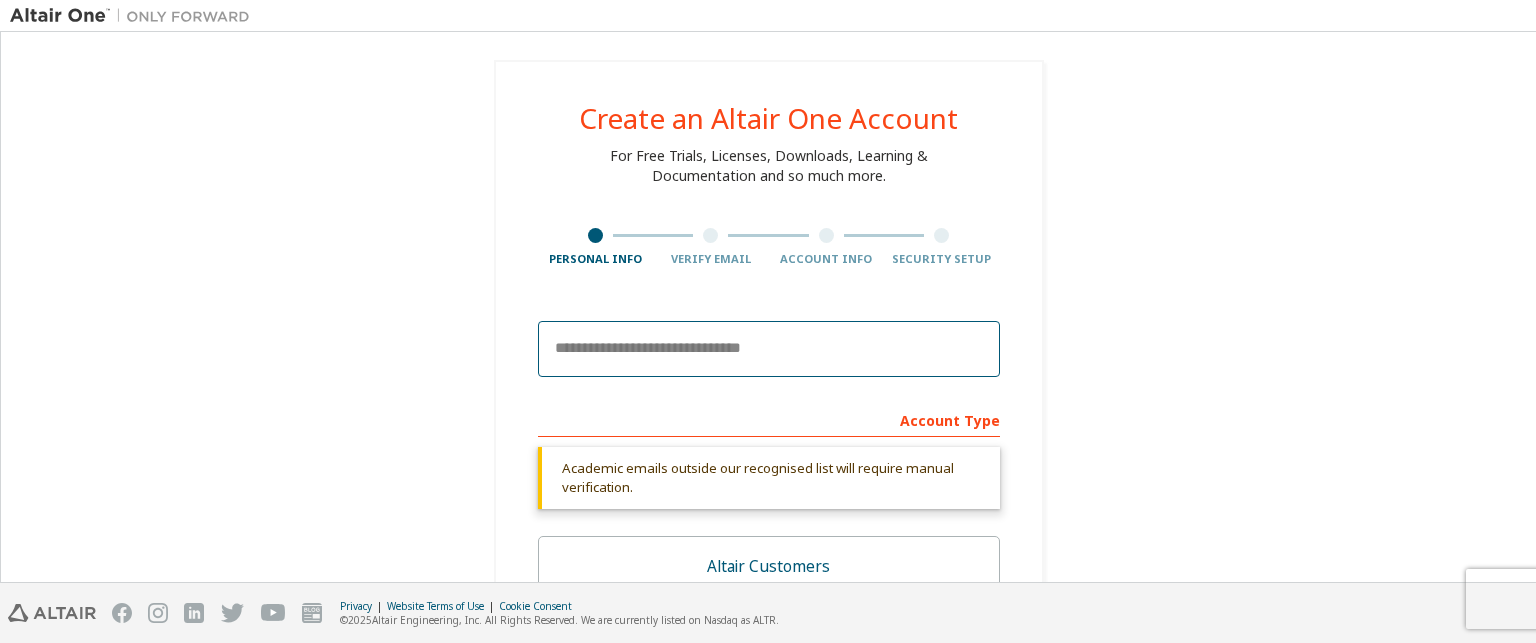 click at bounding box center [769, 349] 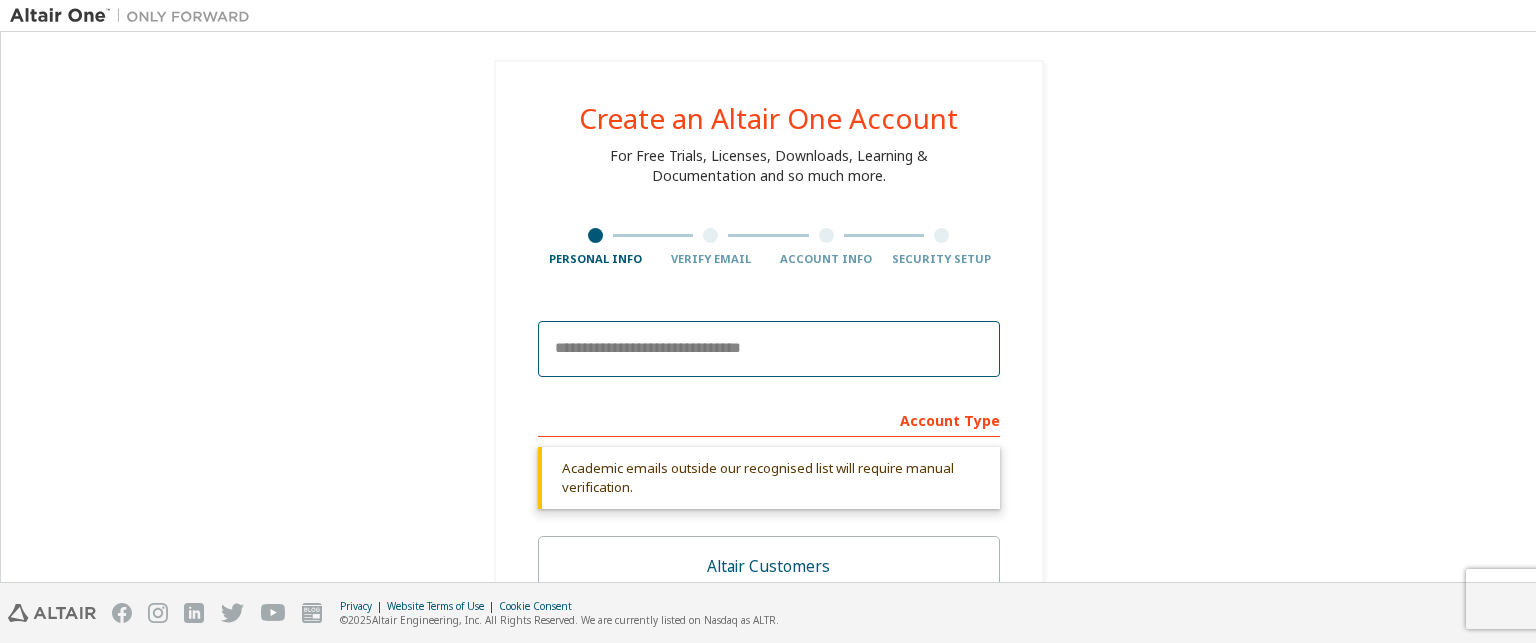 paste on "**********" 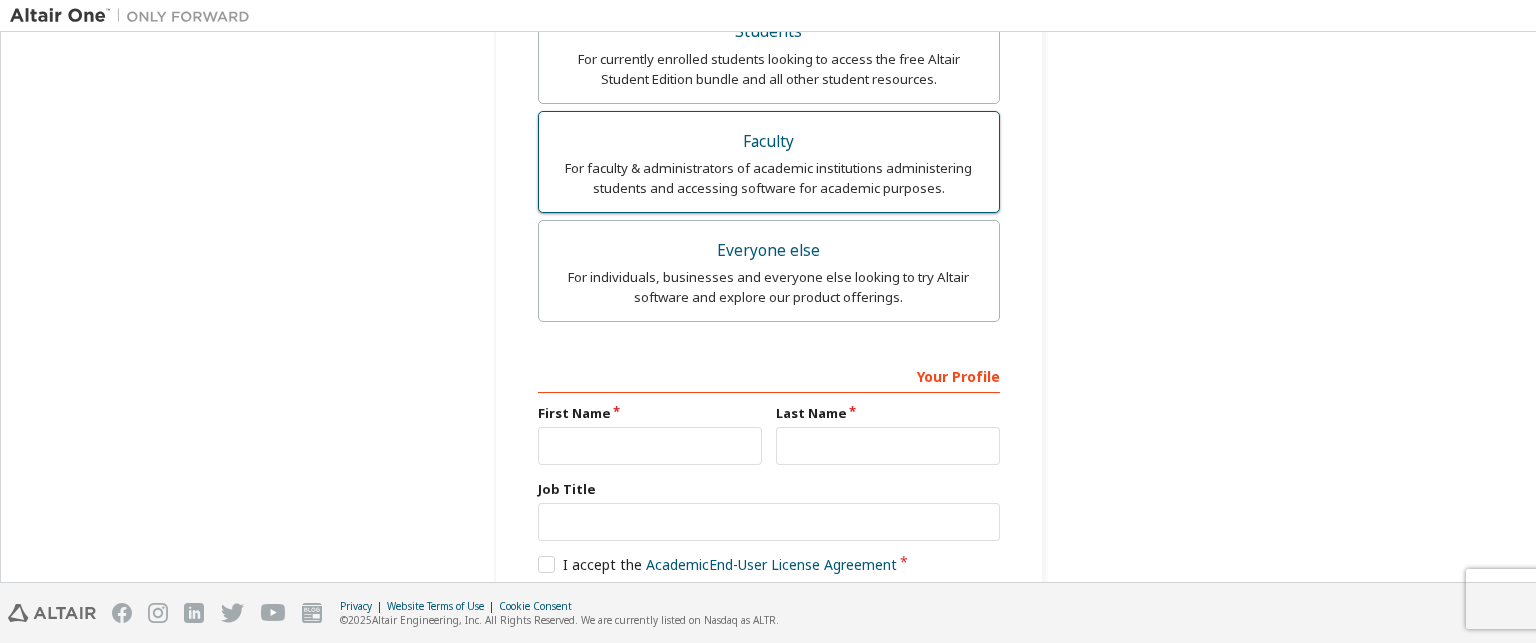 scroll, scrollTop: 755, scrollLeft: 0, axis: vertical 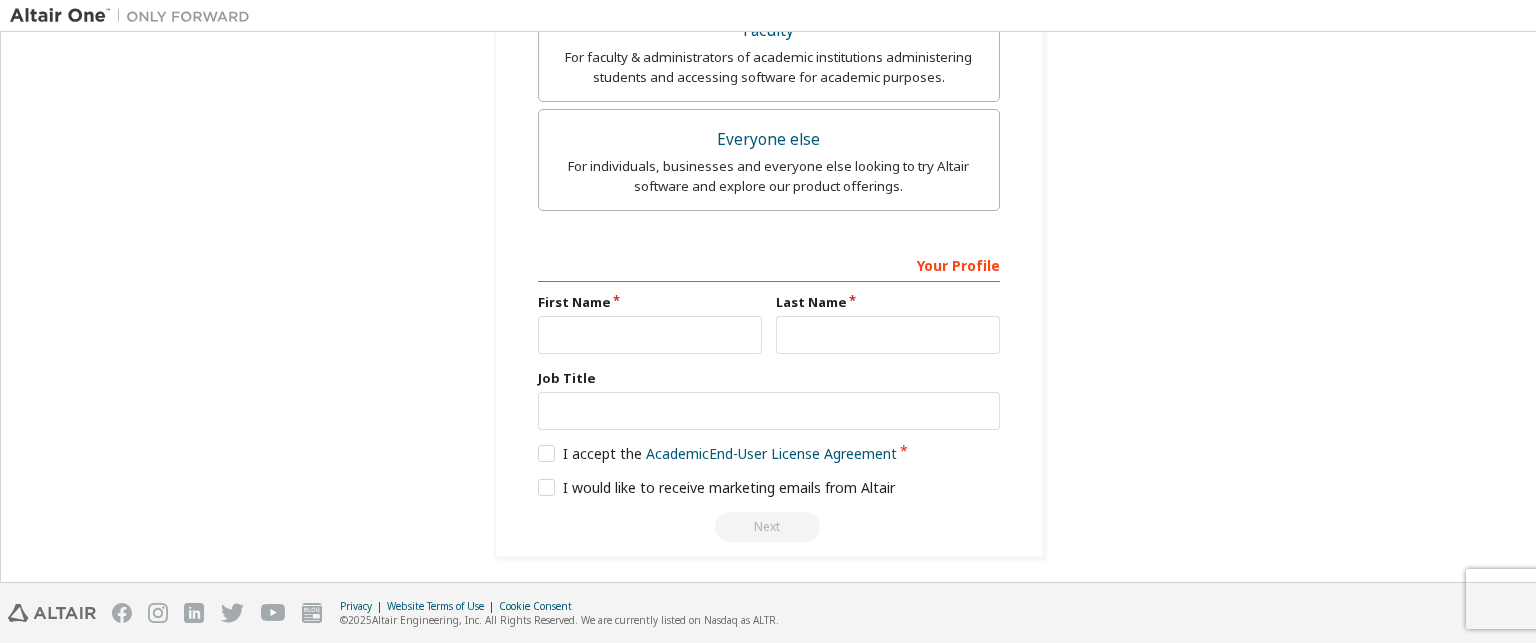 type on "**********" 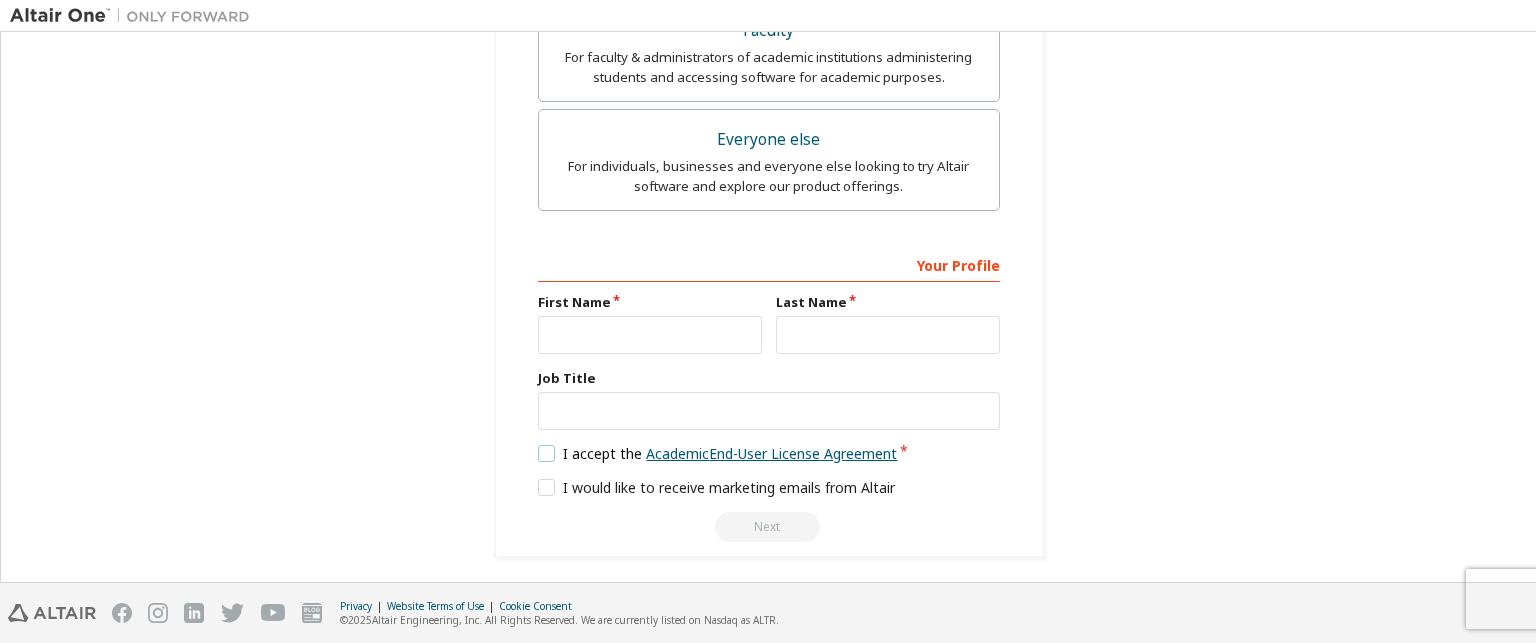 click on "Academic   End-User License Agreement" at bounding box center [771, 453] 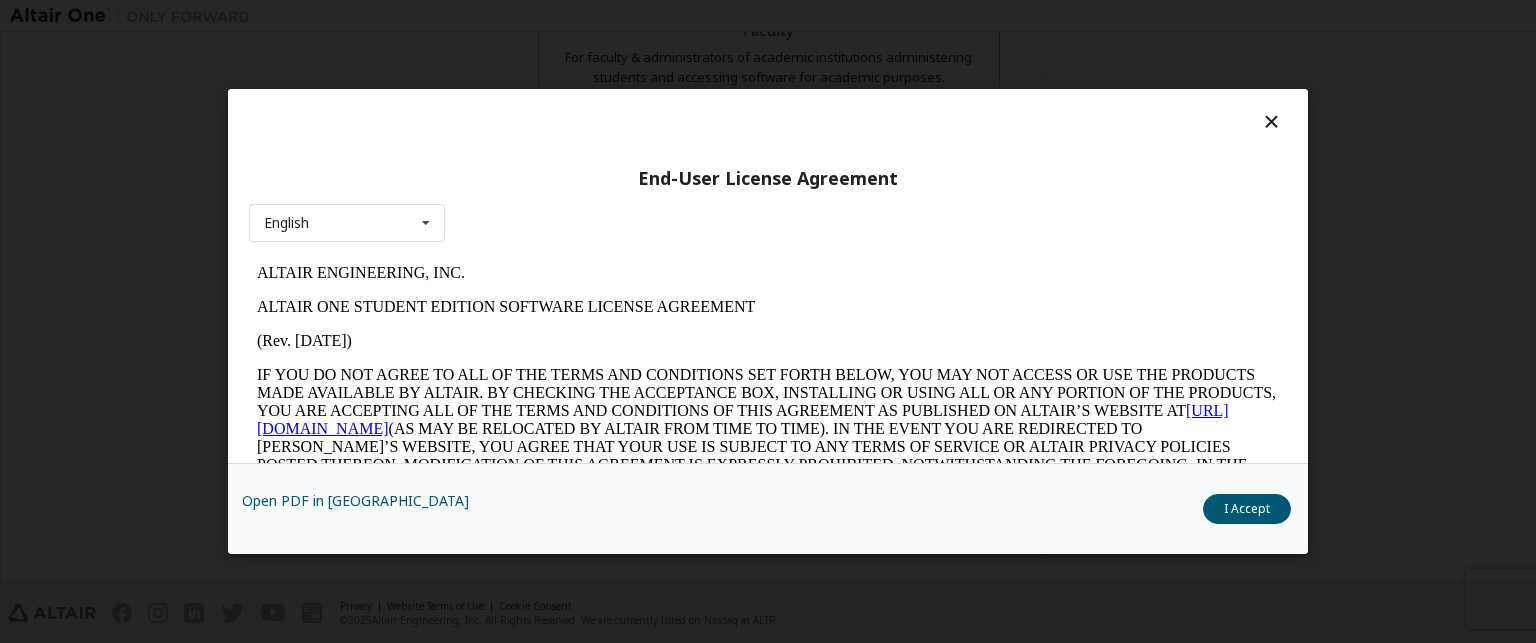 scroll, scrollTop: 0, scrollLeft: 0, axis: both 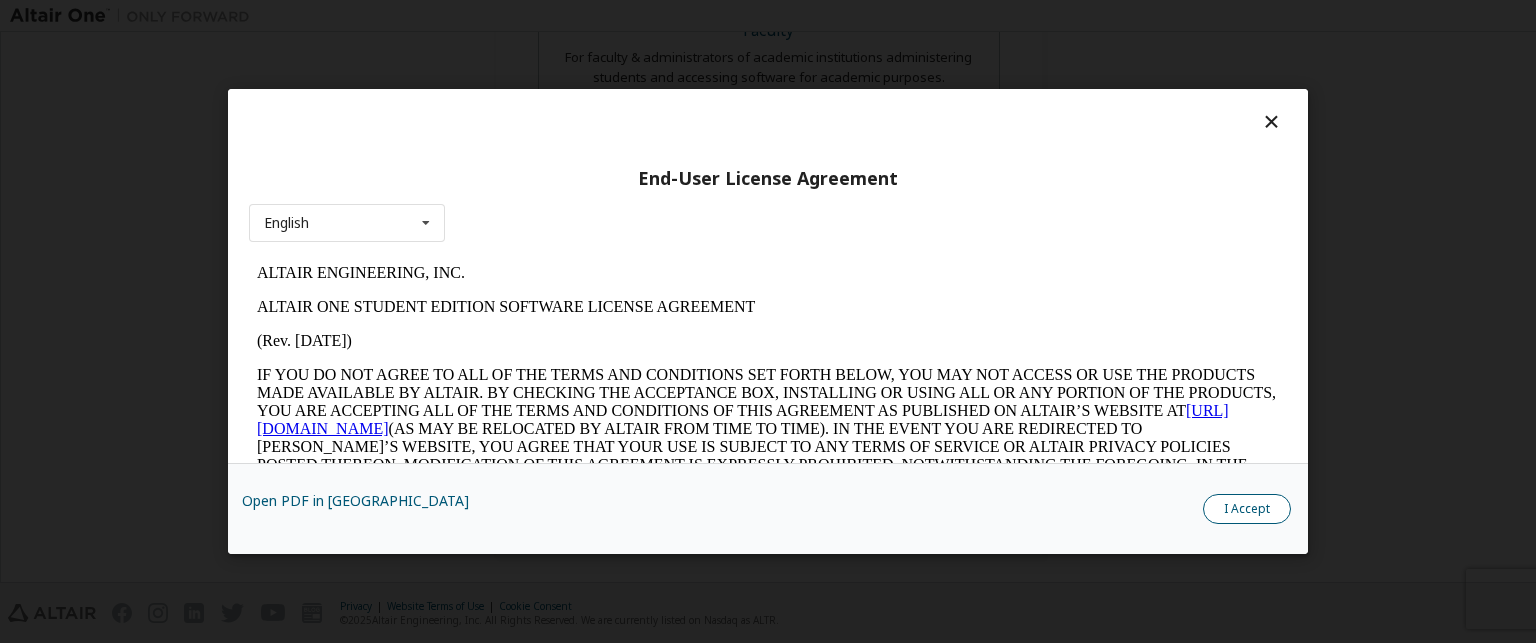 click on "I Accept" at bounding box center [1247, 509] 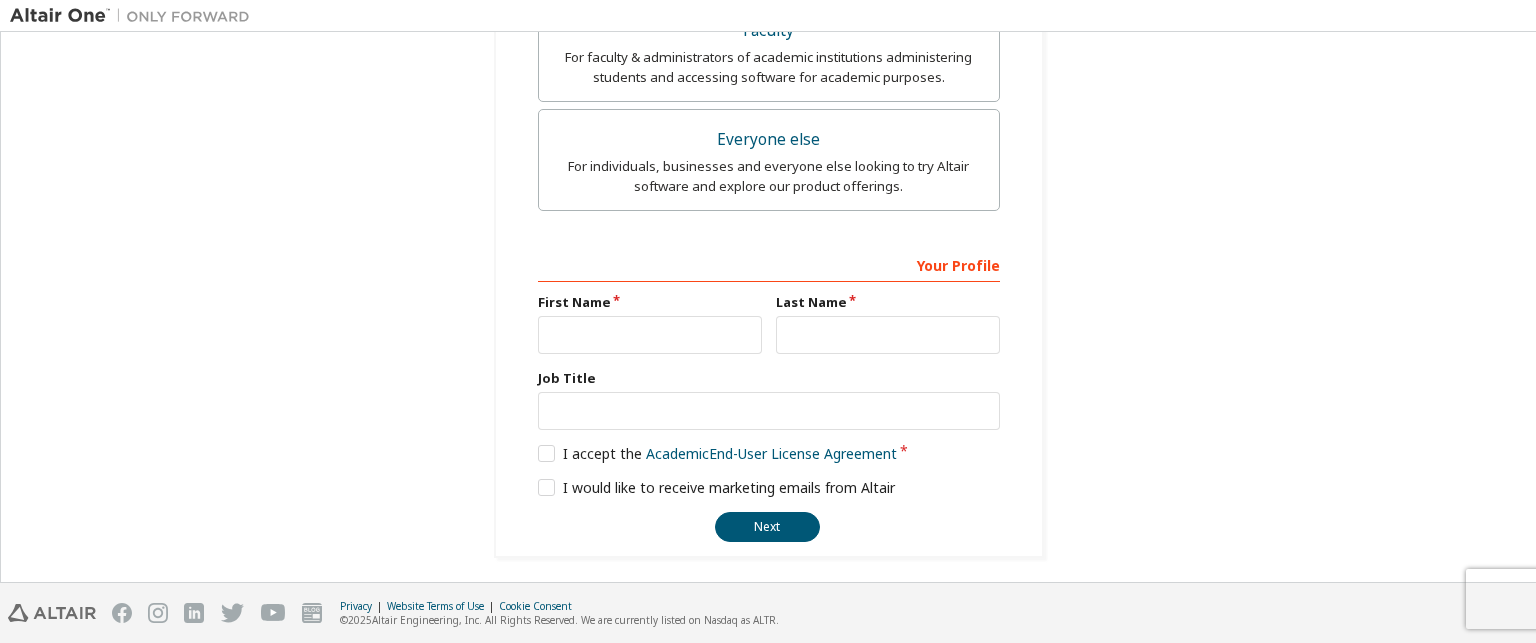 click on "Your Profile" at bounding box center [769, 264] 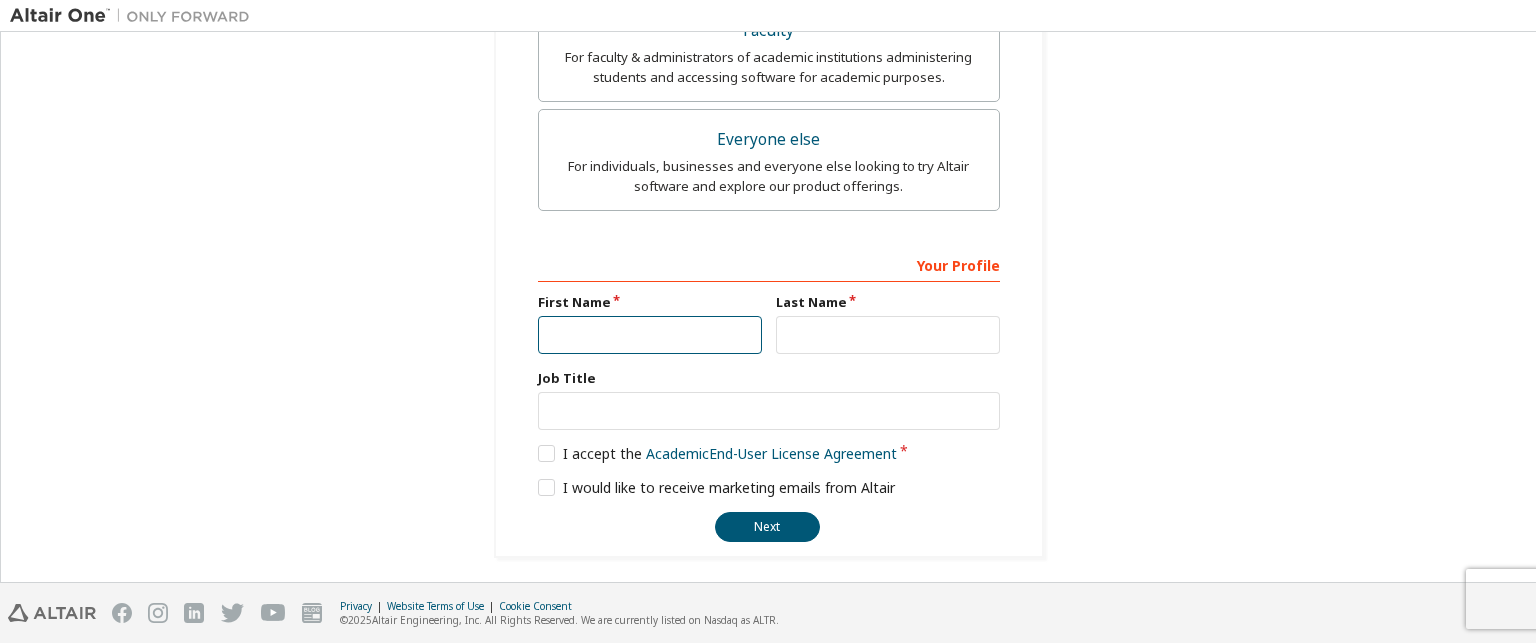 click at bounding box center (650, 335) 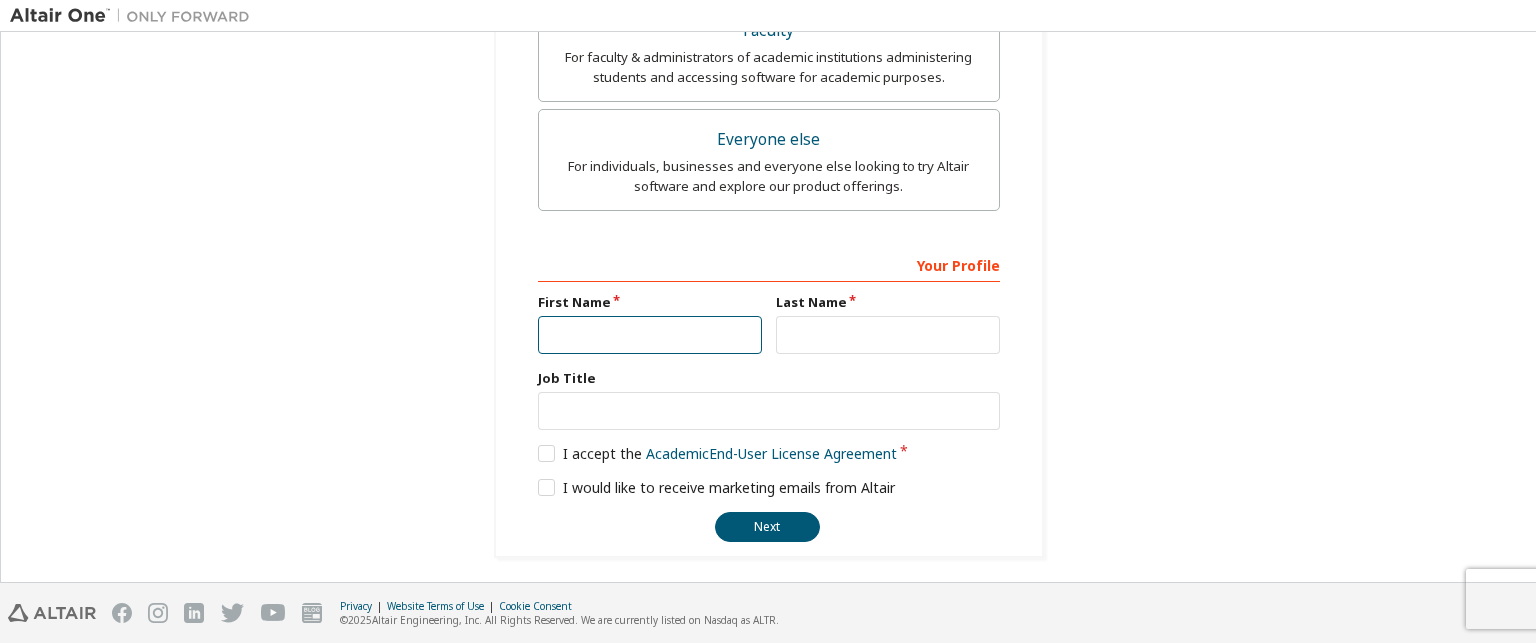 type on "******" 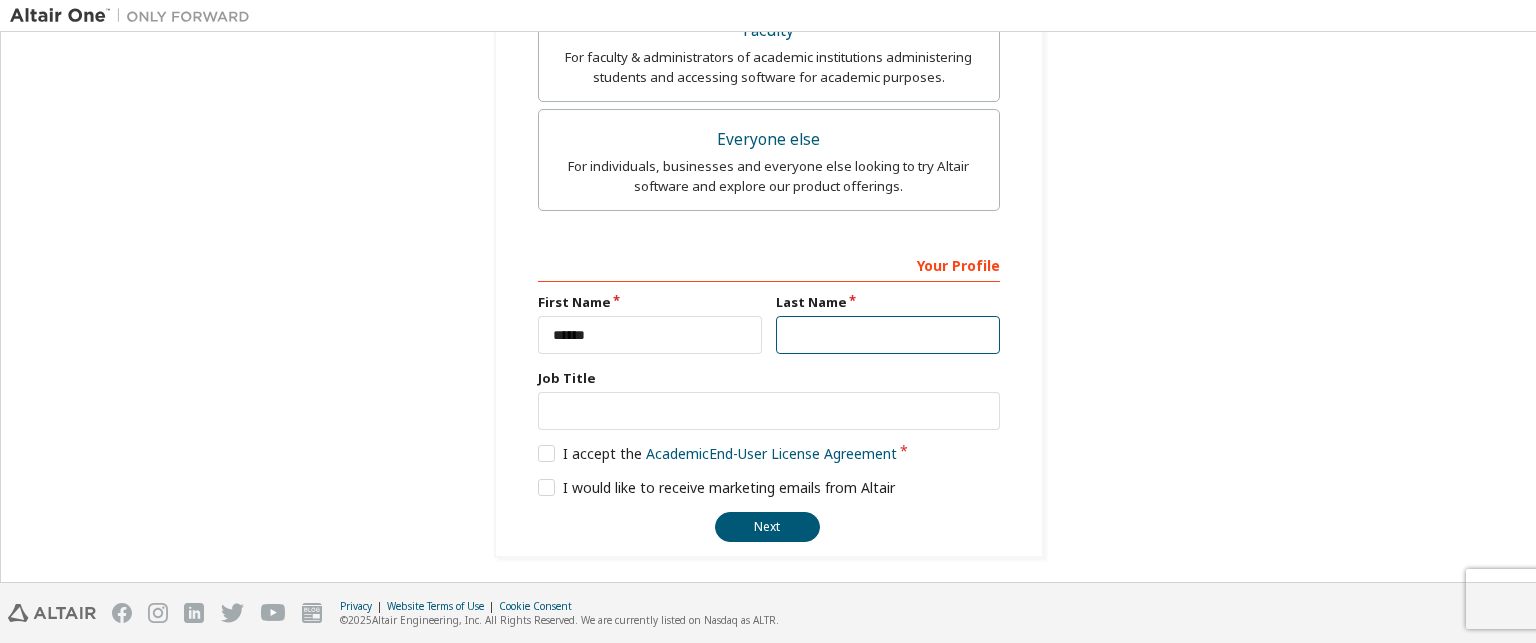 click at bounding box center [888, 335] 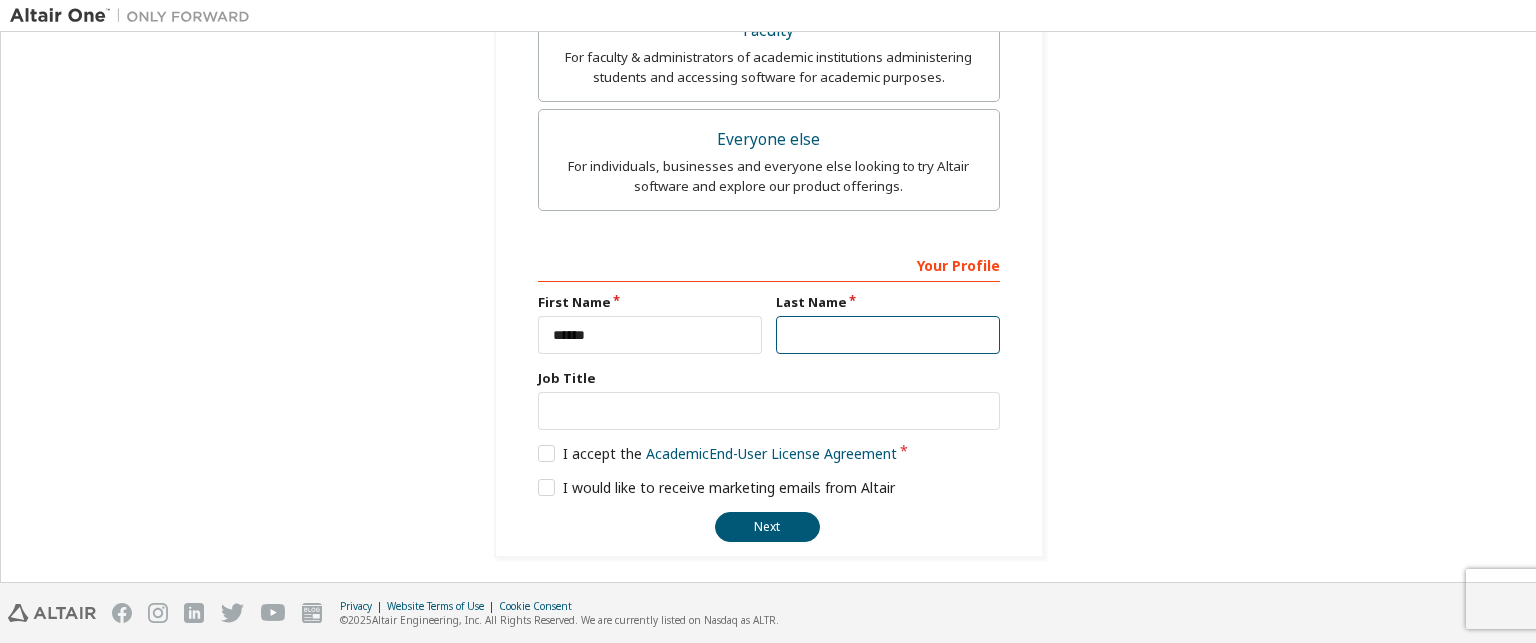 type on "**********" 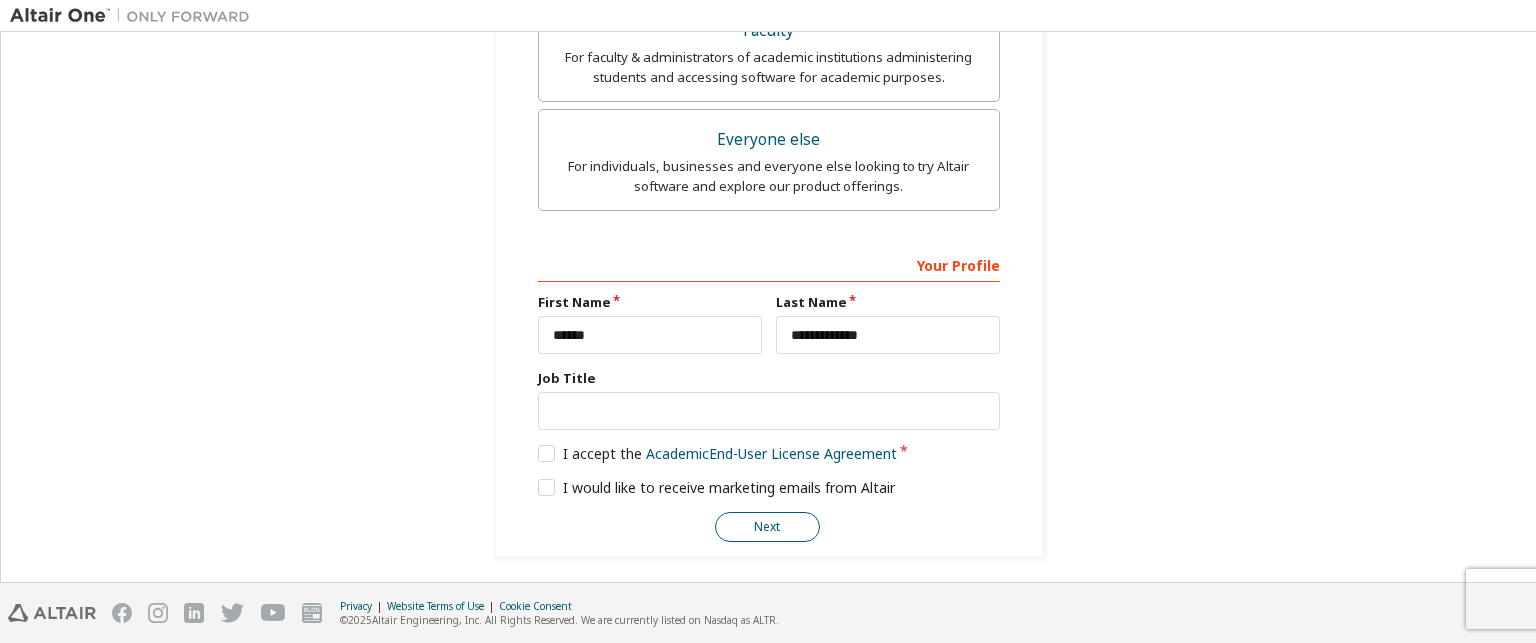 click on "Next" at bounding box center (767, 527) 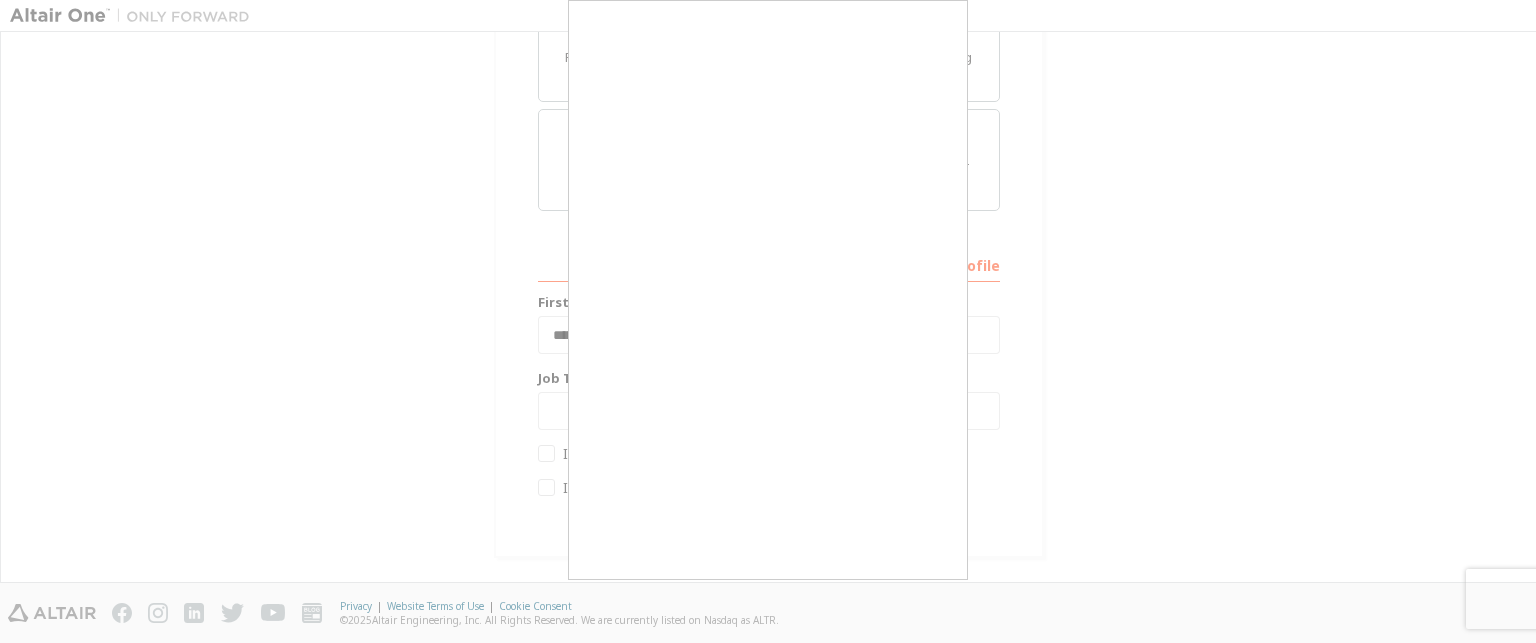 click at bounding box center [768, 321] 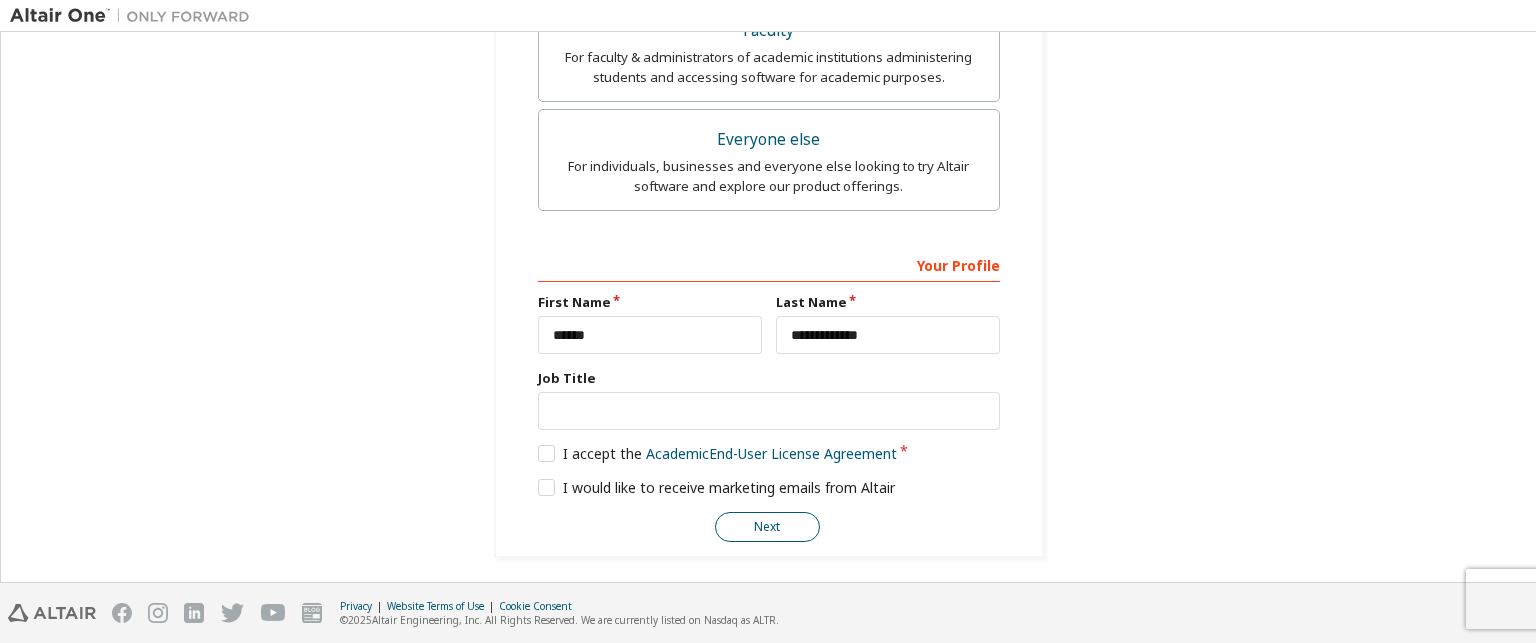click on "Next" at bounding box center (767, 527) 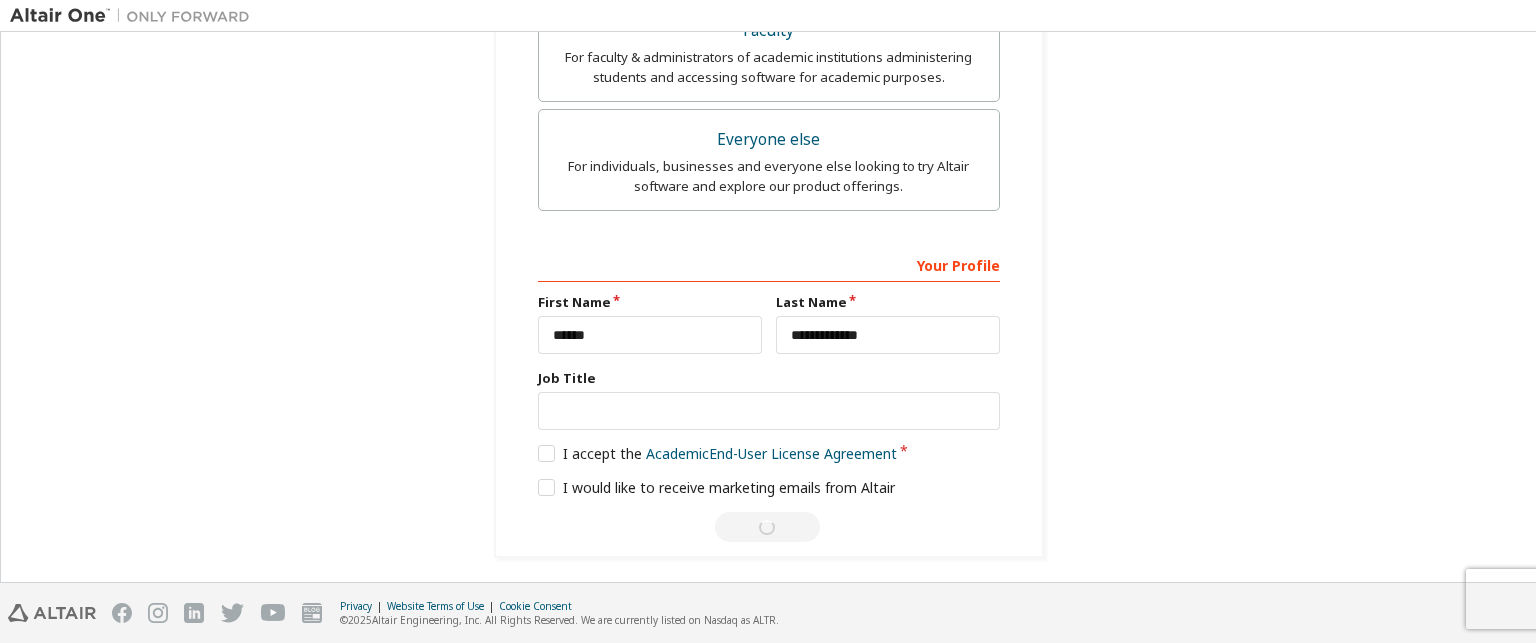 scroll, scrollTop: 0, scrollLeft: 0, axis: both 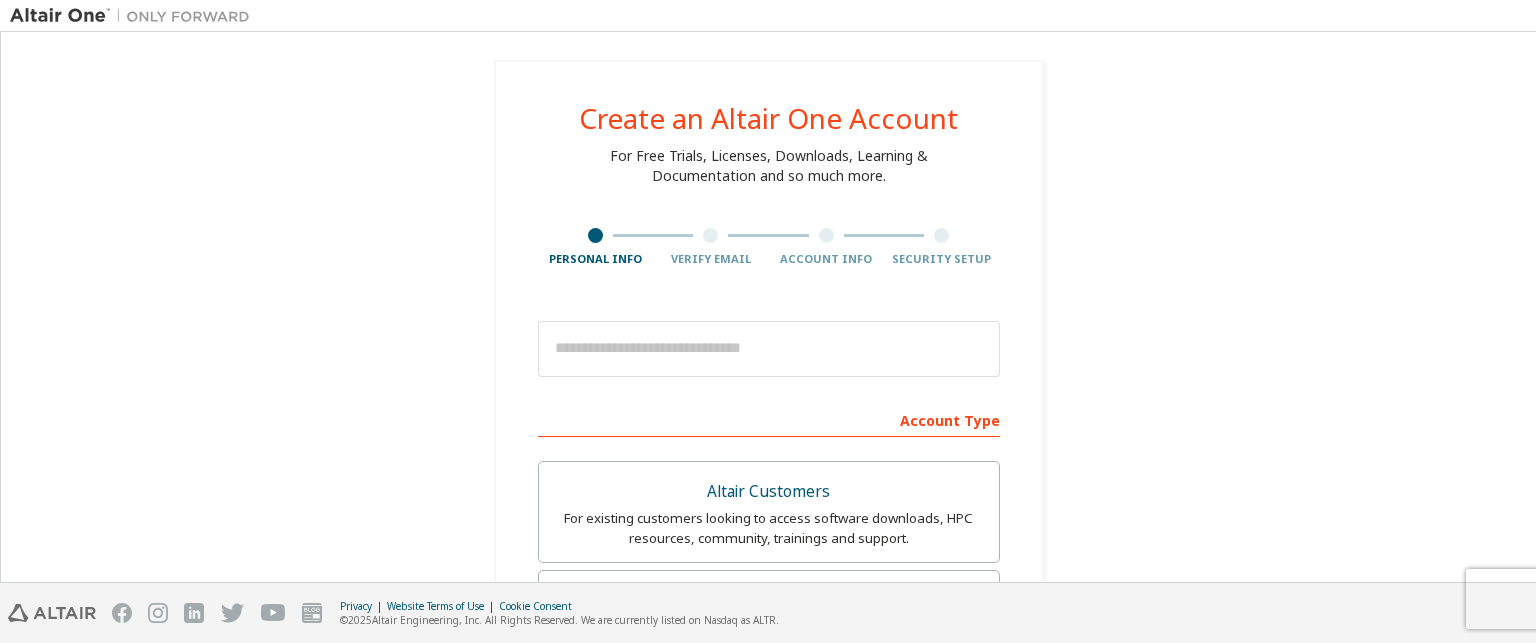 click on "This is a federated email. No need to register a new account. You should be able to  login  by using your company's SSO credentials. Email already exists. Please try to  login  instead. Account Type Altair Customers For existing customers looking to access software downloads, HPC resources, community, trainings and support. Students For currently enrolled students looking to access the free Altair Student Edition bundle and all other student resources. Faculty For faculty & administrators of academic institutions administering students and accessing software for academic purposes. Everyone else For individuals, businesses and everyone else looking to try Altair software and explore our product offerings. Your Profile First Name Last Name Job Title Please provide State/Province to help us route sales and support resources to you more efficiently. I accept the    End-User License Agreement I would like to receive marketing emails from Altair Next" at bounding box center [769, 766] 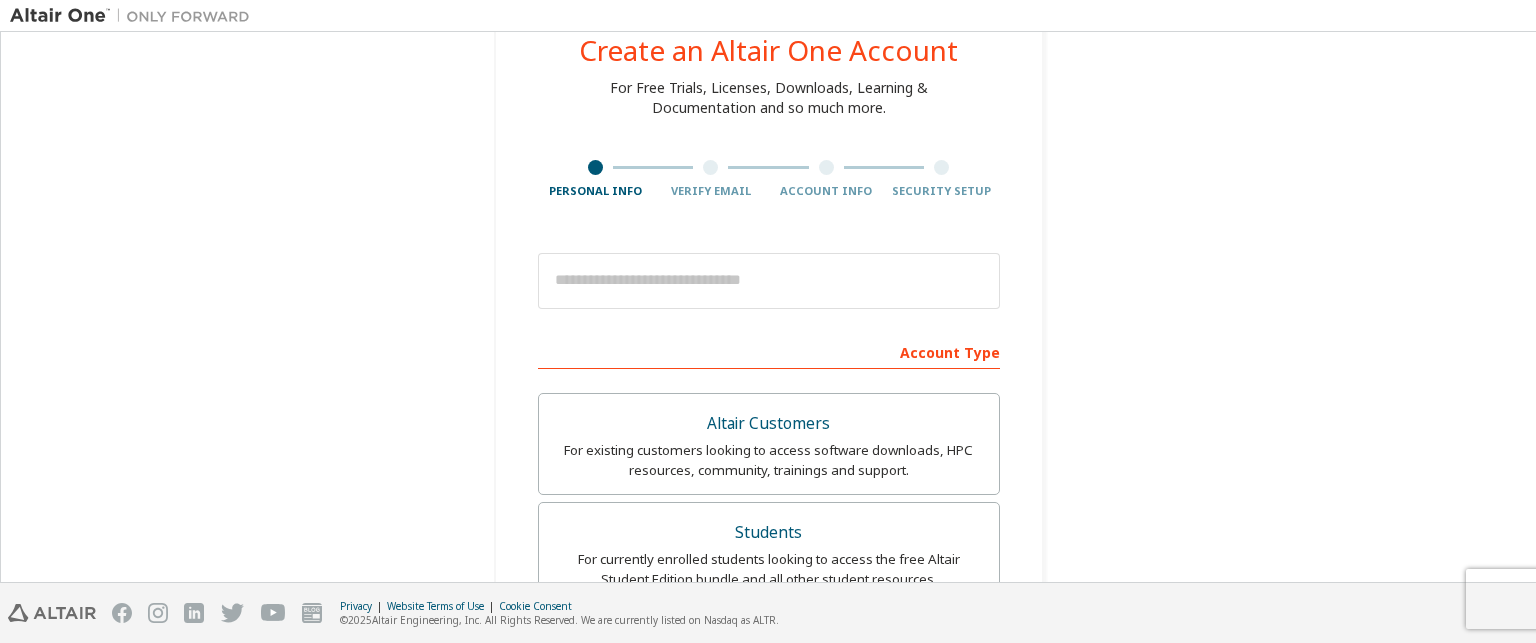 scroll, scrollTop: 100, scrollLeft: 0, axis: vertical 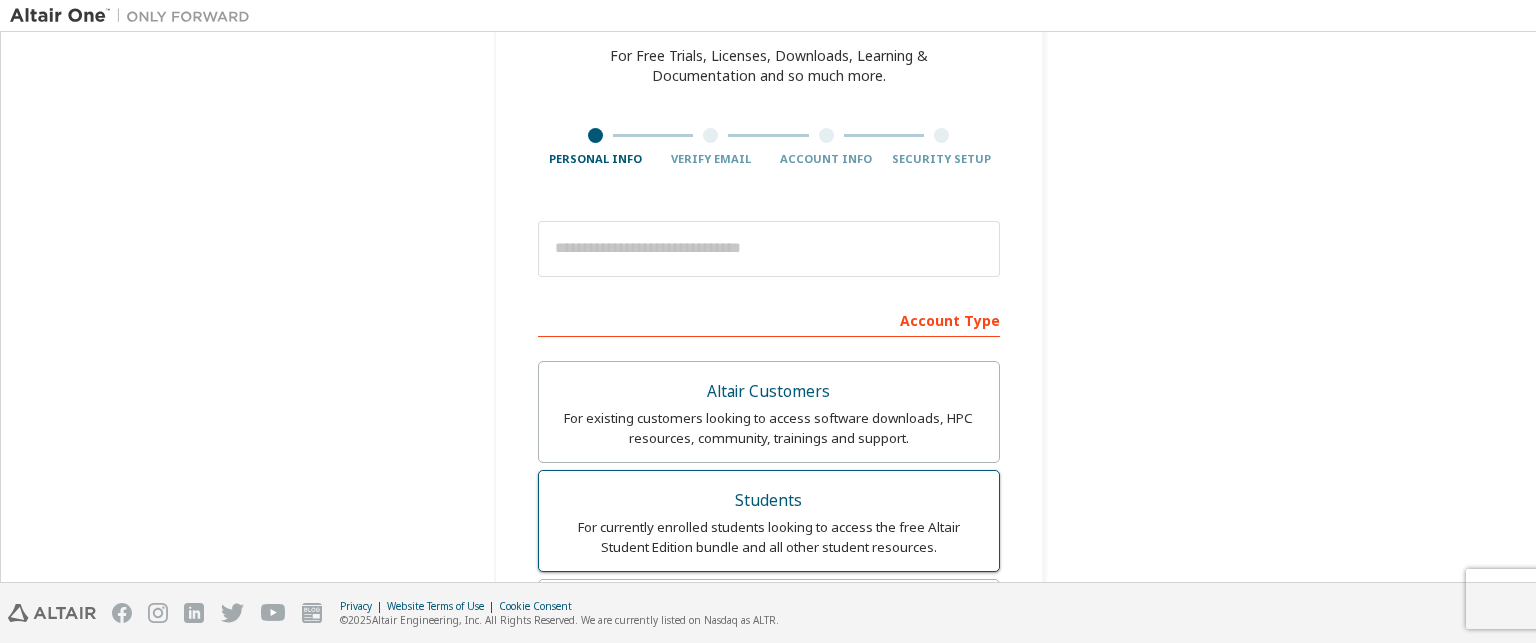 click on "Students" at bounding box center (769, 501) 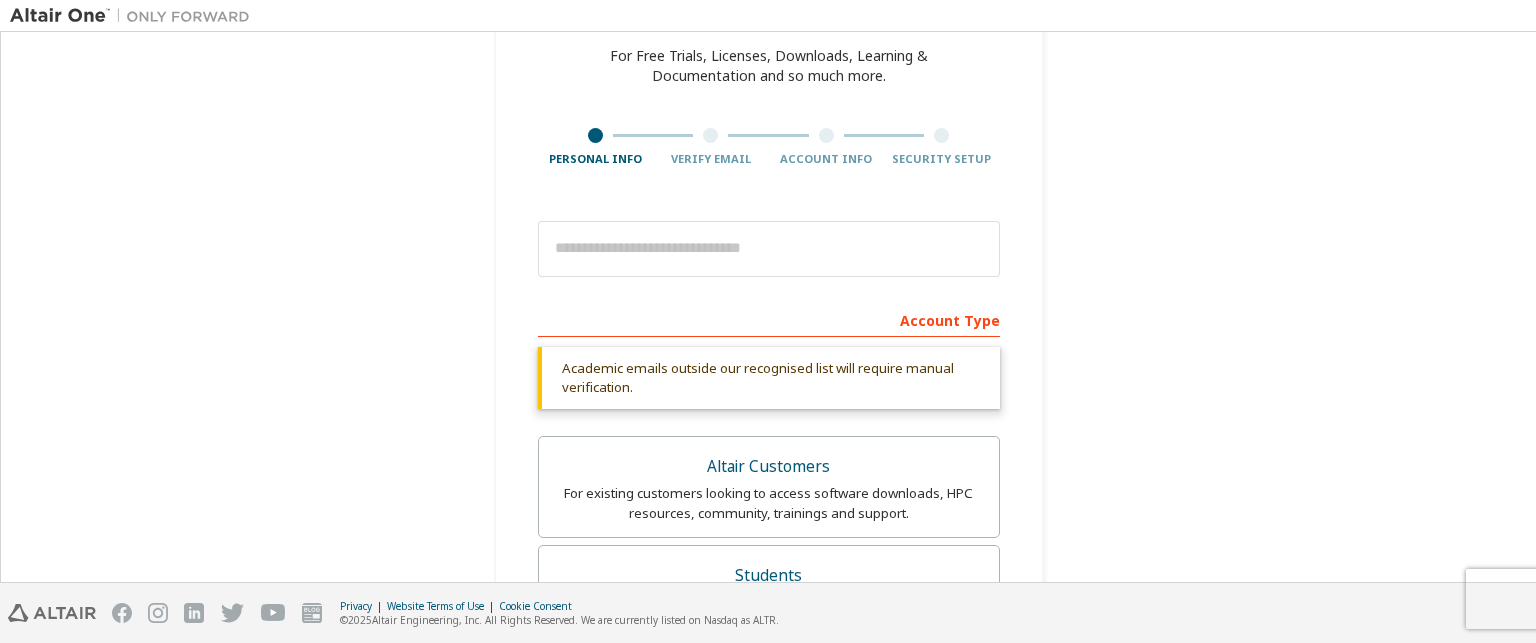 click on "Account Type" at bounding box center [769, 319] 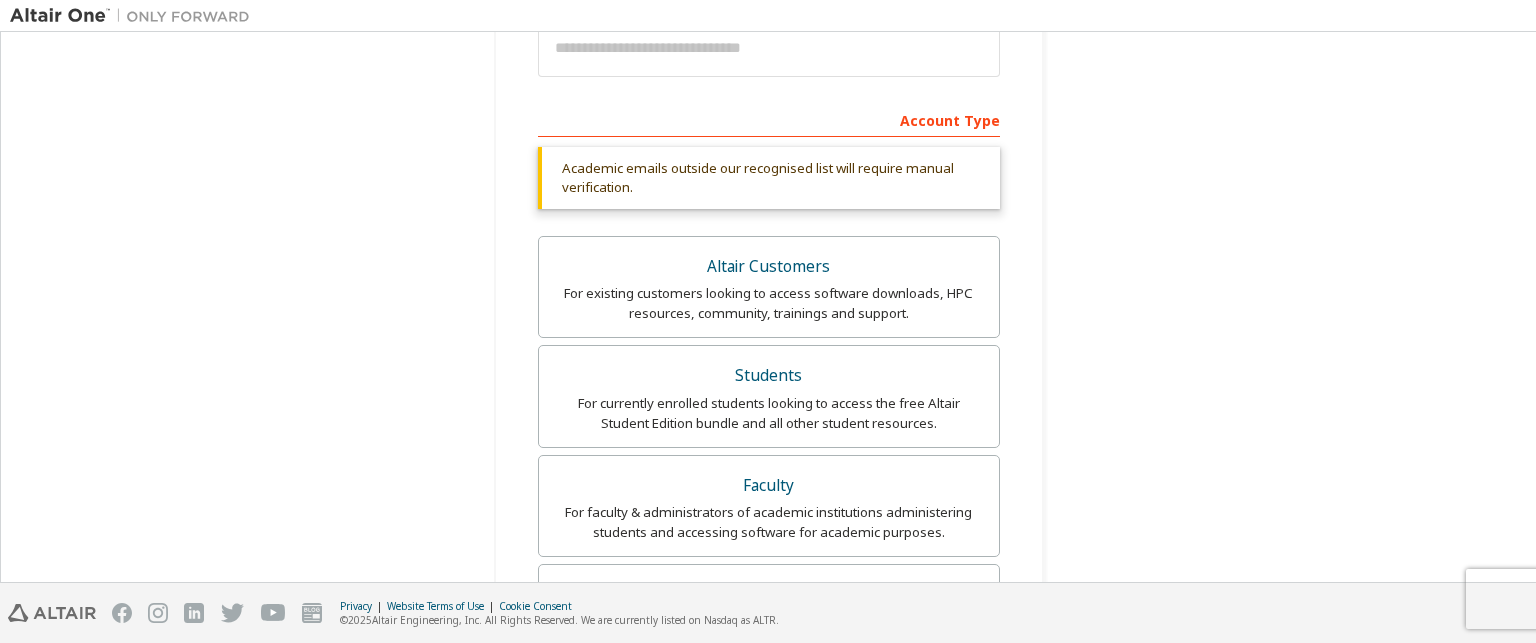 click on "Account Type" at bounding box center (769, 119) 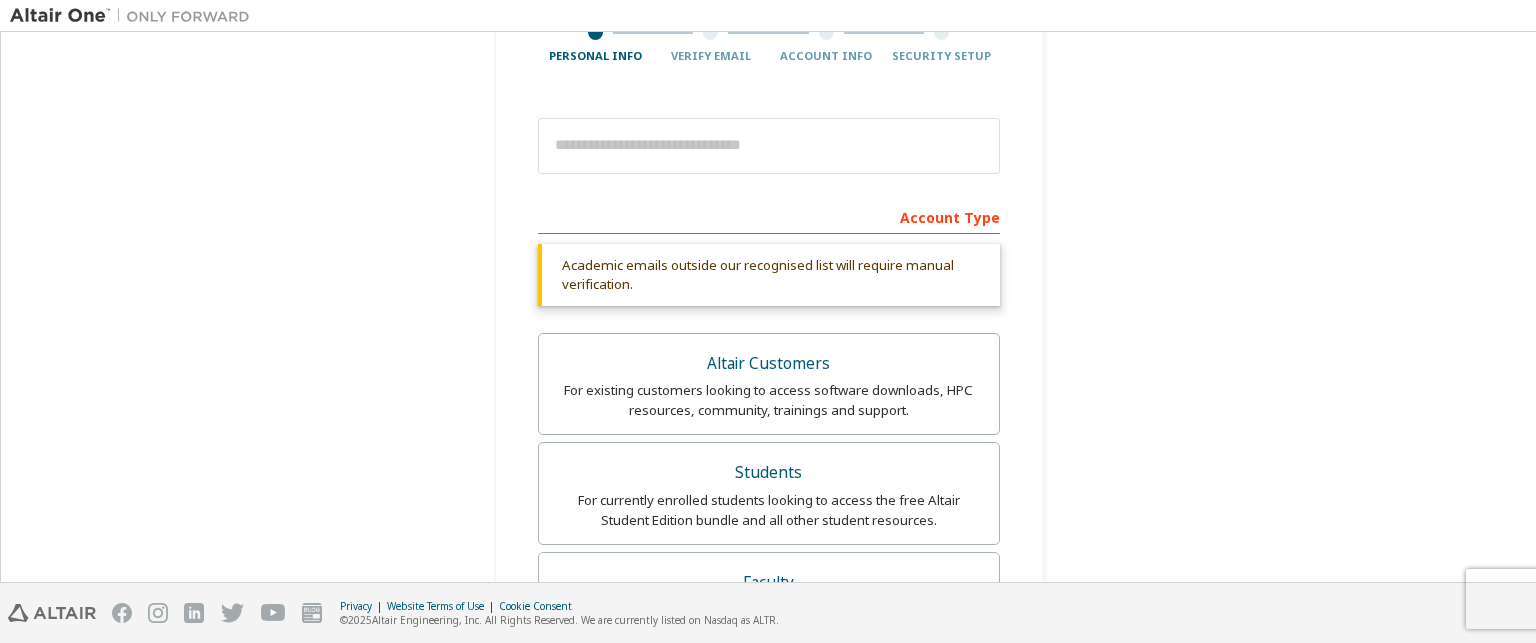 scroll, scrollTop: 100, scrollLeft: 0, axis: vertical 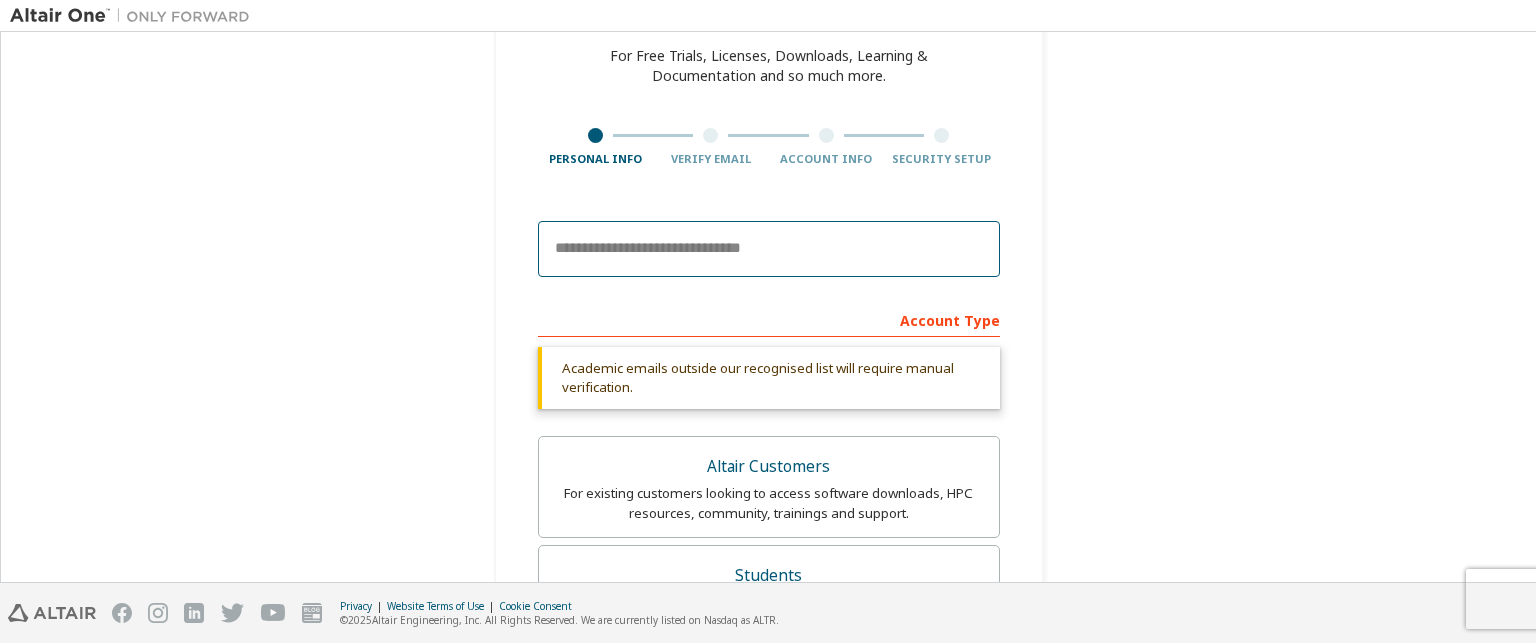 click at bounding box center (769, 249) 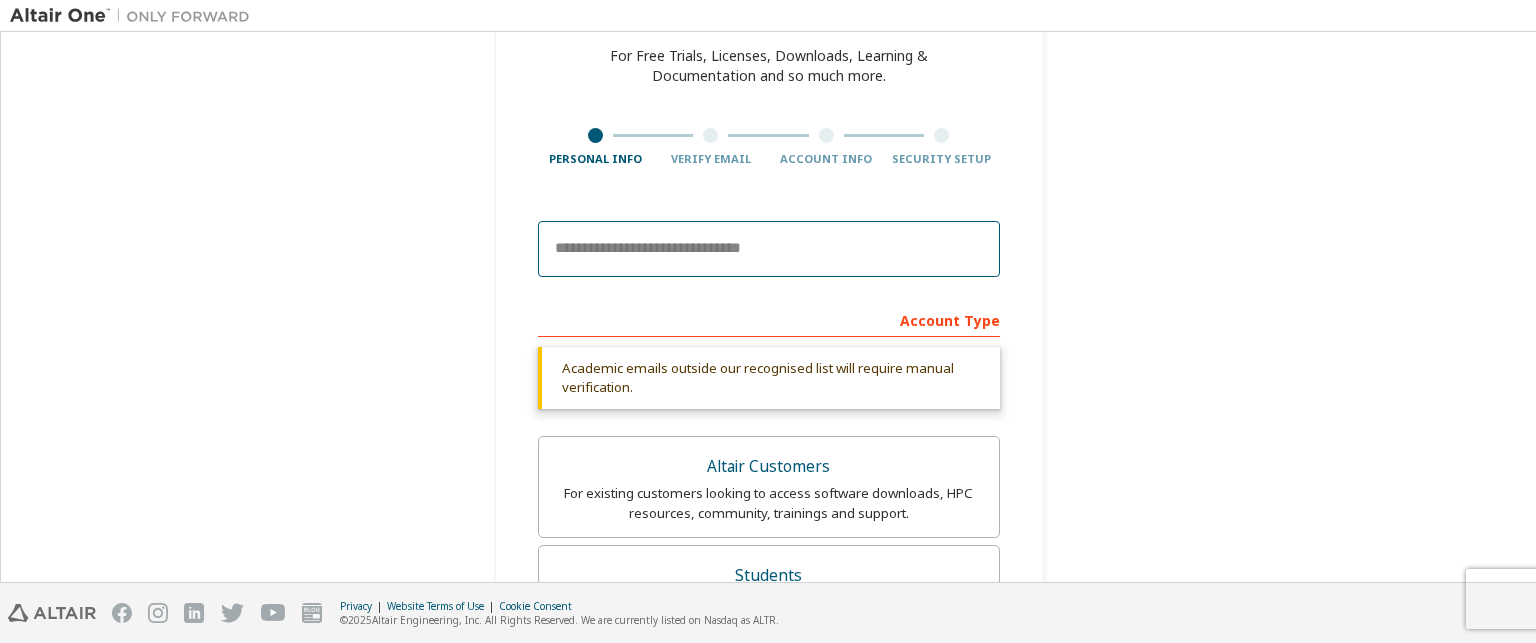 type on "**********" 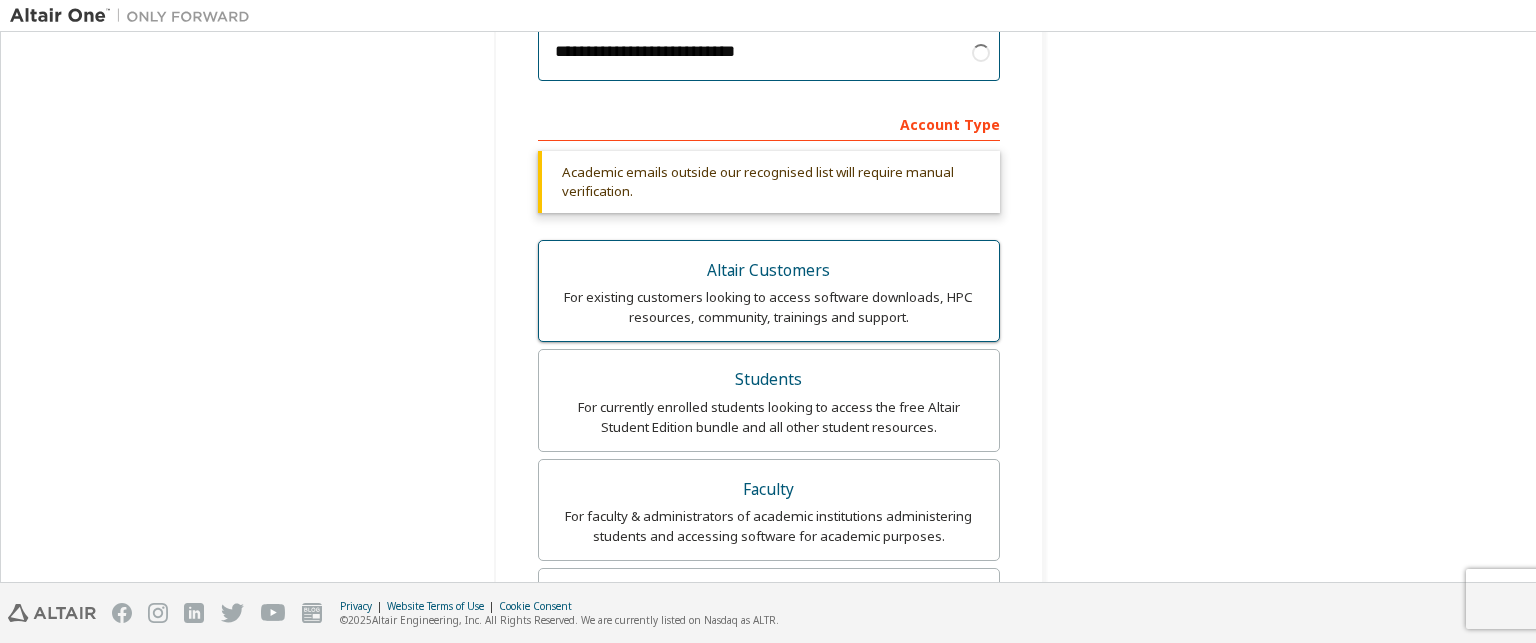 scroll, scrollTop: 300, scrollLeft: 0, axis: vertical 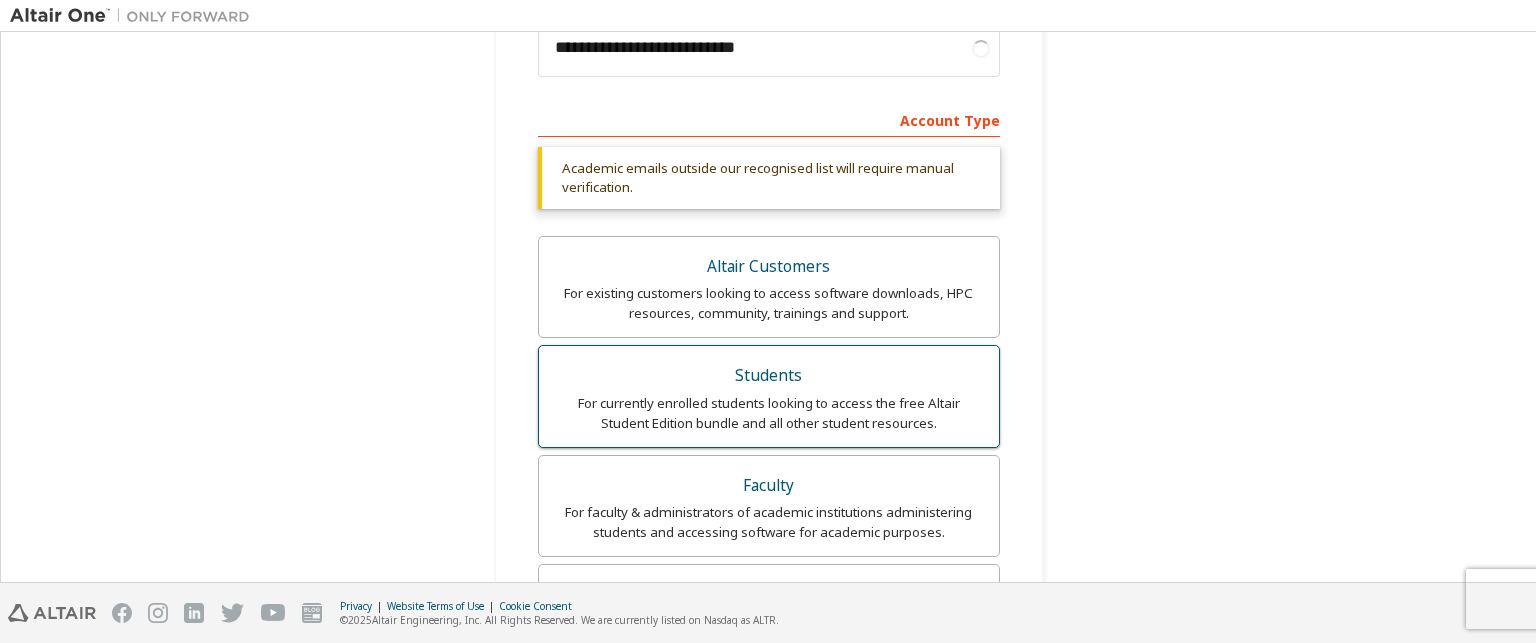 click on "Students" at bounding box center [769, 376] 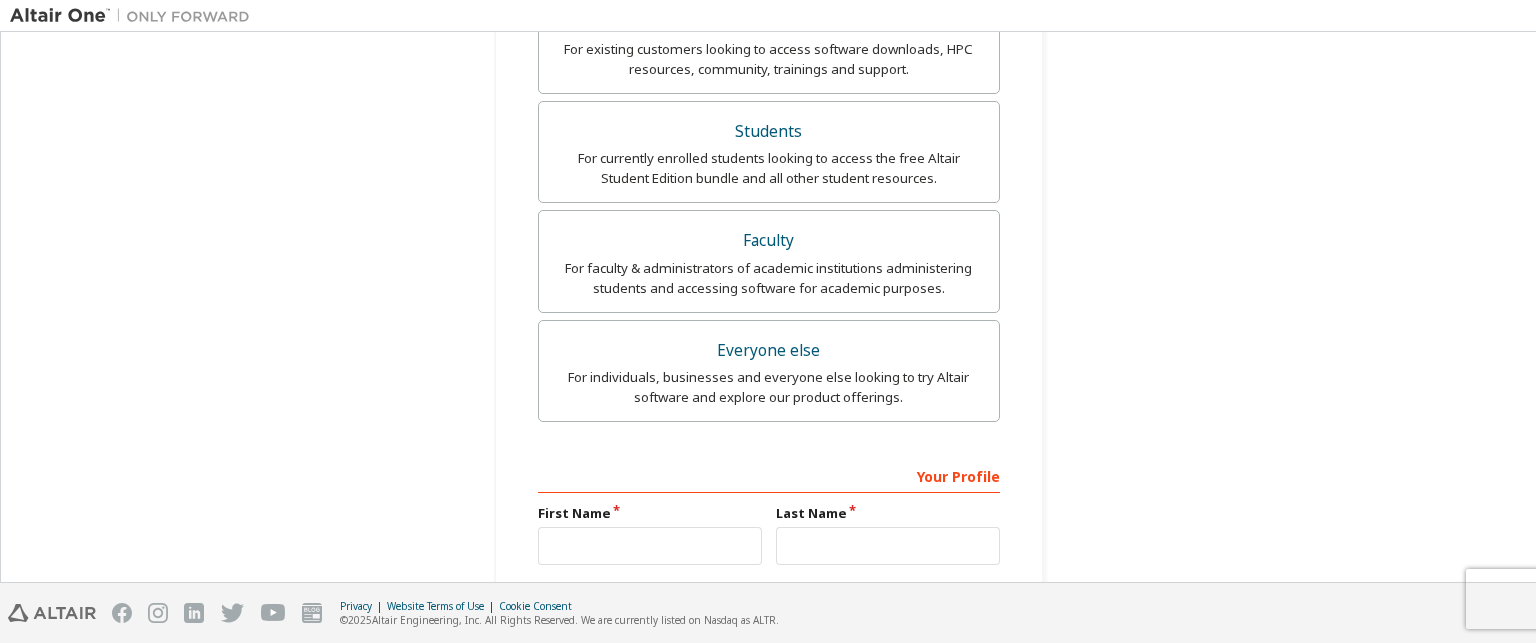 scroll, scrollTop: 679, scrollLeft: 0, axis: vertical 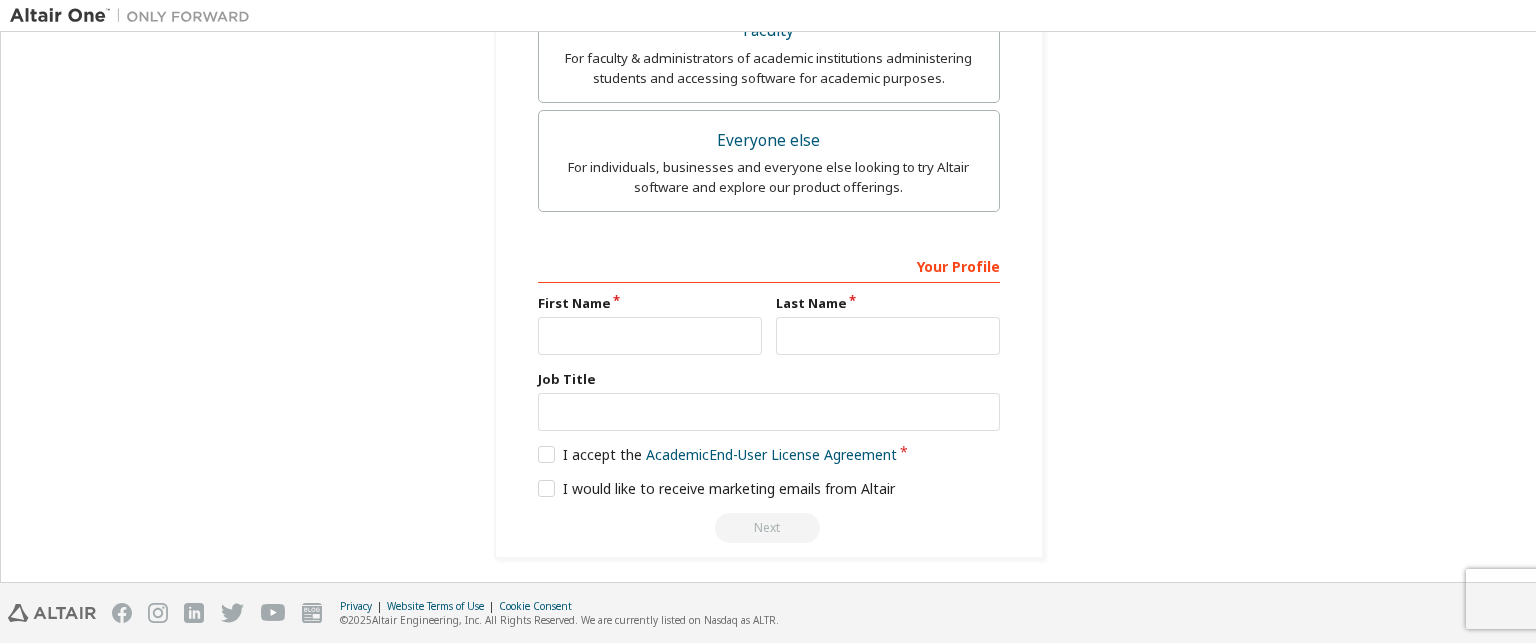 click on "Last Name" at bounding box center (888, 303) 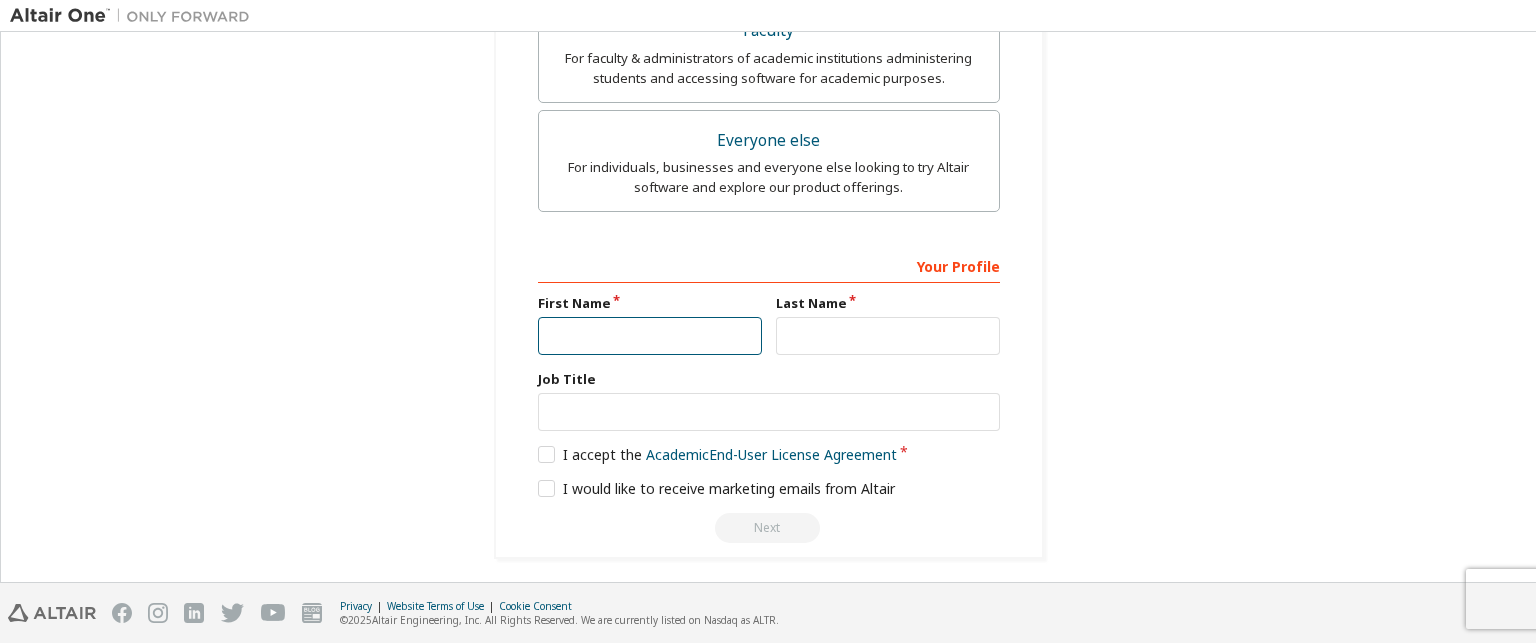 click at bounding box center (650, 336) 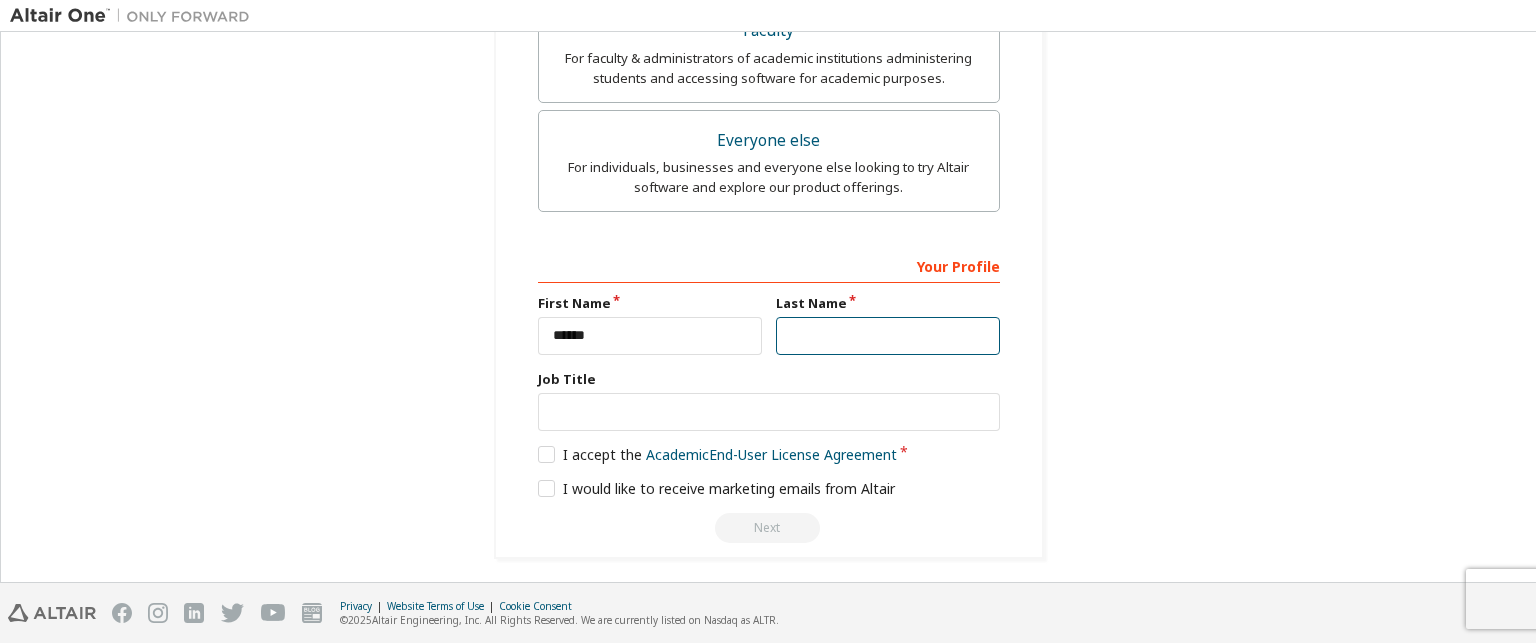 click at bounding box center [888, 336] 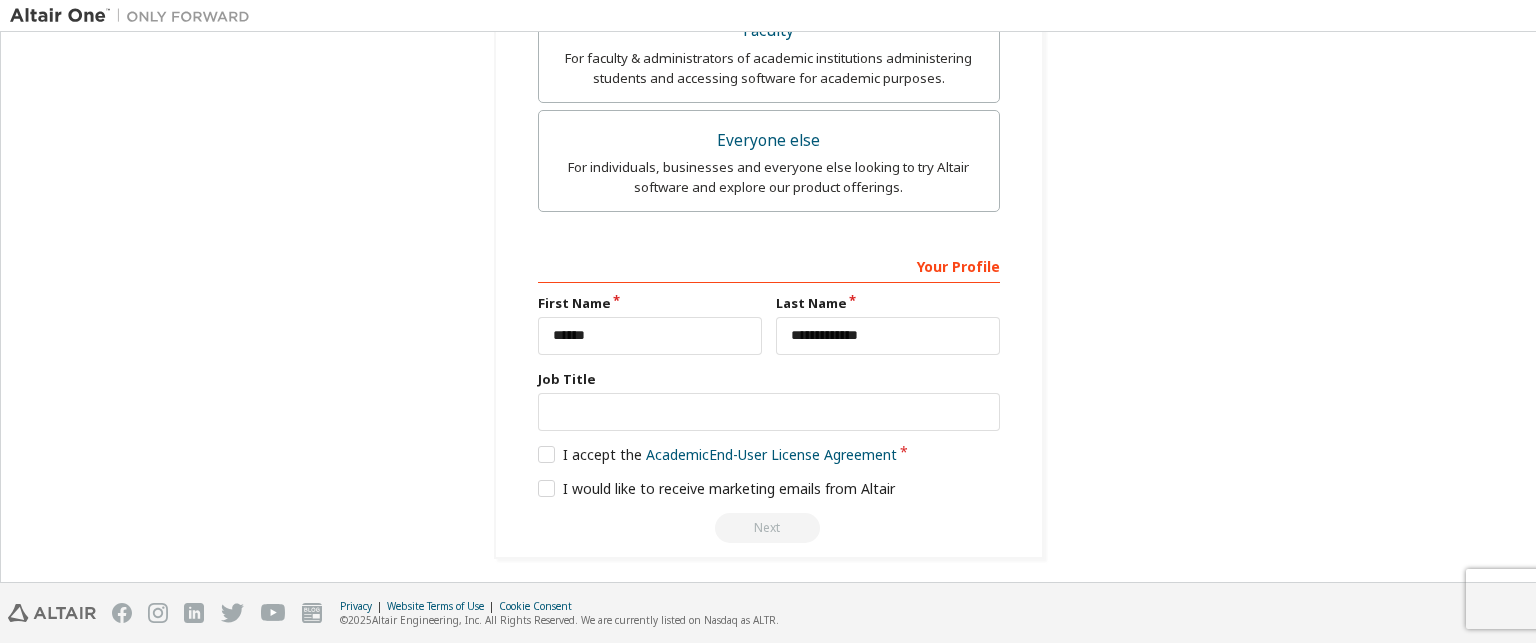 click on "Next" at bounding box center [769, 528] 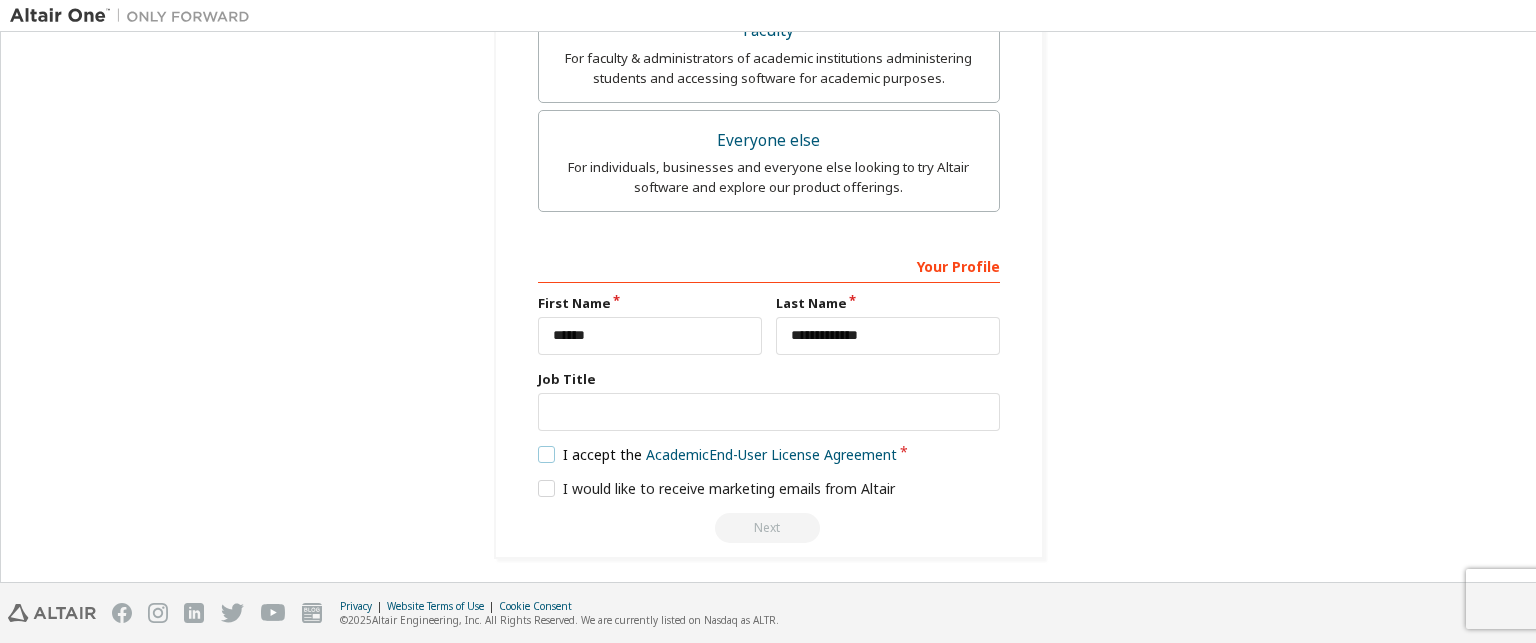 click on "I accept the   Academic   End-User License Agreement" at bounding box center [718, 454] 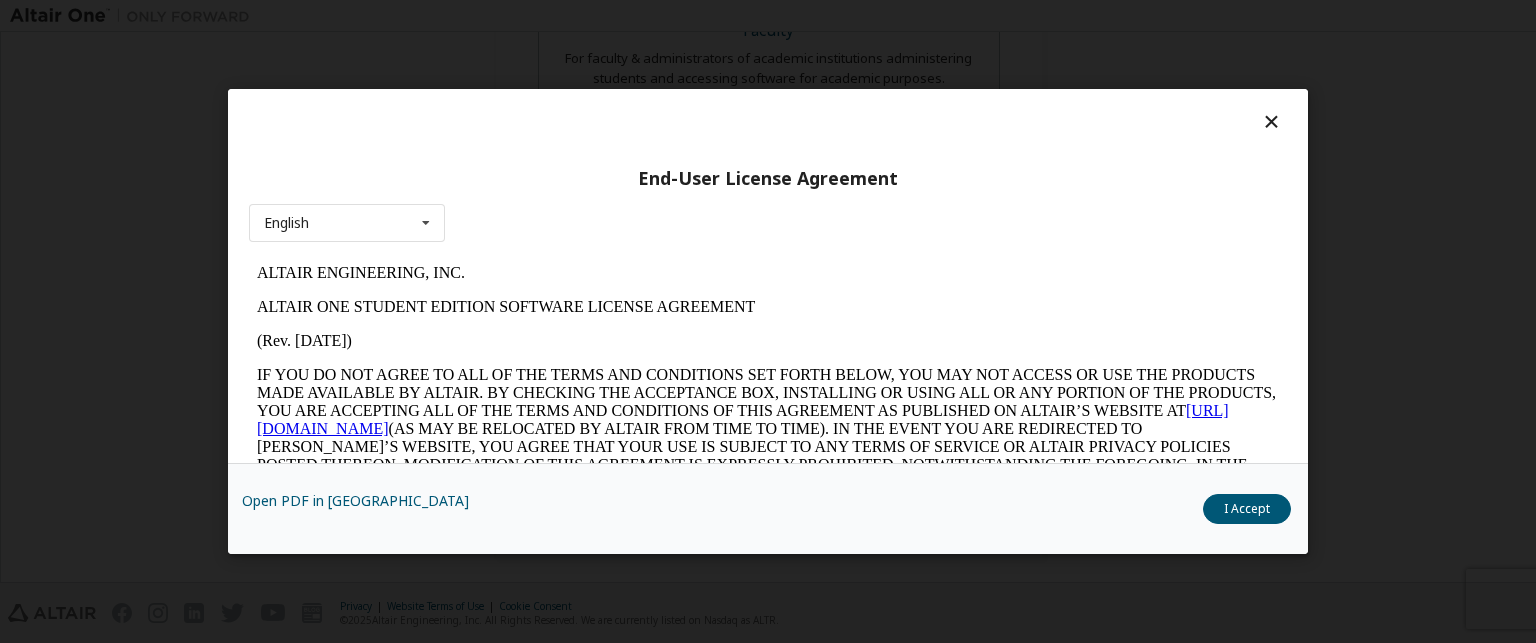 scroll, scrollTop: 0, scrollLeft: 0, axis: both 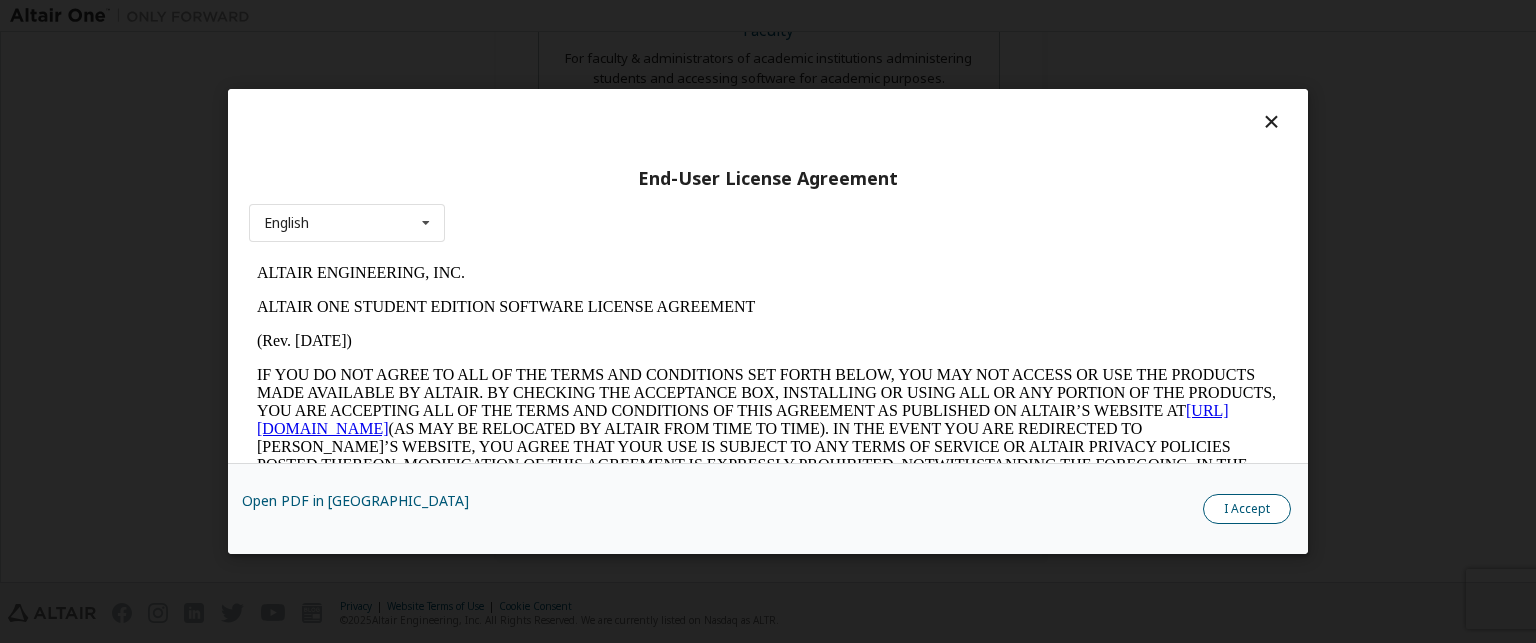 click on "I Accept" at bounding box center (1247, 509) 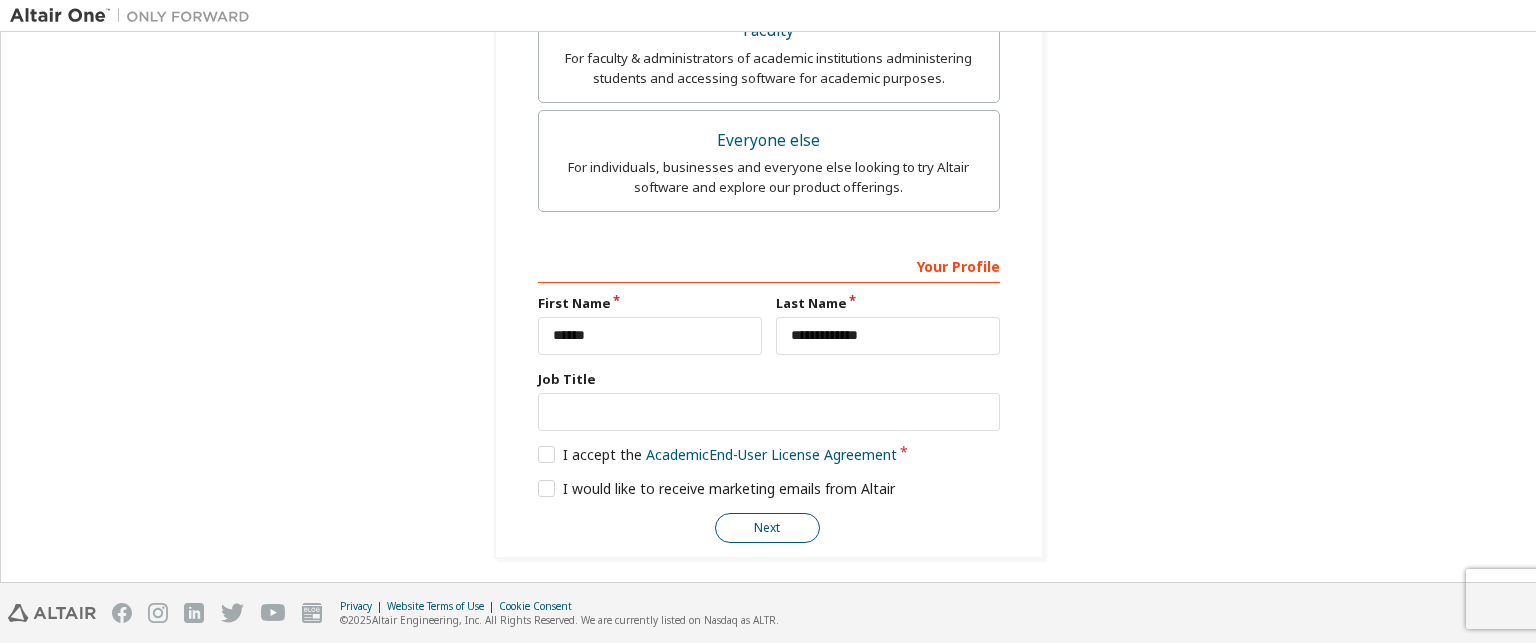 click on "Next" at bounding box center [767, 528] 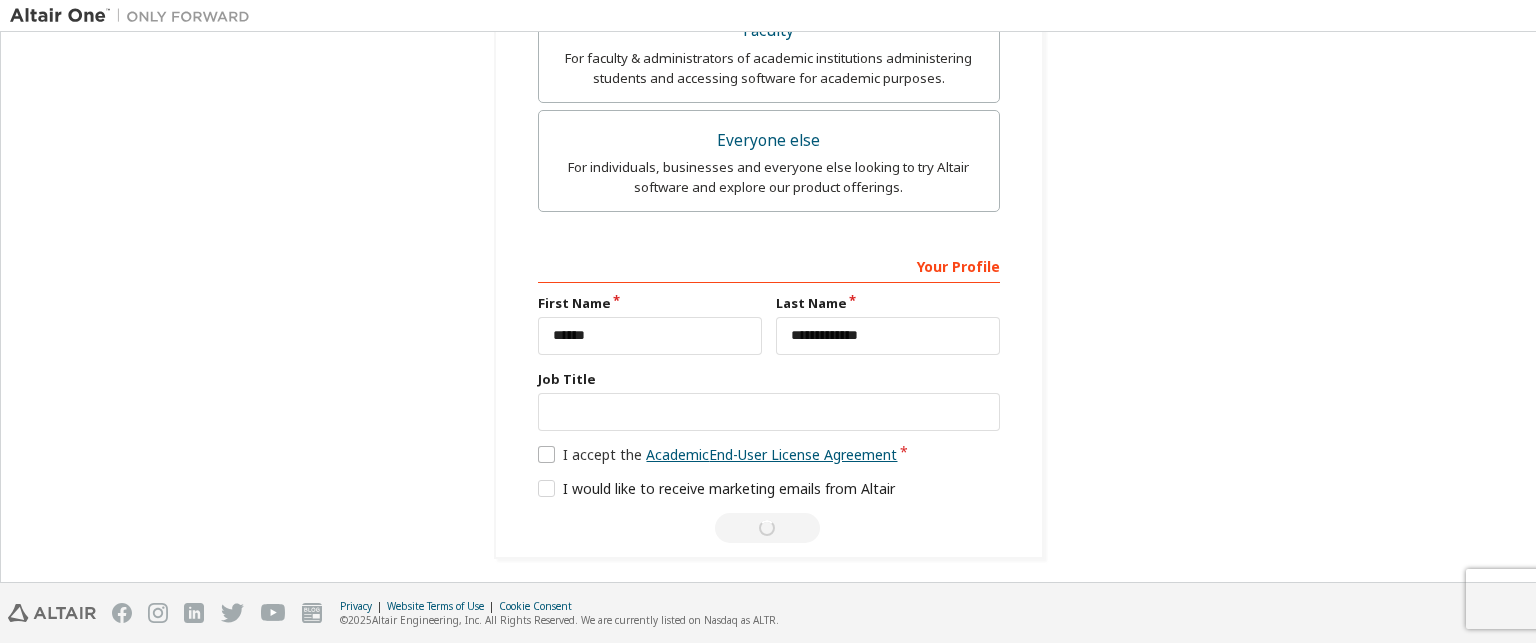scroll, scrollTop: 0, scrollLeft: 0, axis: both 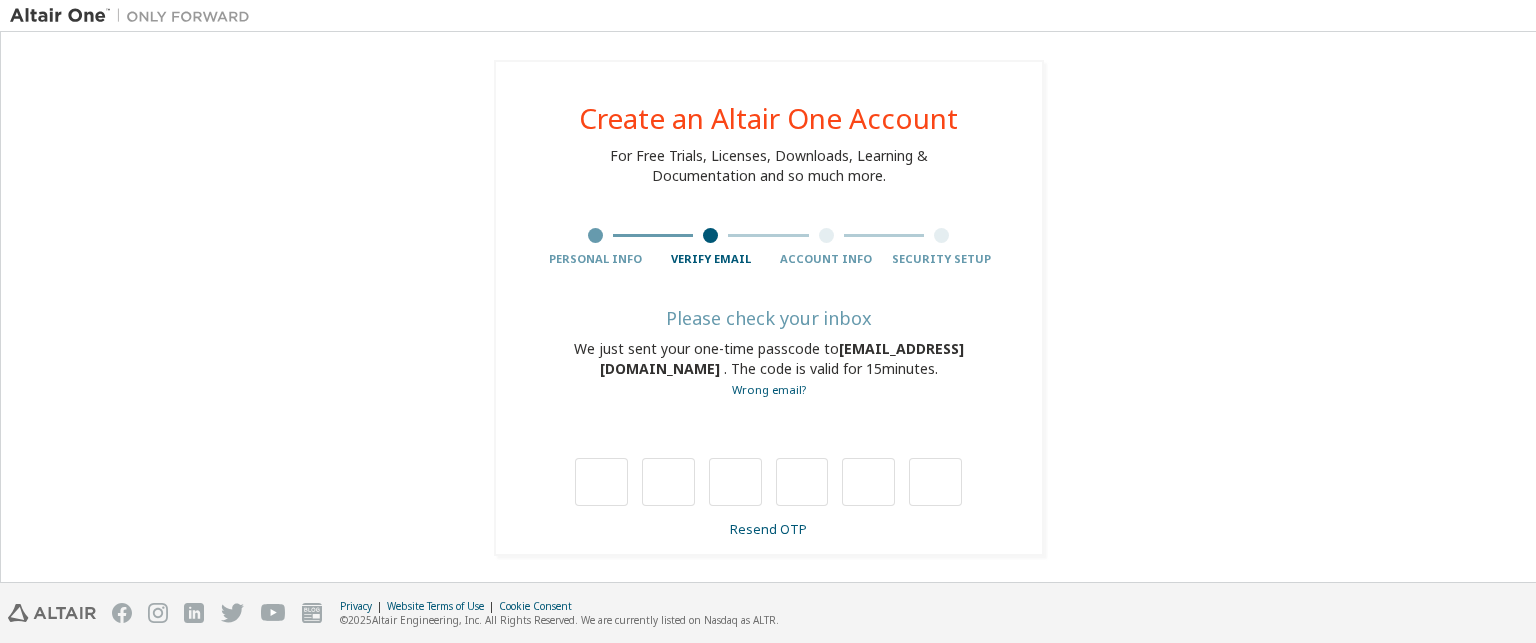 type on "*" 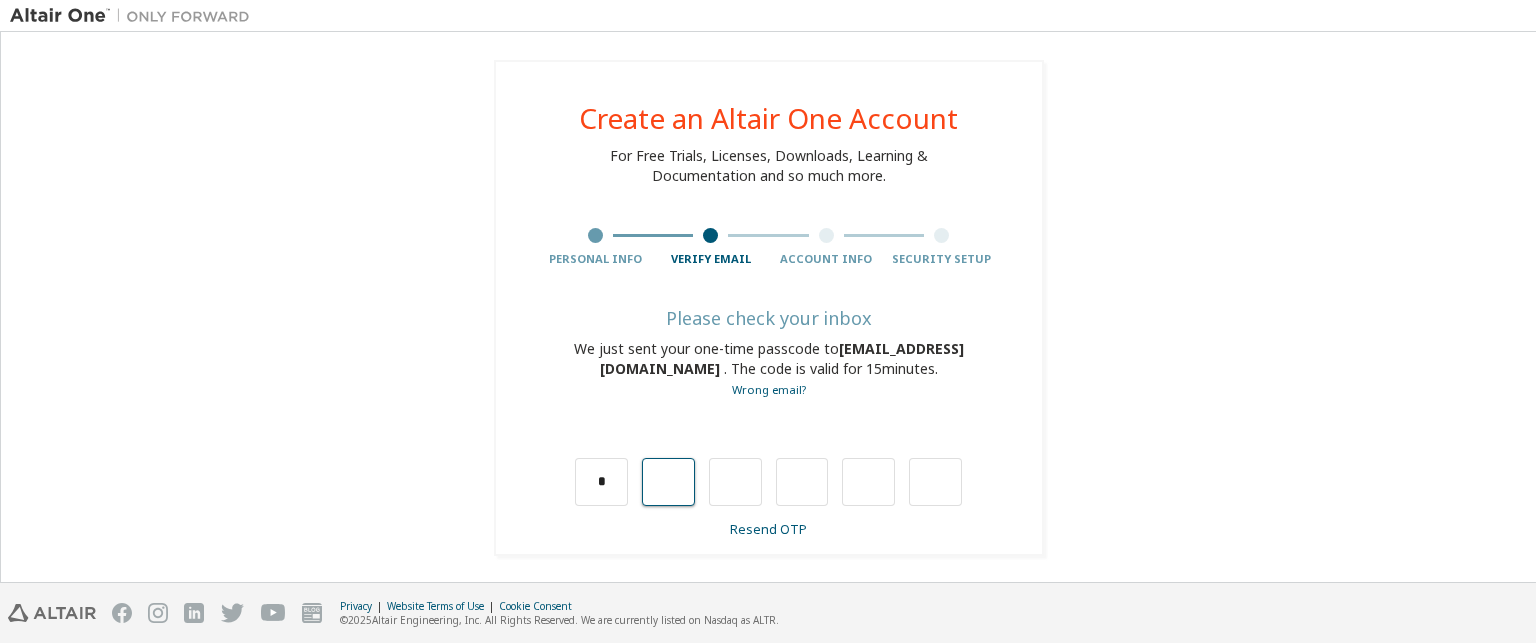 type on "*" 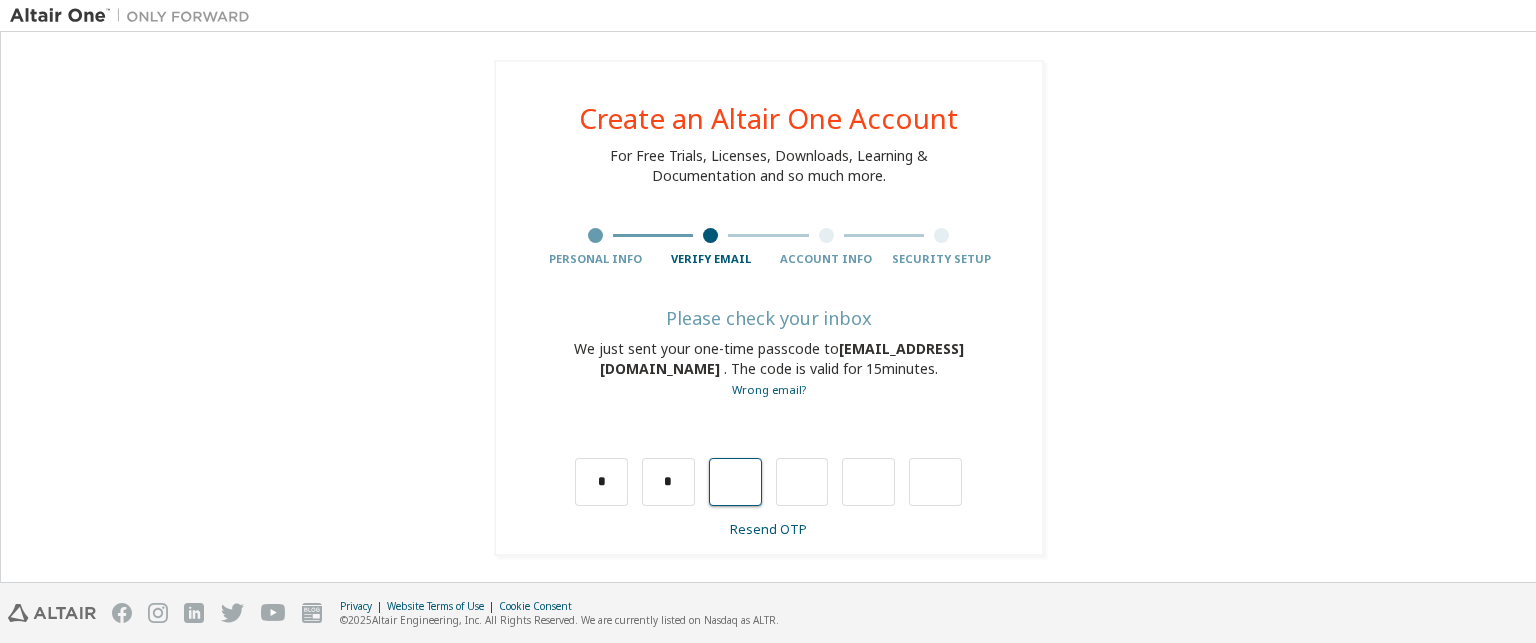 type on "*" 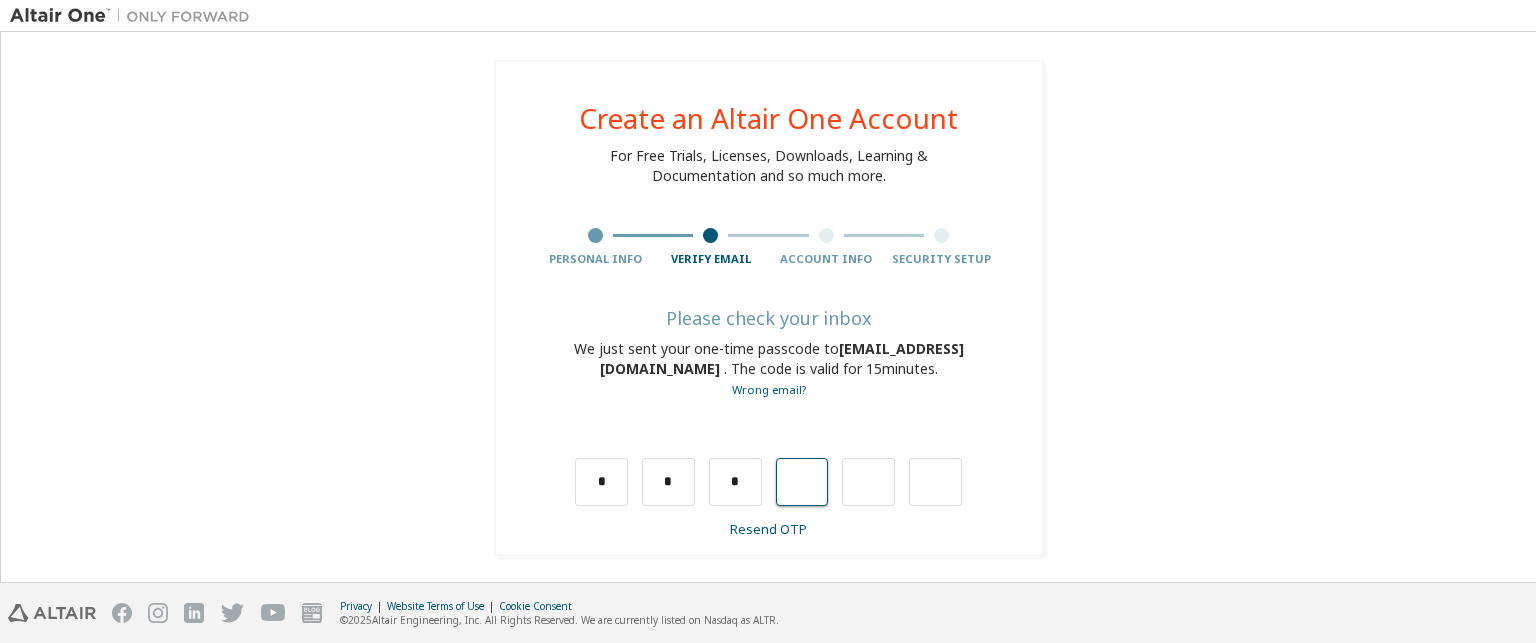 type on "*" 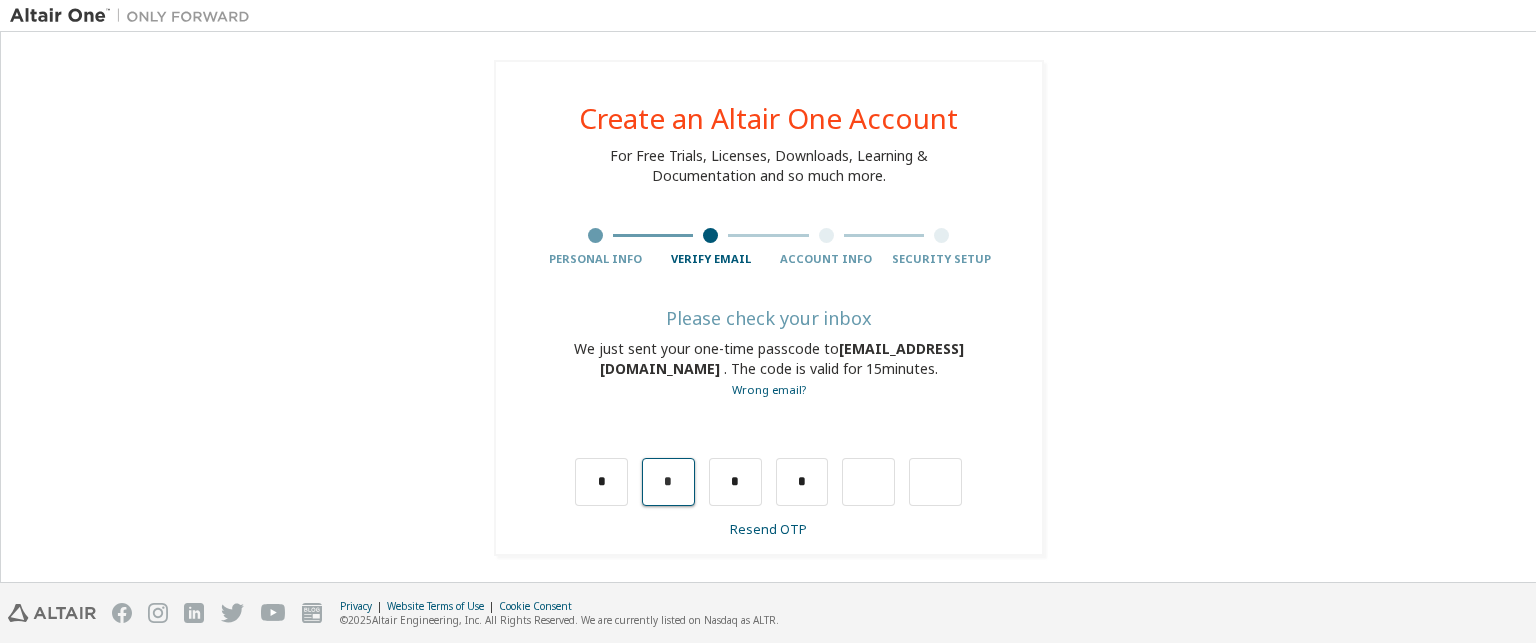 click on "*" at bounding box center [668, 482] 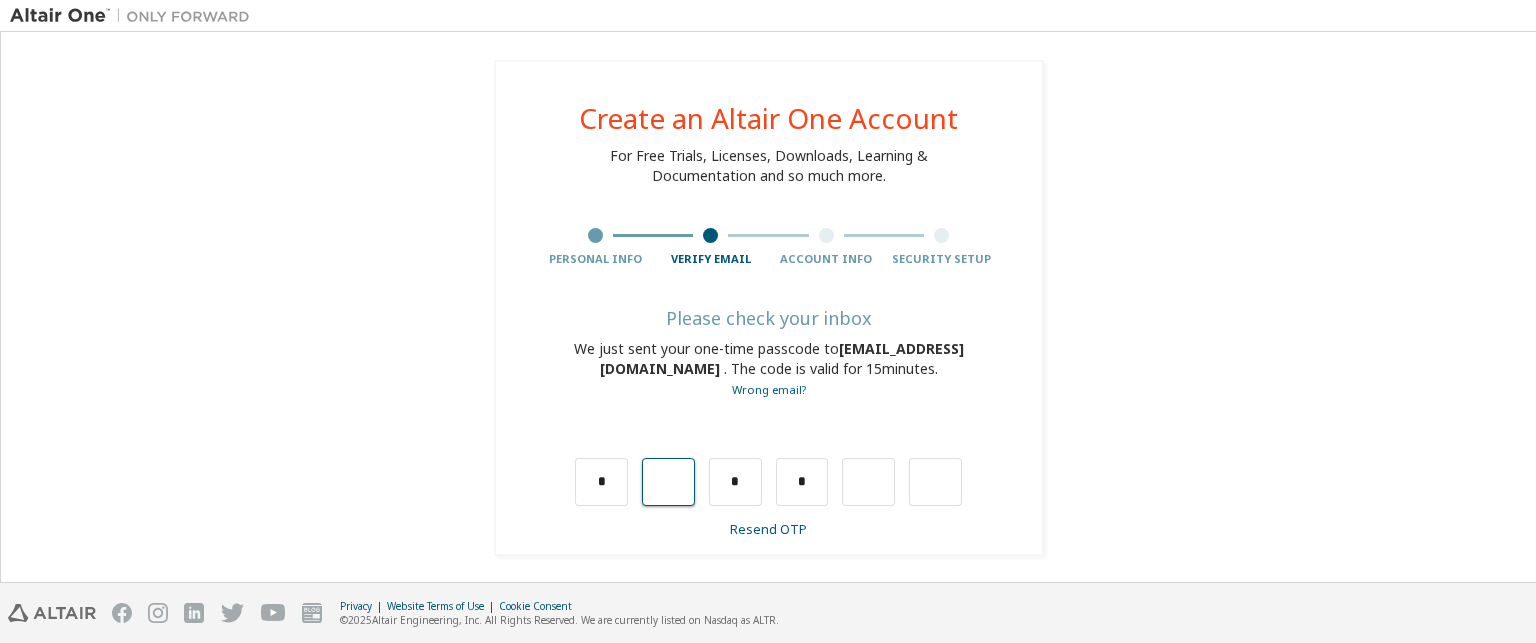 click at bounding box center (668, 482) 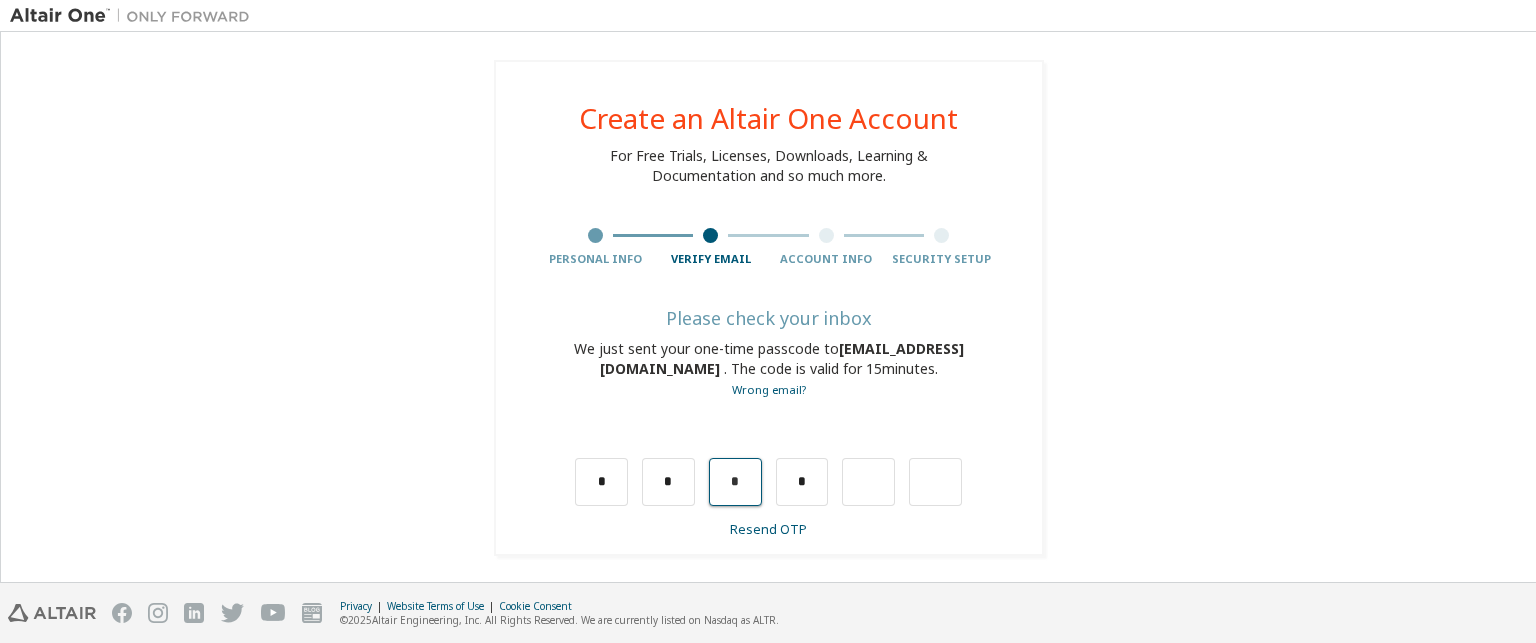 click on "*" at bounding box center (735, 482) 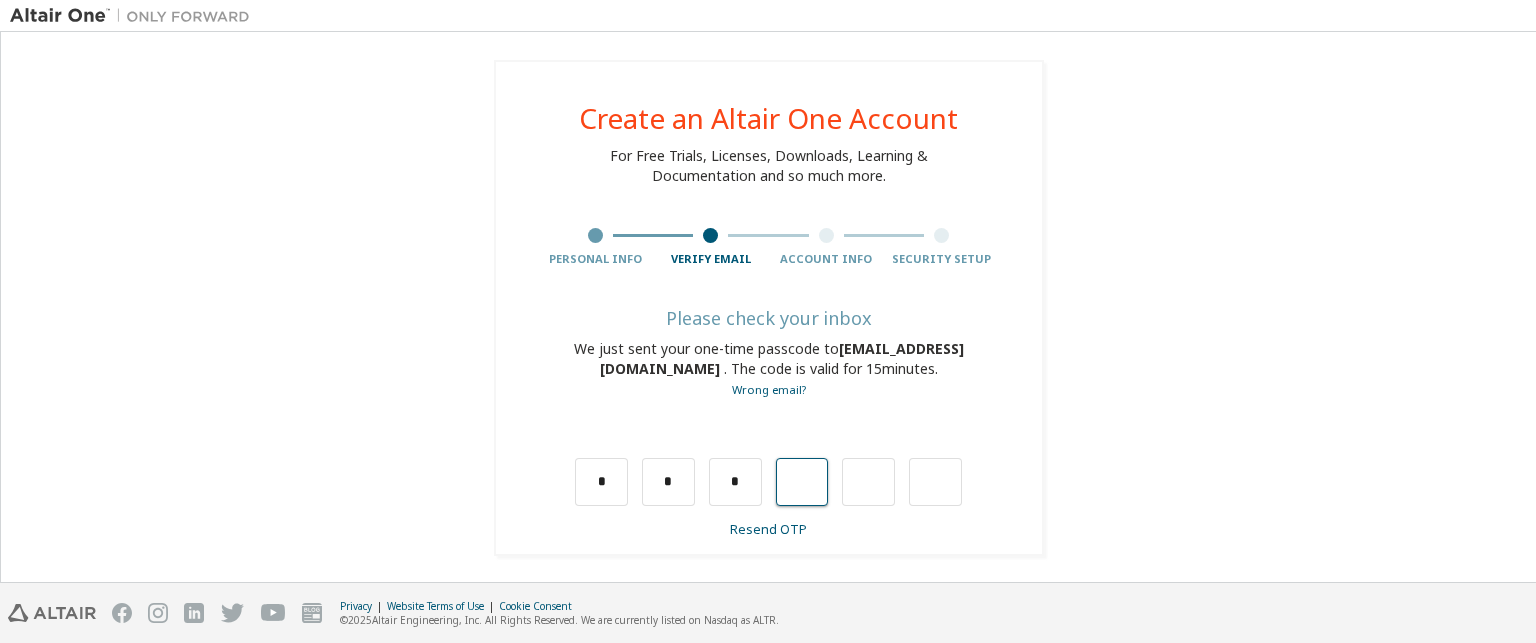click at bounding box center [802, 482] 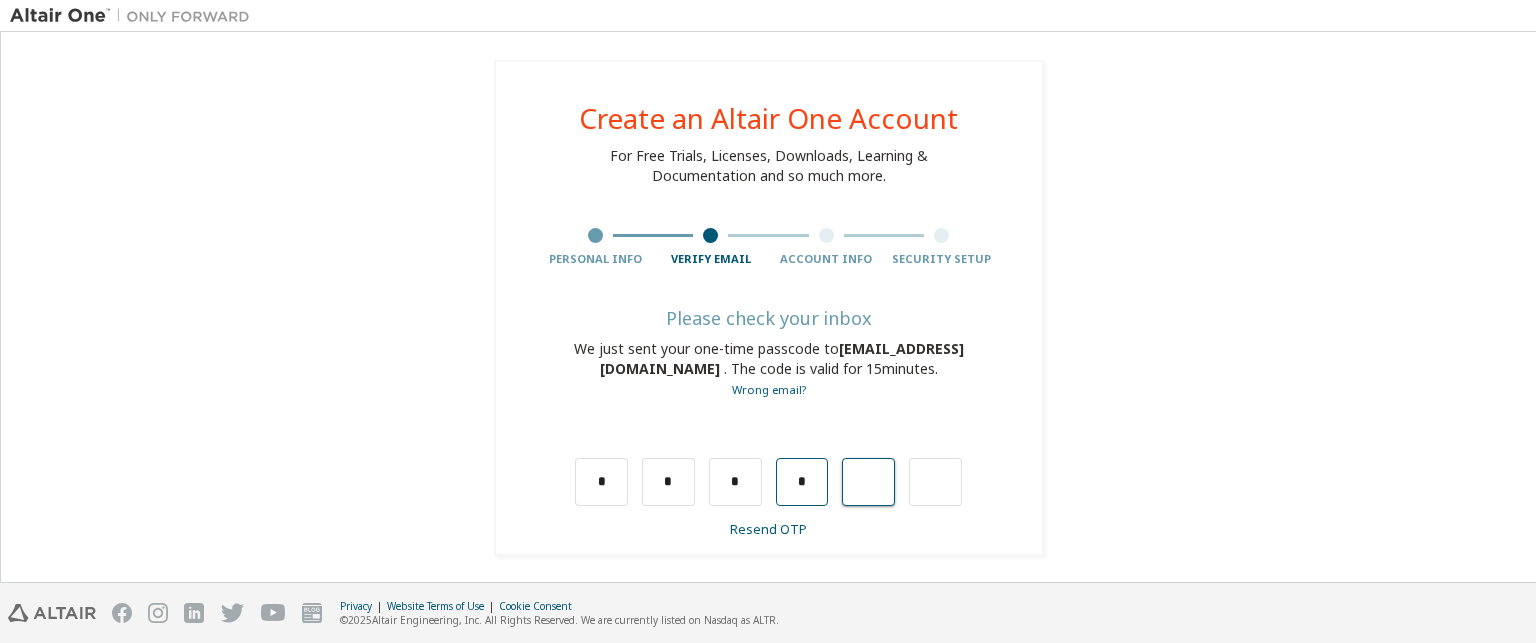 type on "*" 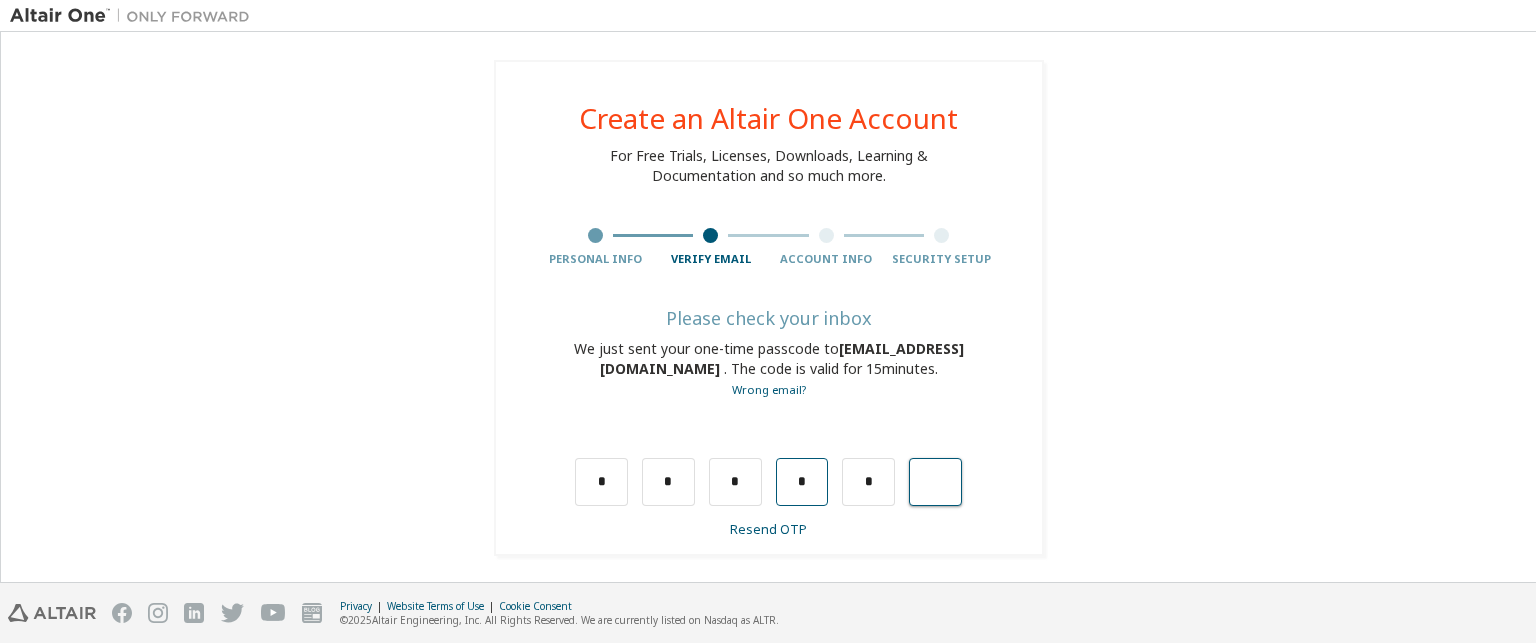 type on "**" 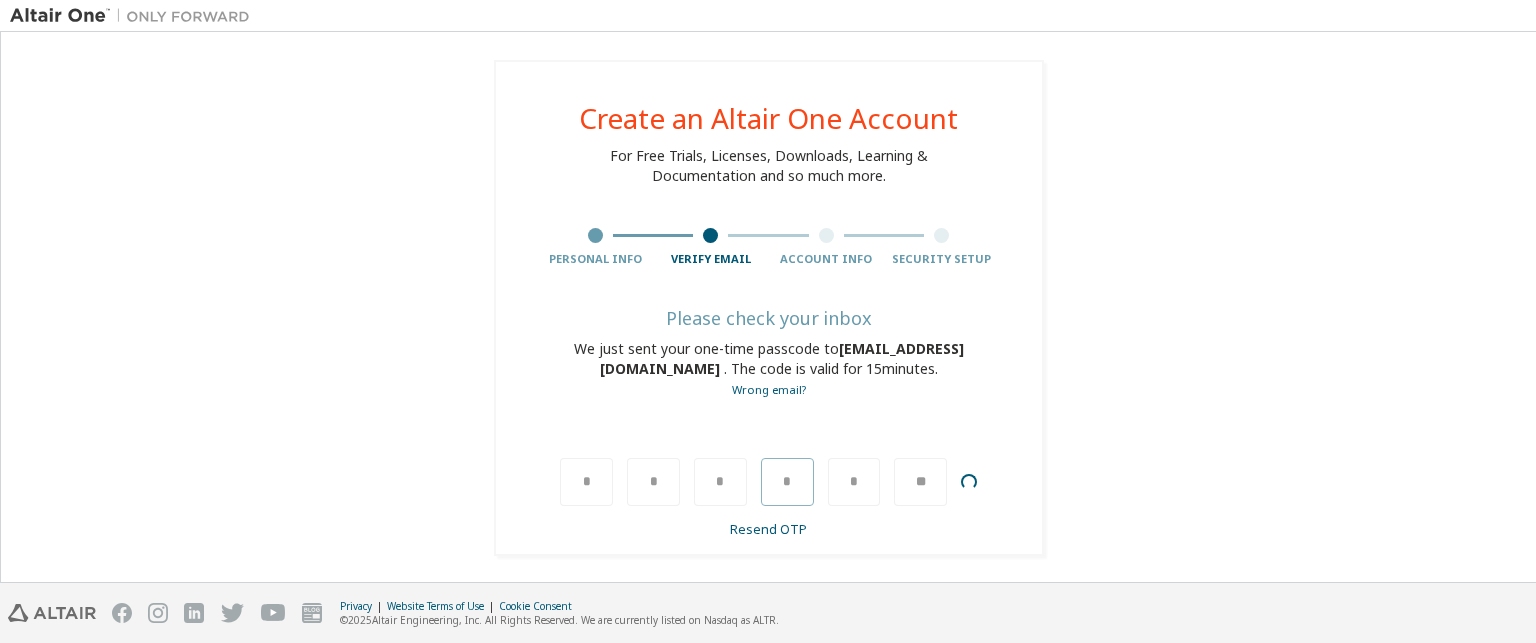 type 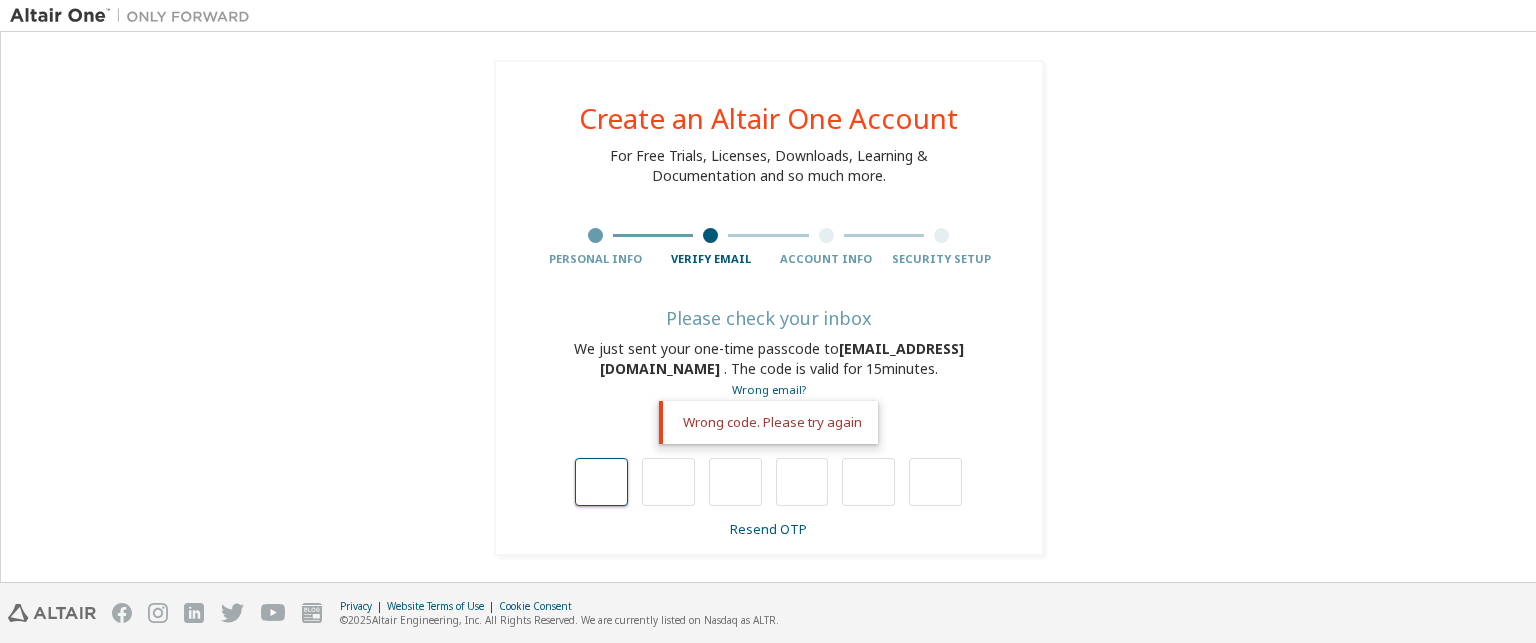 click at bounding box center (601, 482) 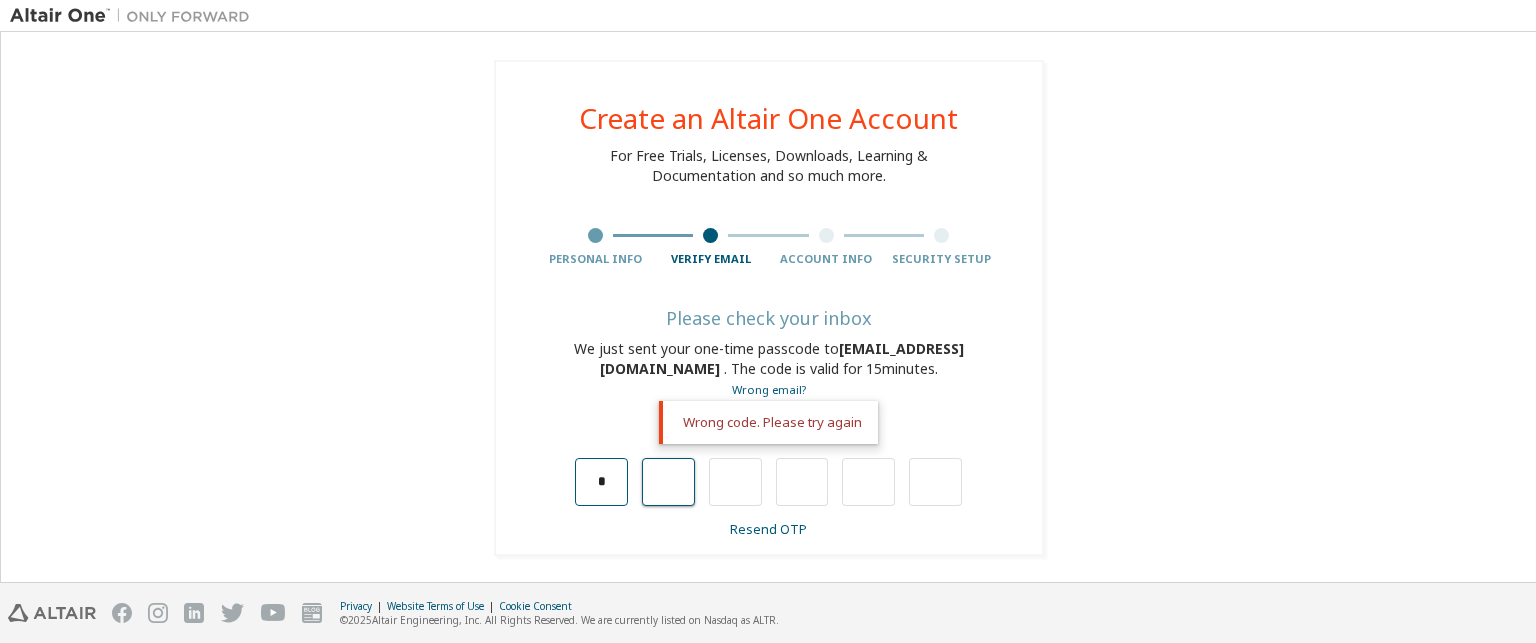 type on "*" 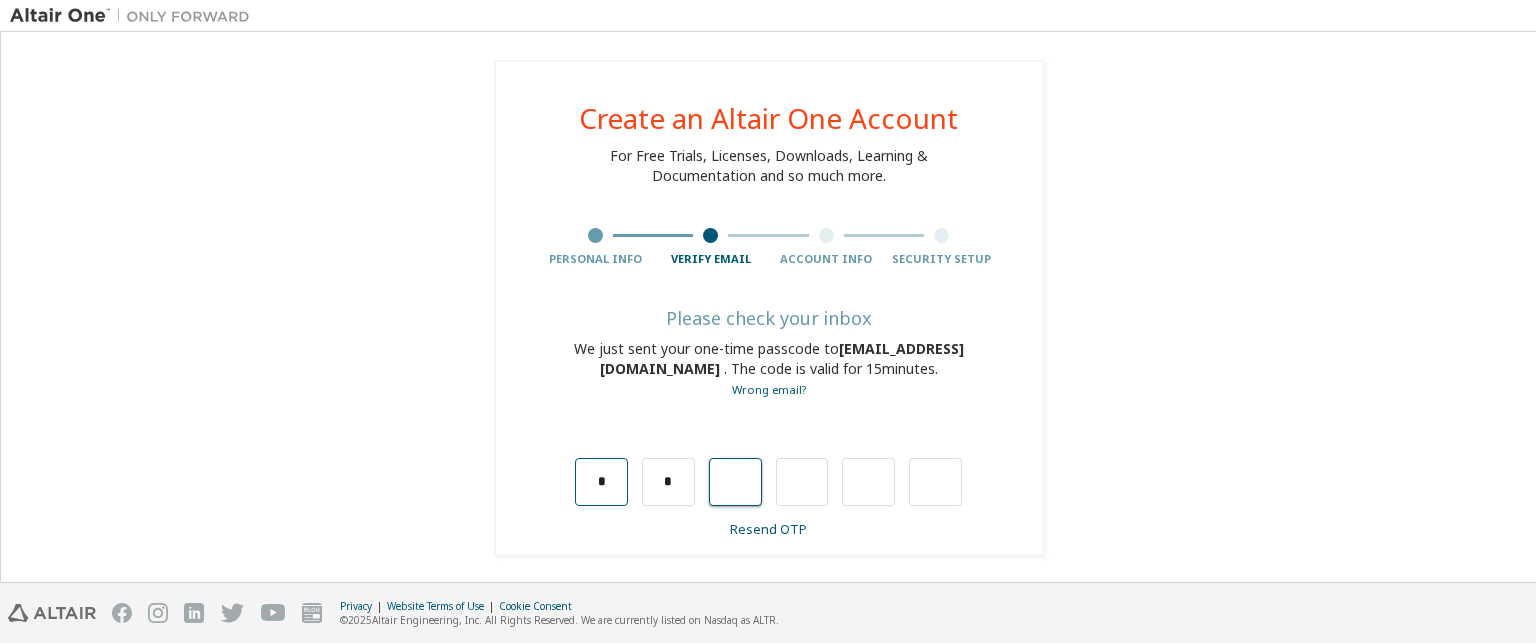 type on "*" 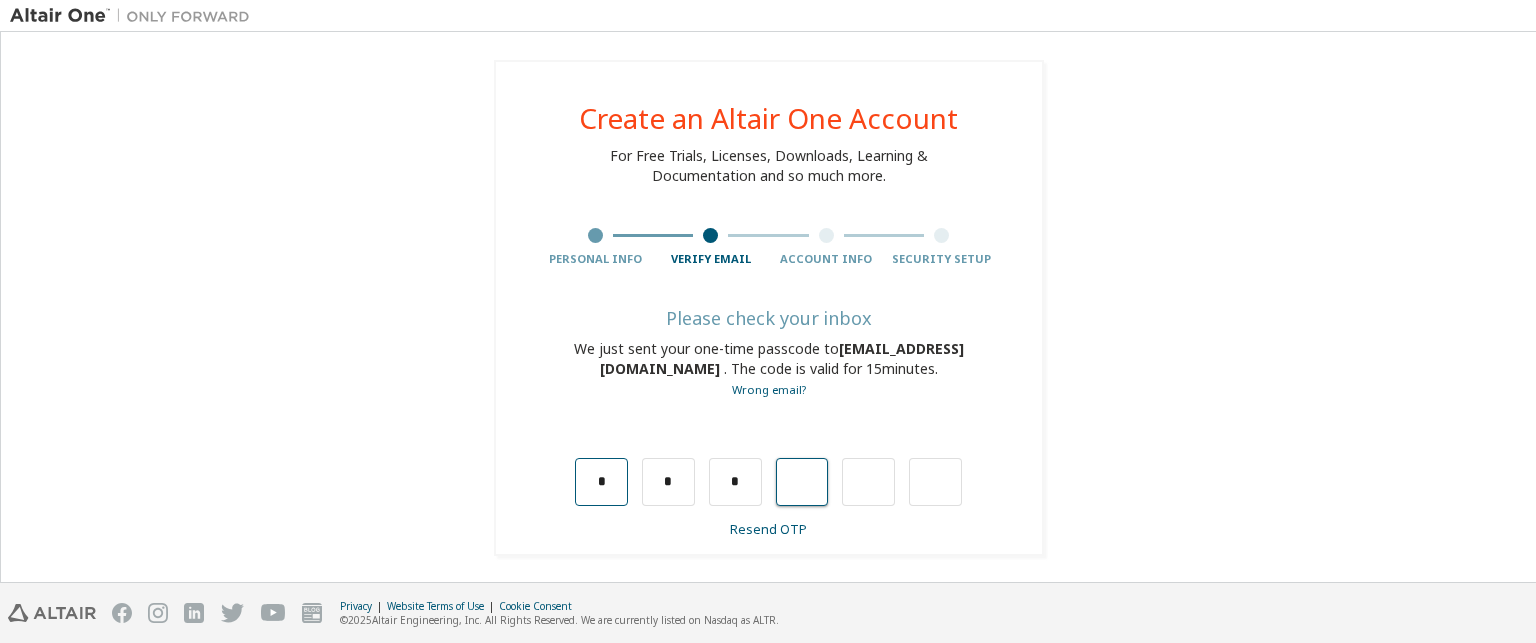 type on "*" 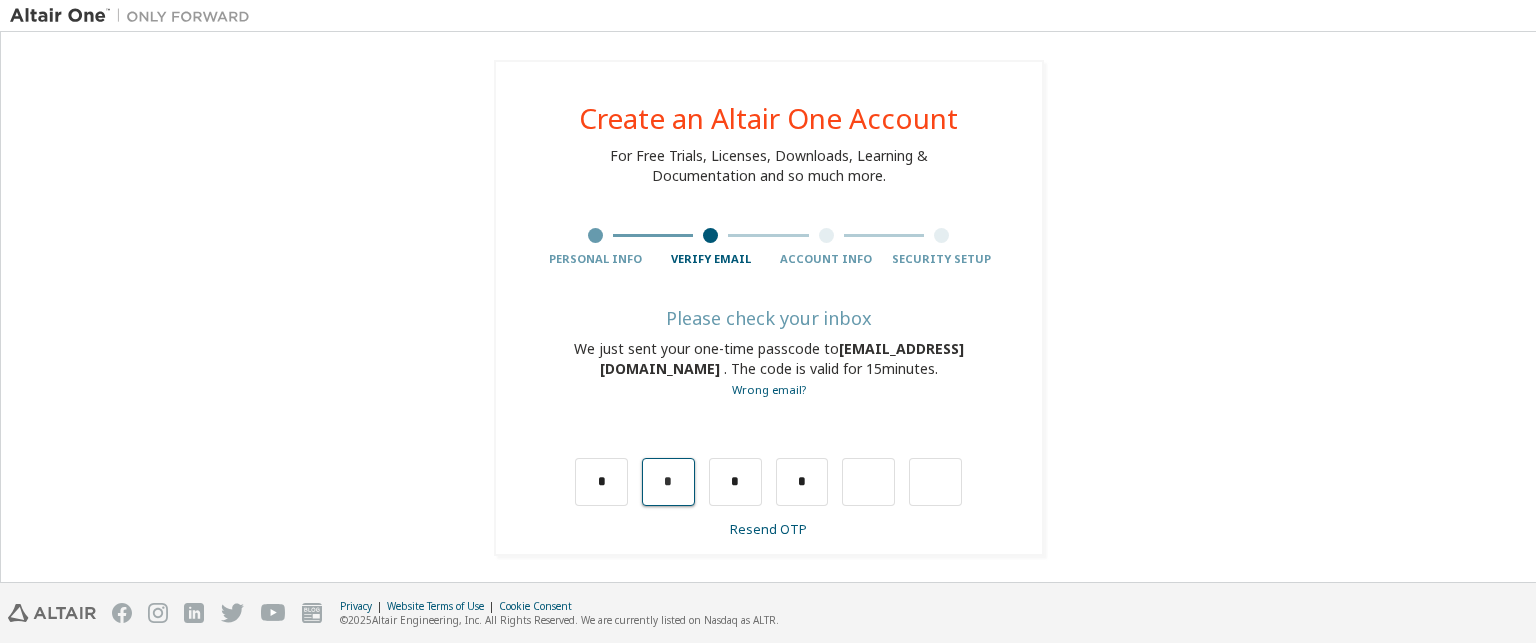 click on "*" at bounding box center (668, 482) 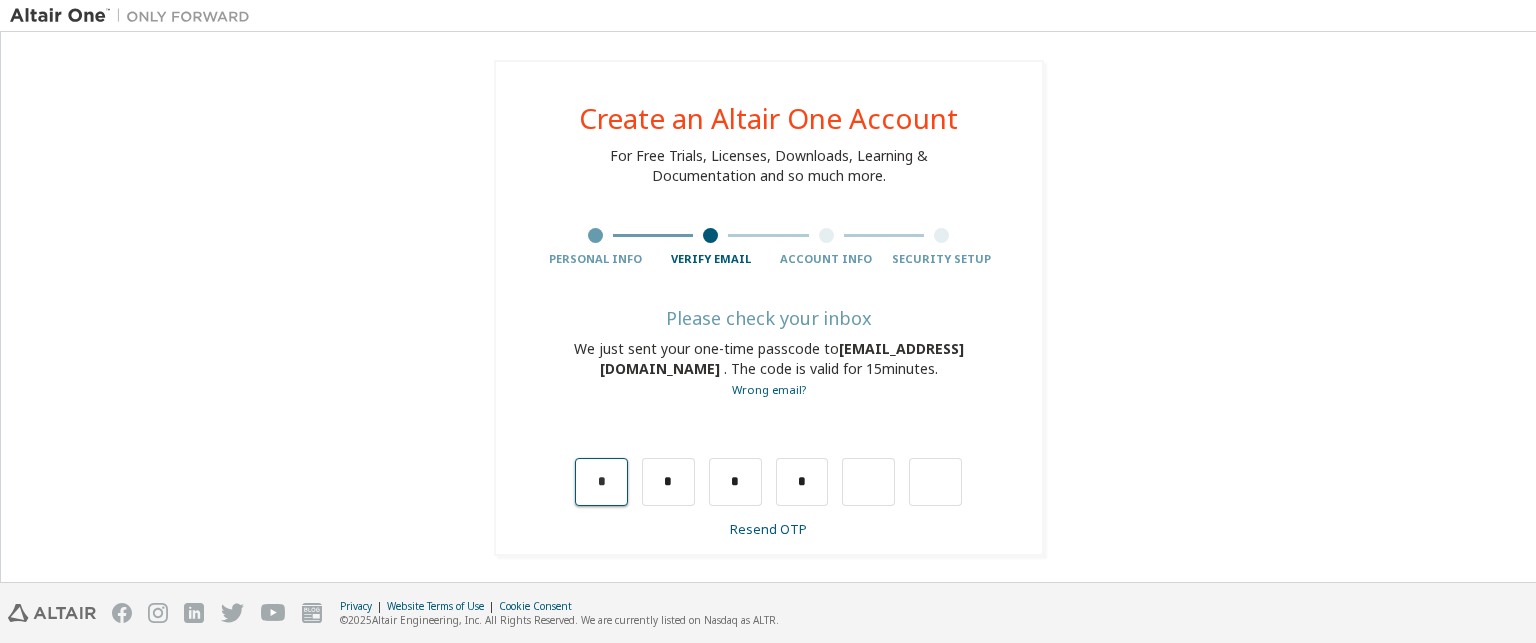 drag, startPoint x: 601, startPoint y: 489, endPoint x: 585, endPoint y: 486, distance: 16.27882 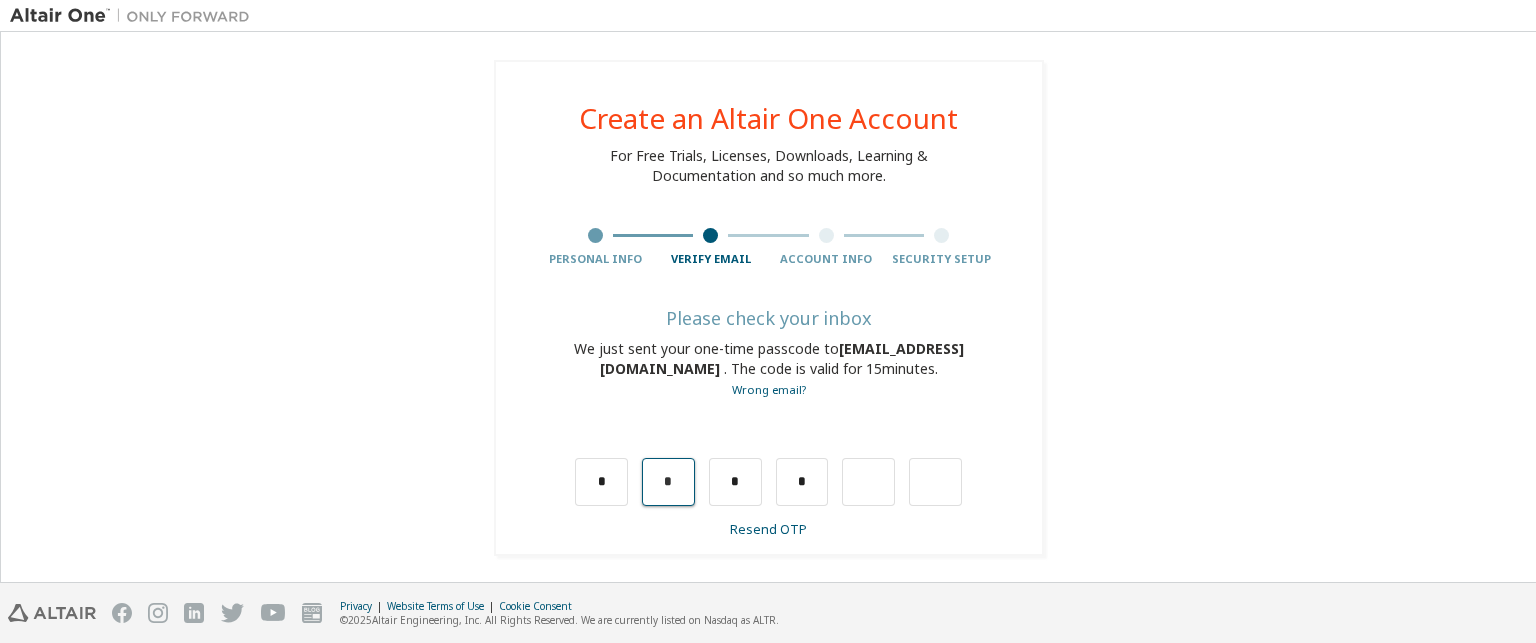 drag, startPoint x: 659, startPoint y: 474, endPoint x: 673, endPoint y: 483, distance: 16.643316 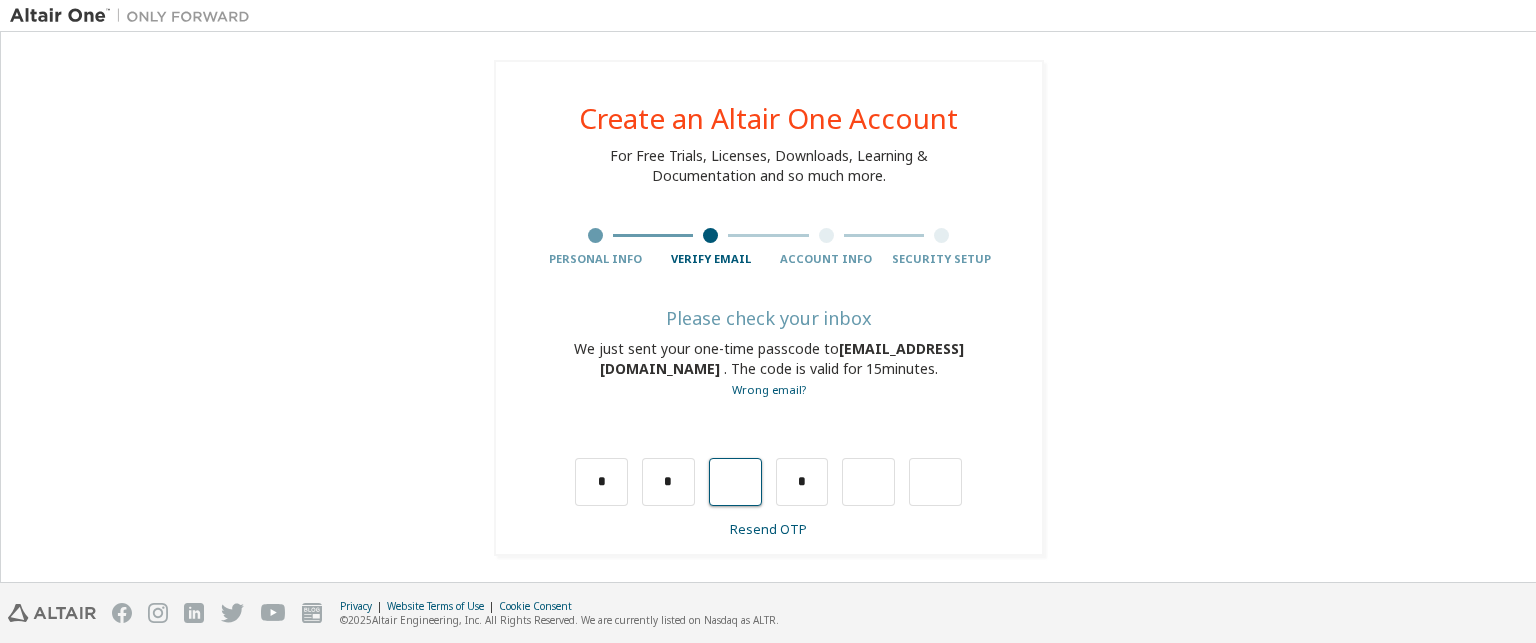 click at bounding box center (735, 482) 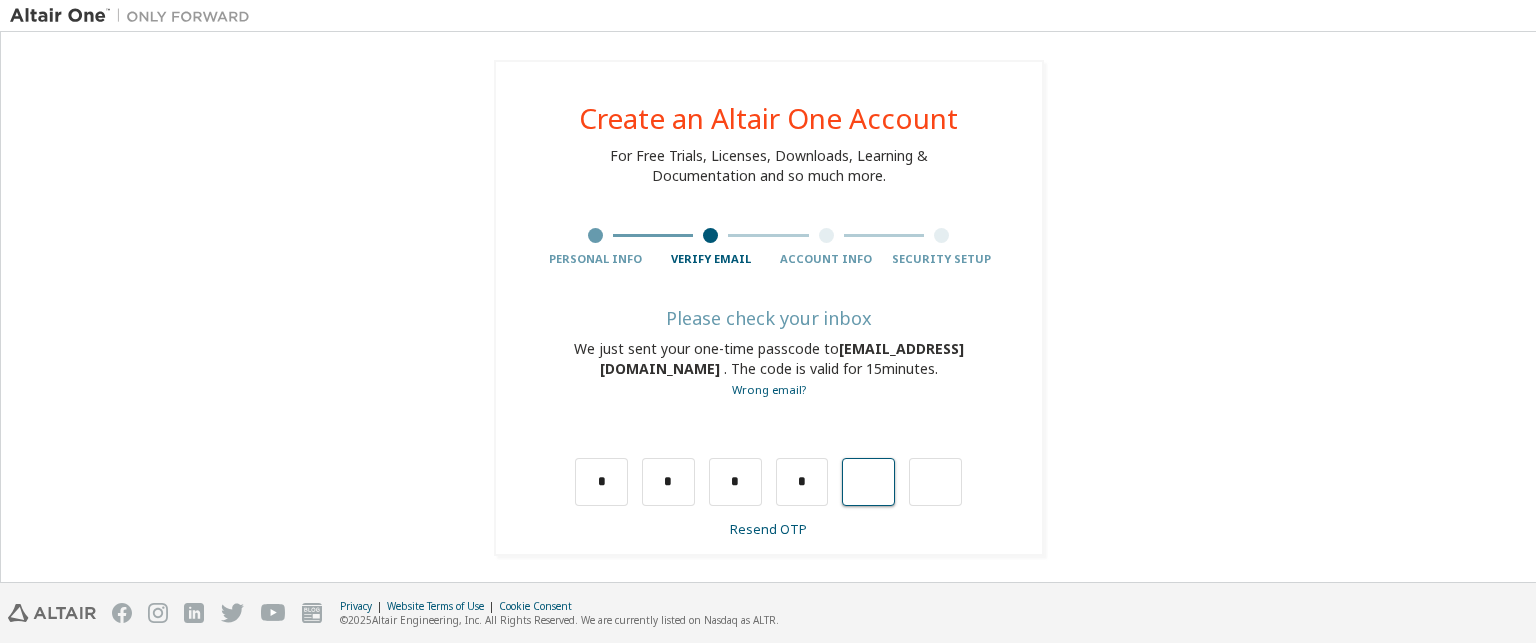 click at bounding box center (868, 482) 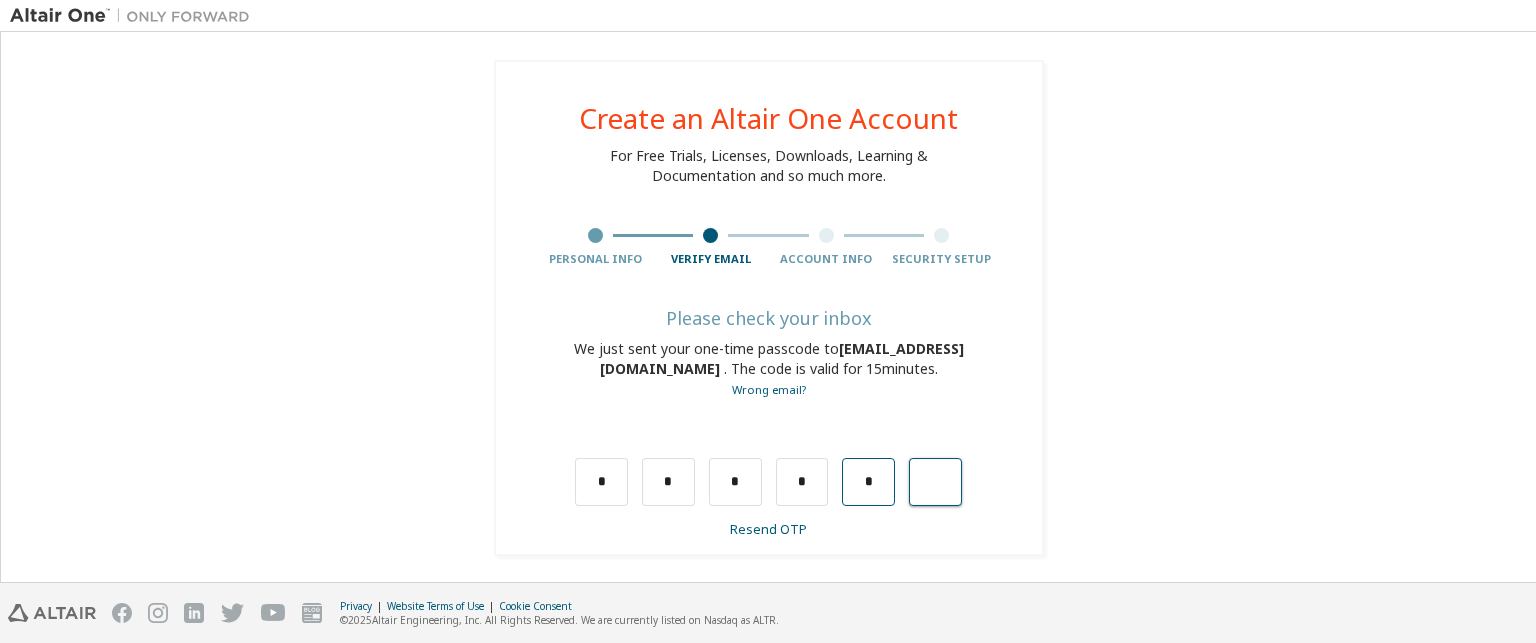 type on "*" 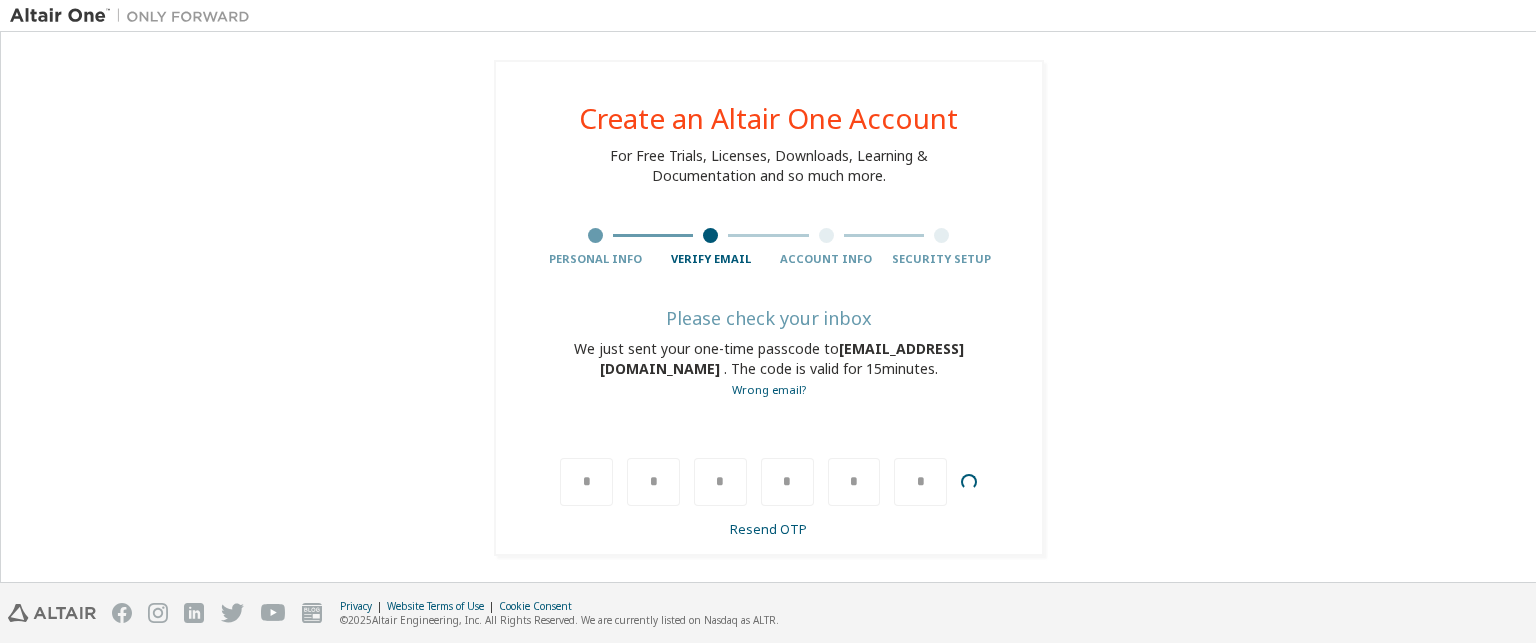 type 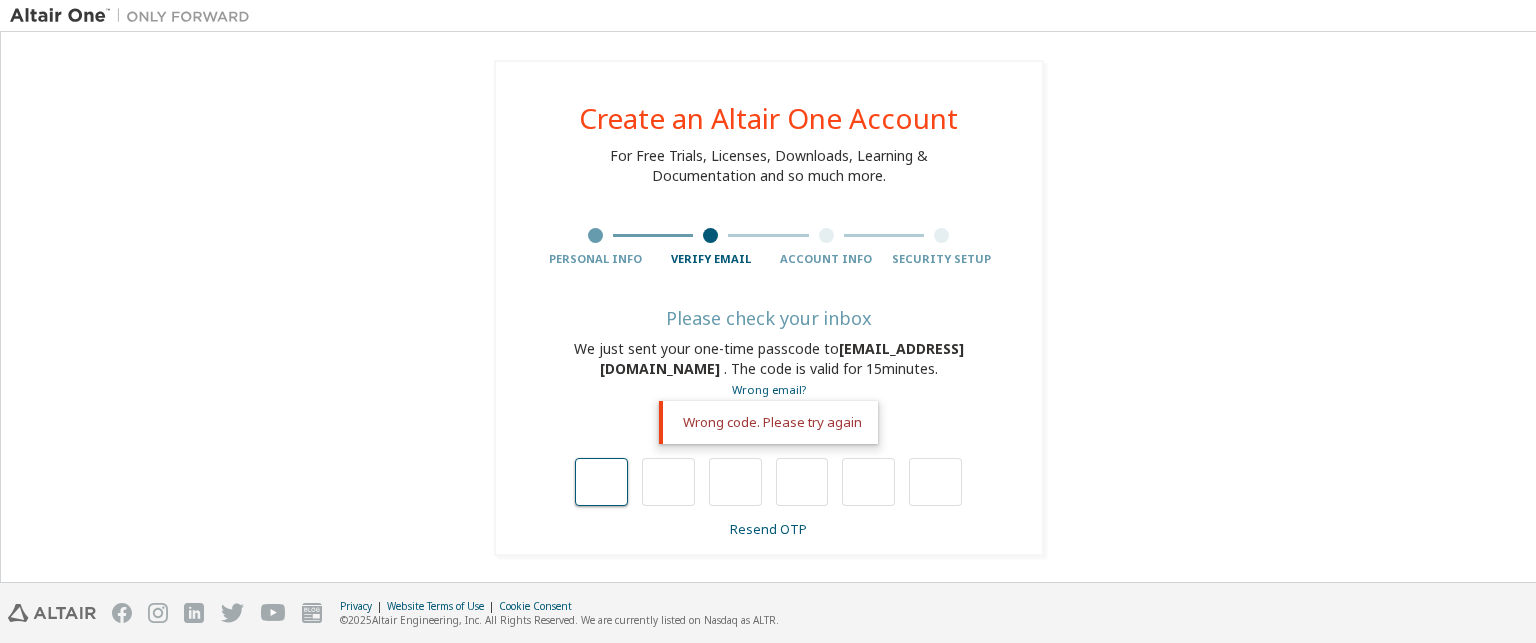 click at bounding box center [601, 482] 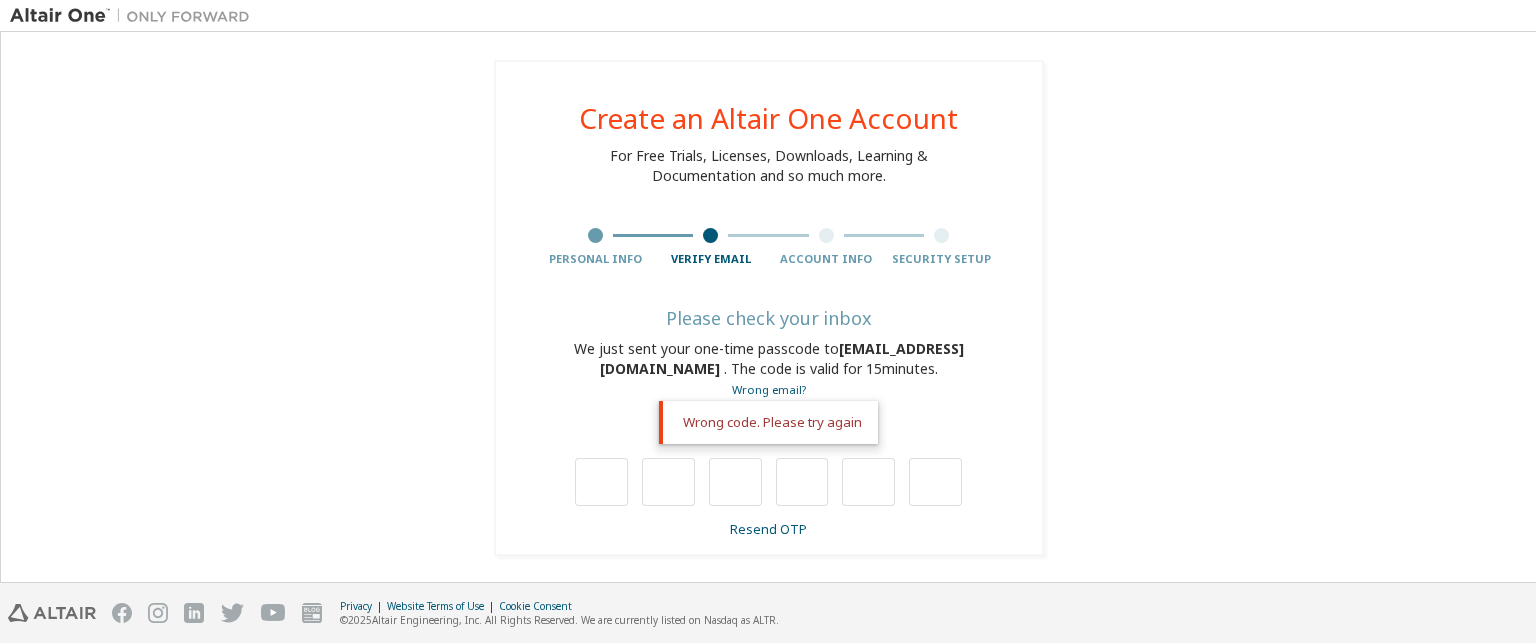 click on "Wrong code. Please try again" at bounding box center [769, 460] 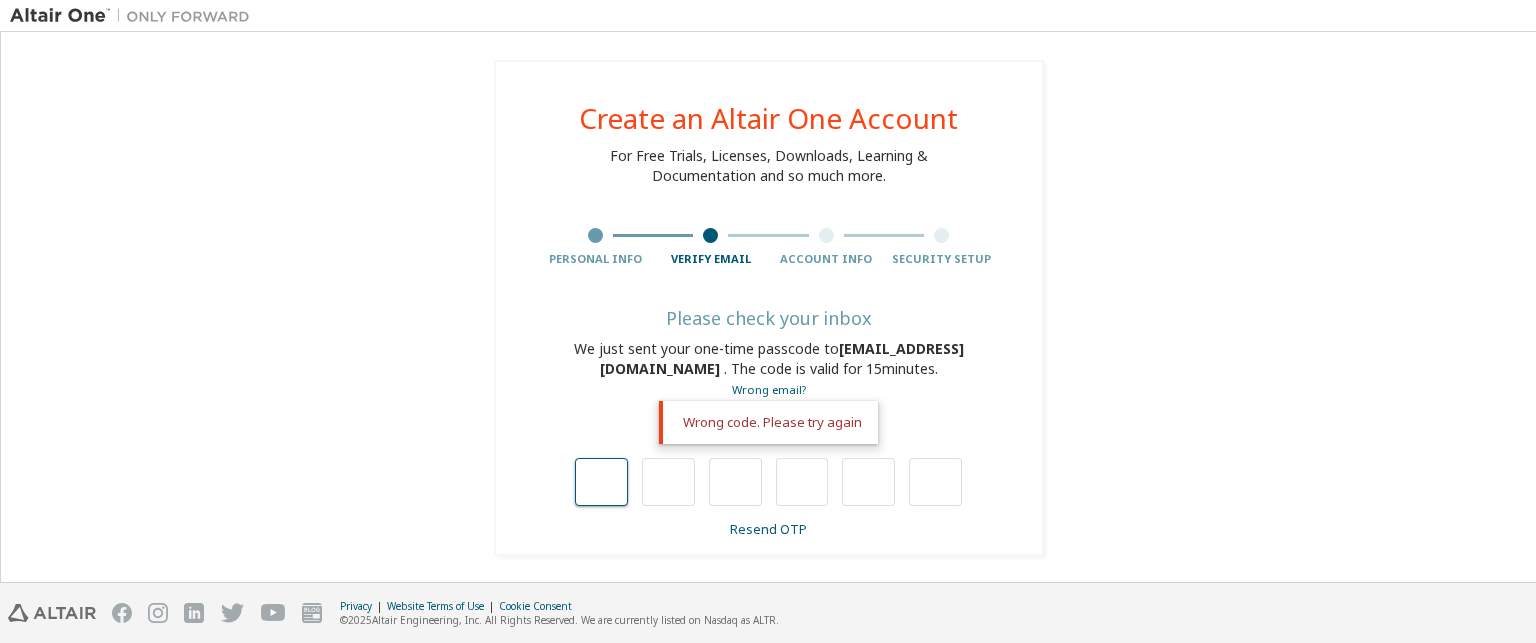 click at bounding box center [601, 482] 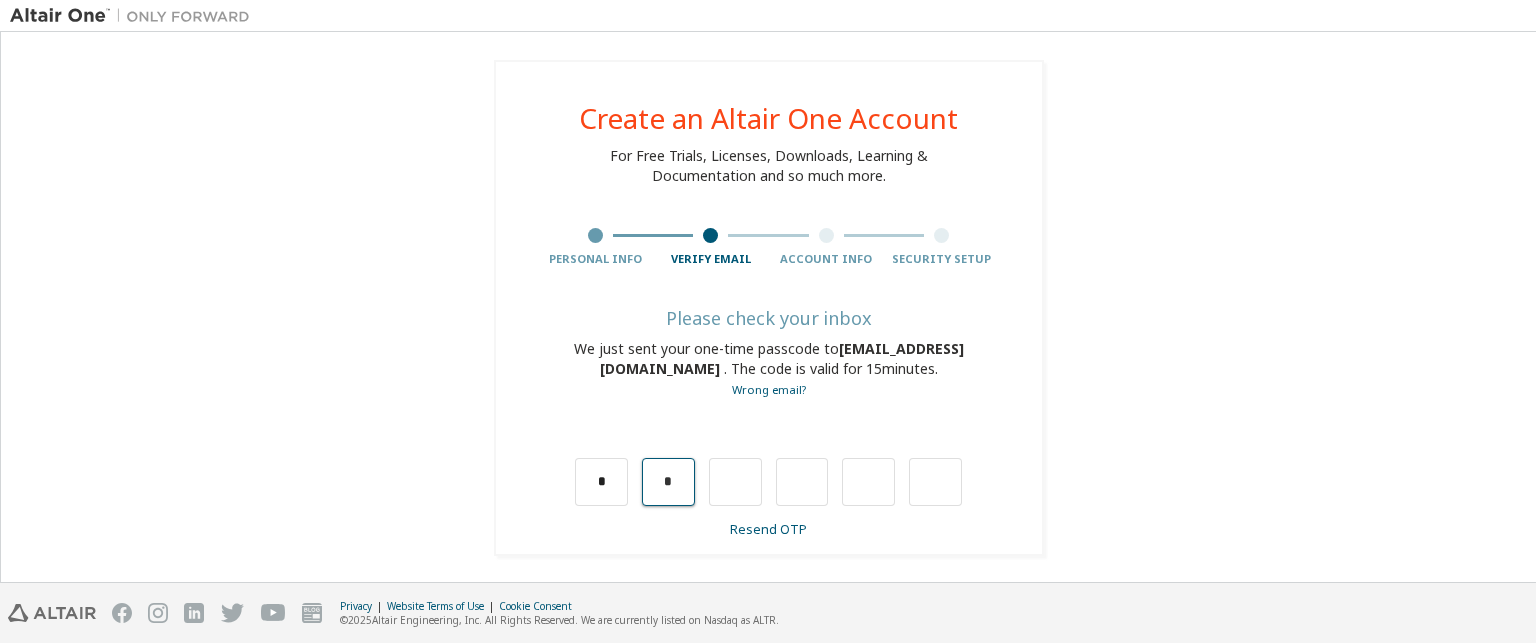drag, startPoint x: 659, startPoint y: 492, endPoint x: 670, endPoint y: 481, distance: 15.556349 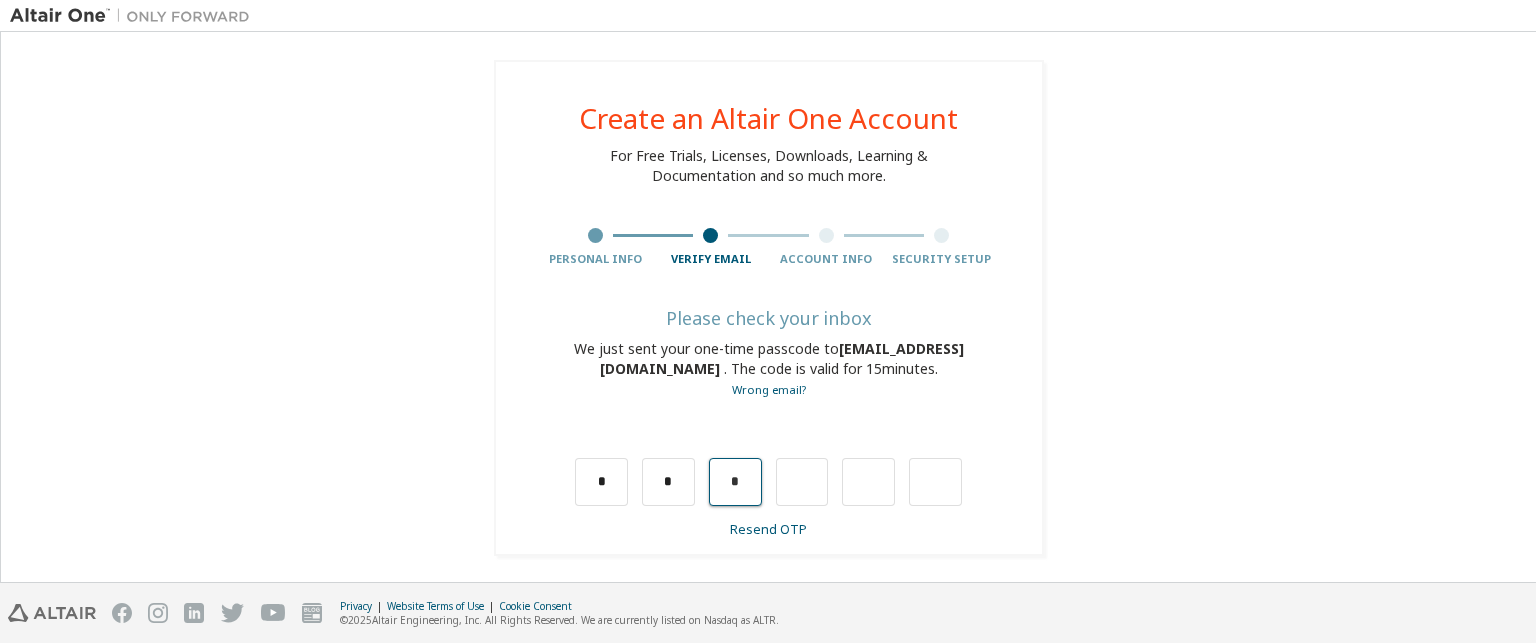 drag, startPoint x: 716, startPoint y: 481, endPoint x: 743, endPoint y: 484, distance: 27.166155 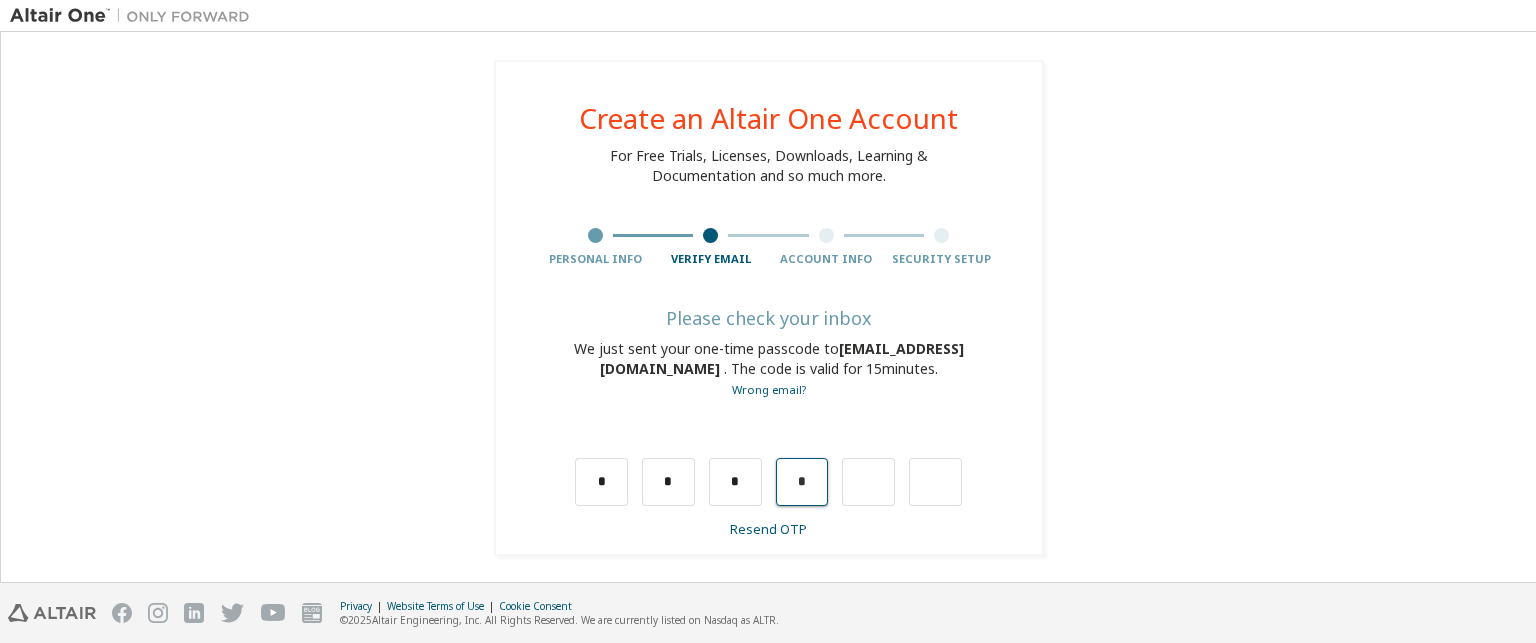 drag, startPoint x: 809, startPoint y: 485, endPoint x: 790, endPoint y: 488, distance: 19.235384 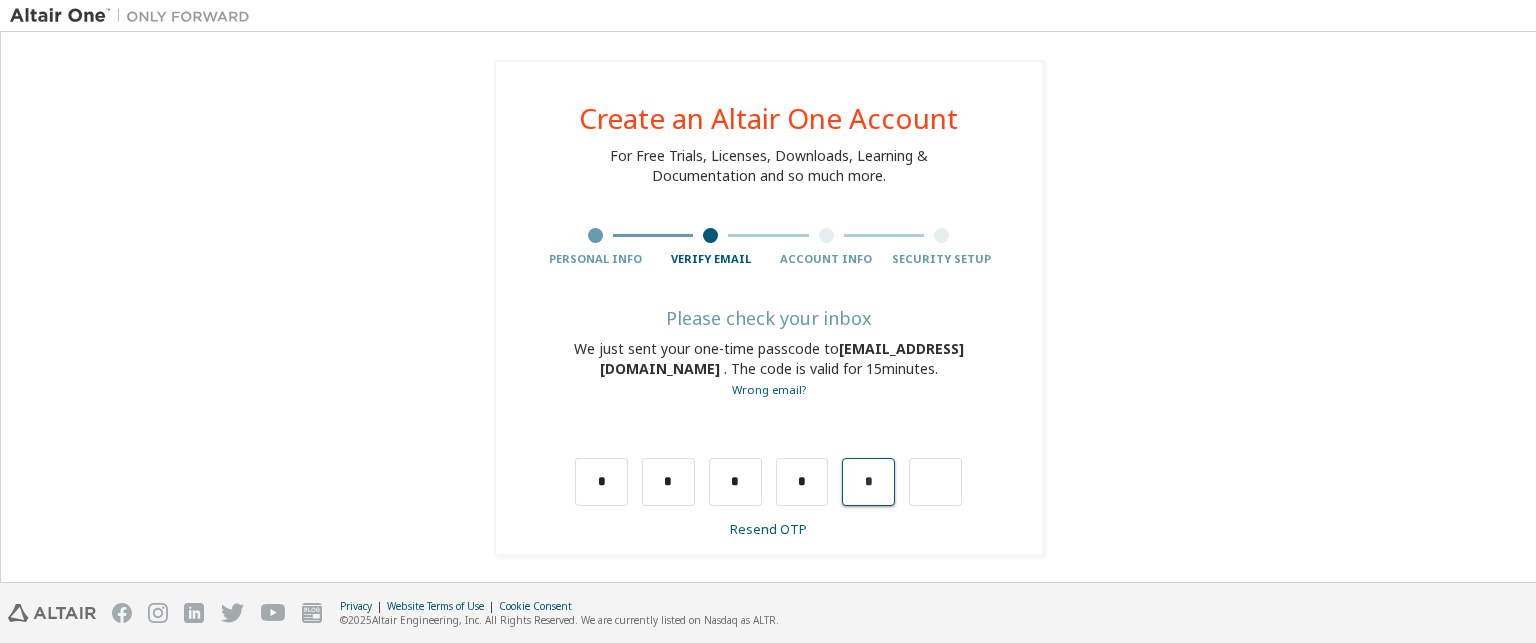 drag, startPoint x: 855, startPoint y: 471, endPoint x: 877, endPoint y: 473, distance: 22.090721 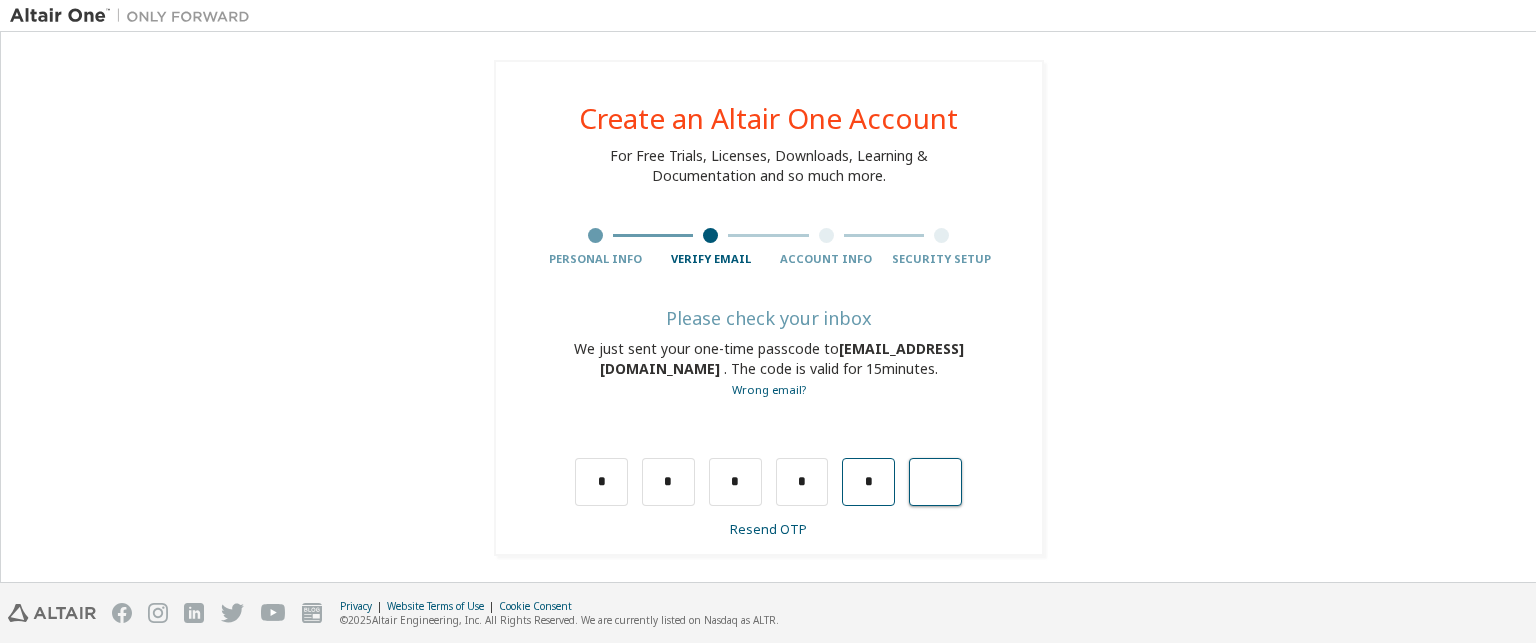type on "*" 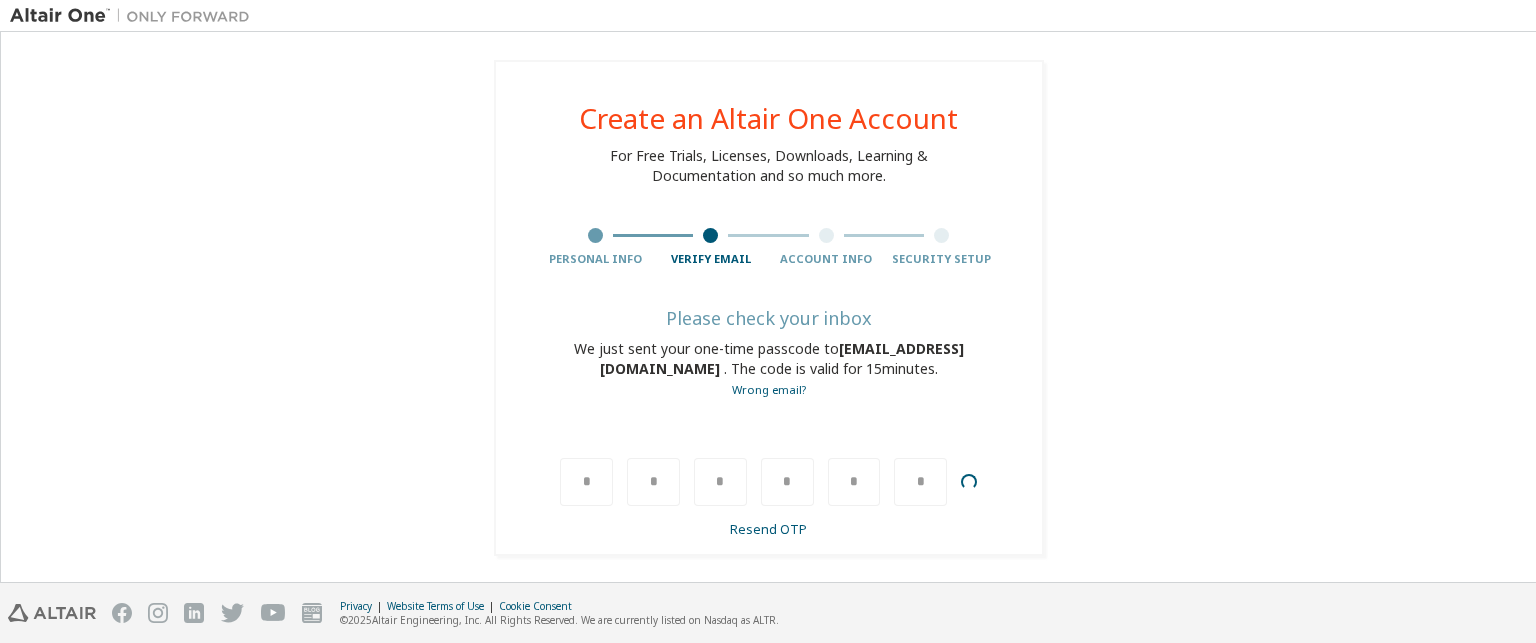 click on "*" at bounding box center [920, 482] 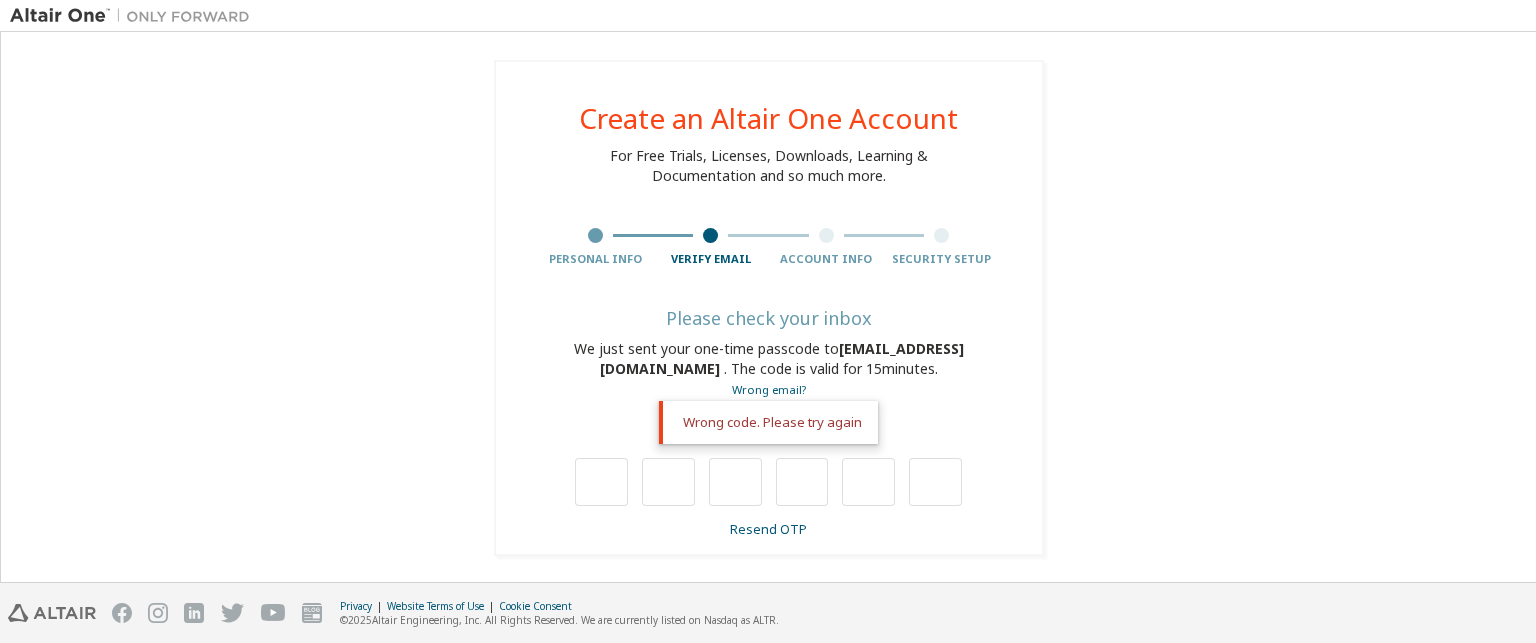click on "We just sent your one-time passcode to  [EMAIL_ADDRESS][DOMAIN_NAME]   . The code is valid for   15  minutes. Wrong email?" at bounding box center (769, 369) 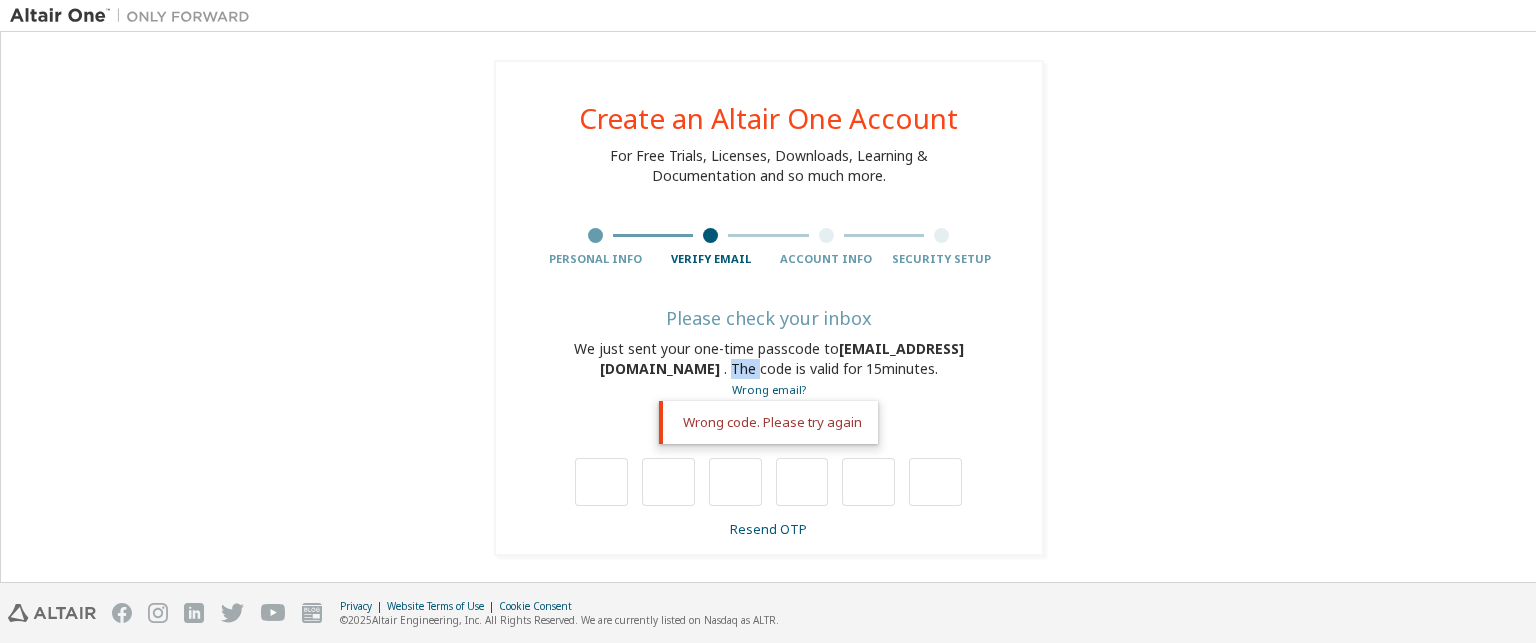 click on "We just sent your one-time passcode to  [EMAIL_ADDRESS][DOMAIN_NAME]   . The code is valid for   15  minutes. Wrong email?" at bounding box center [769, 369] 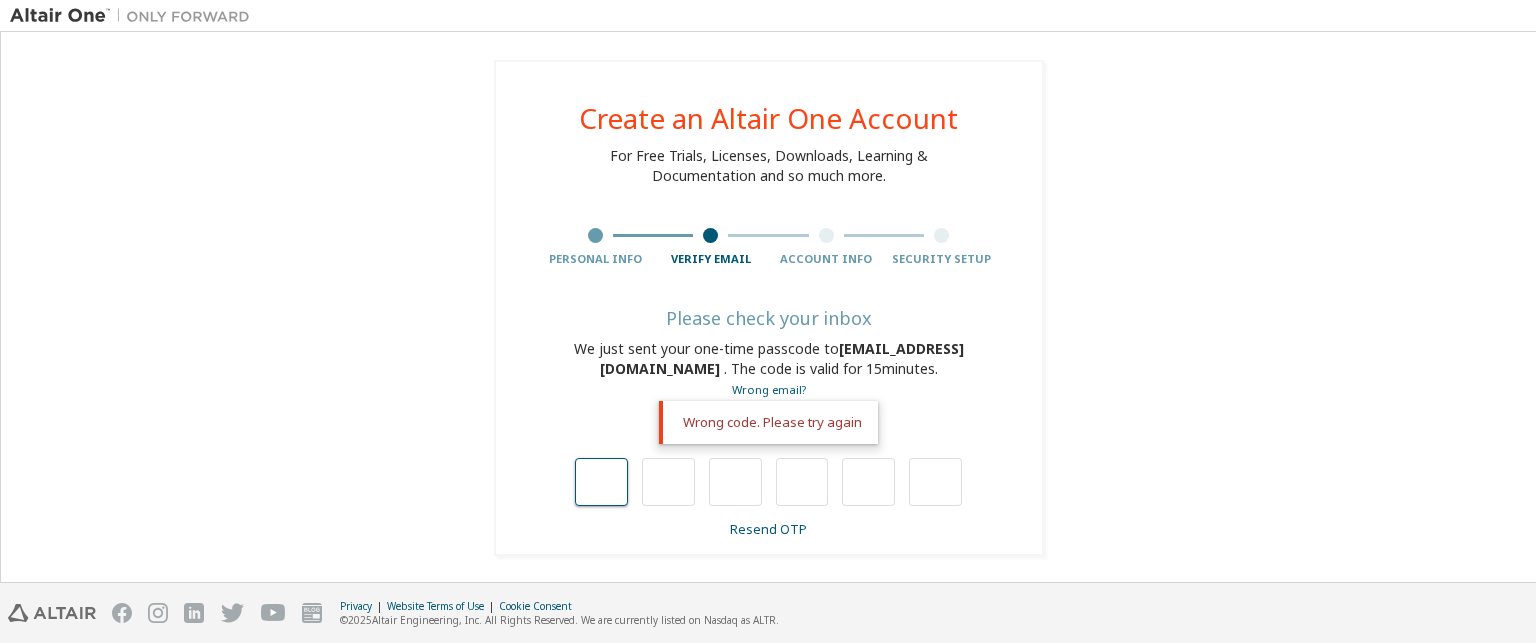 click at bounding box center (601, 482) 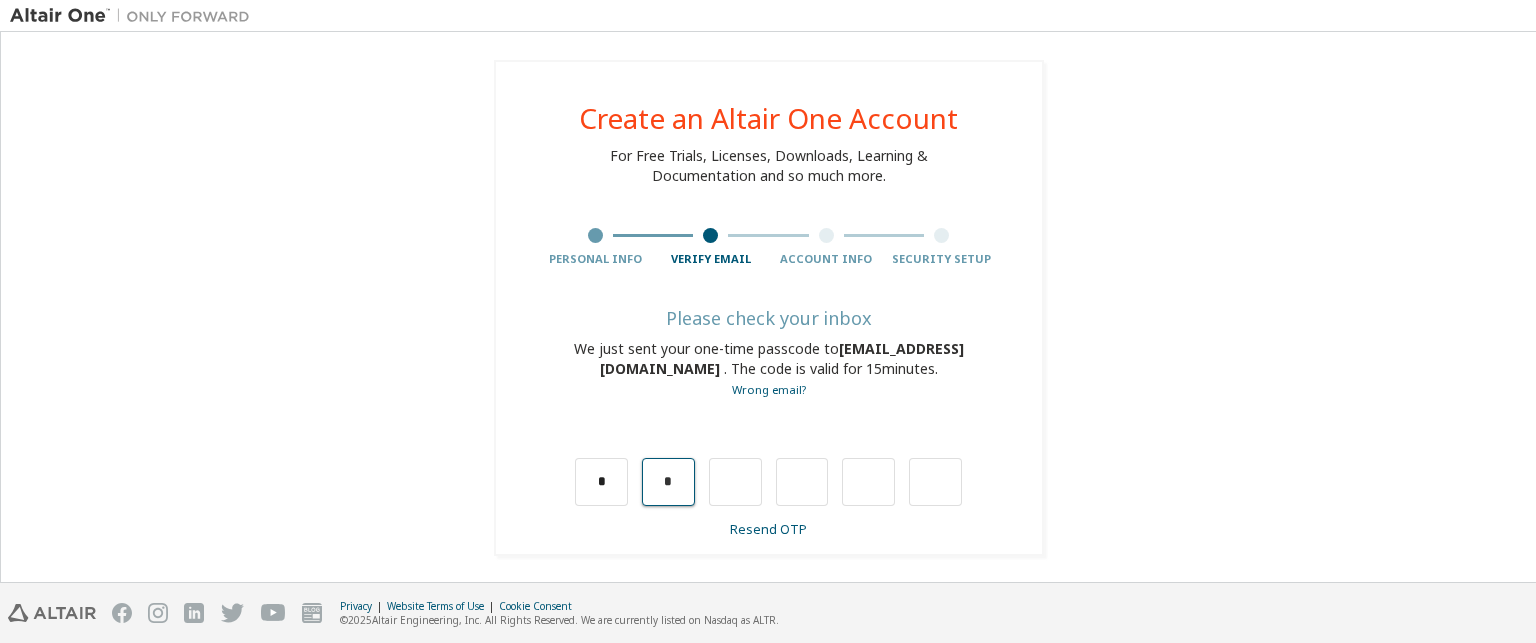 click on "*" at bounding box center [668, 482] 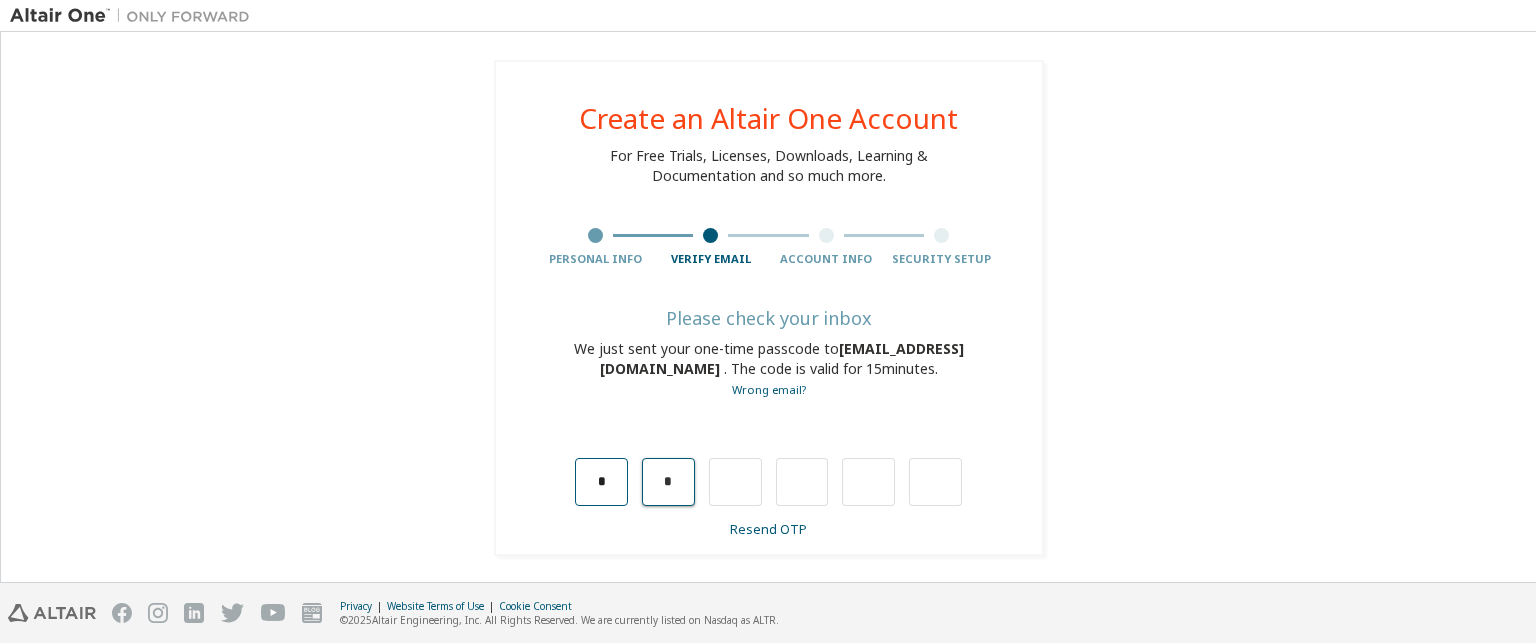 drag, startPoint x: 680, startPoint y: 476, endPoint x: 616, endPoint y: 480, distance: 64.12488 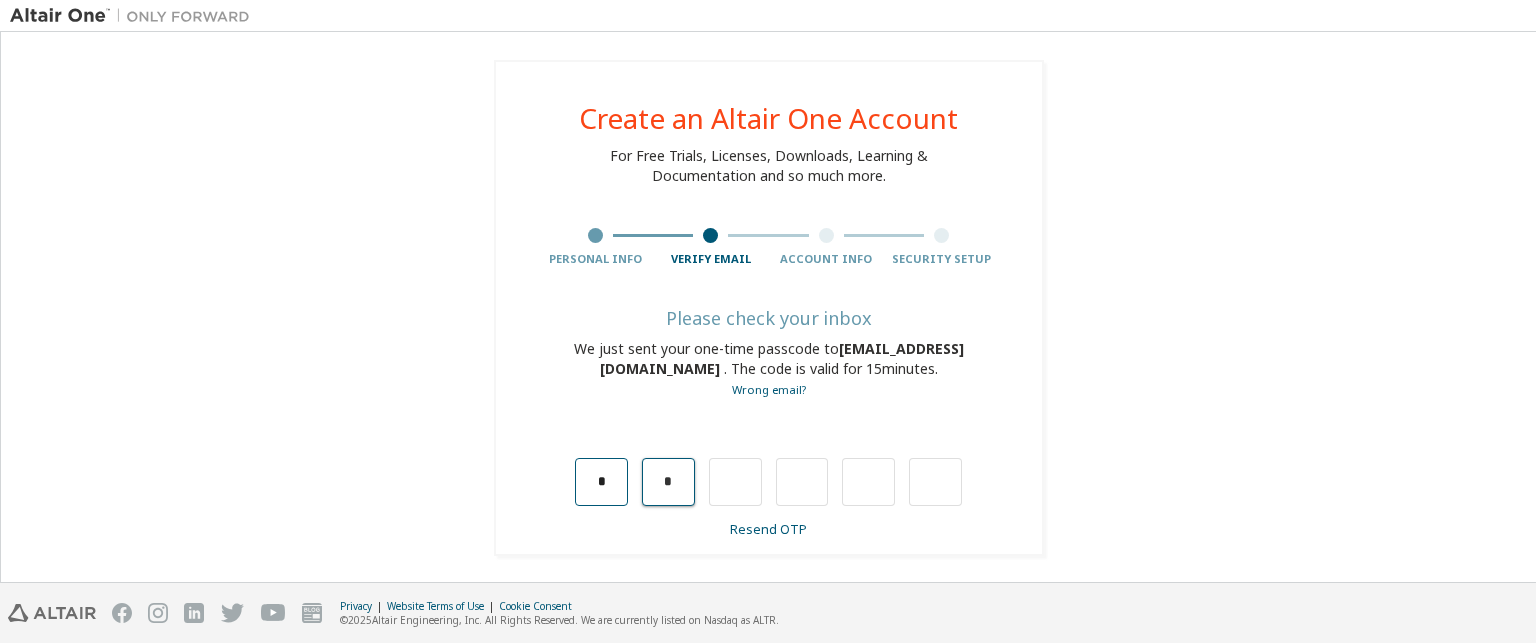type on "*" 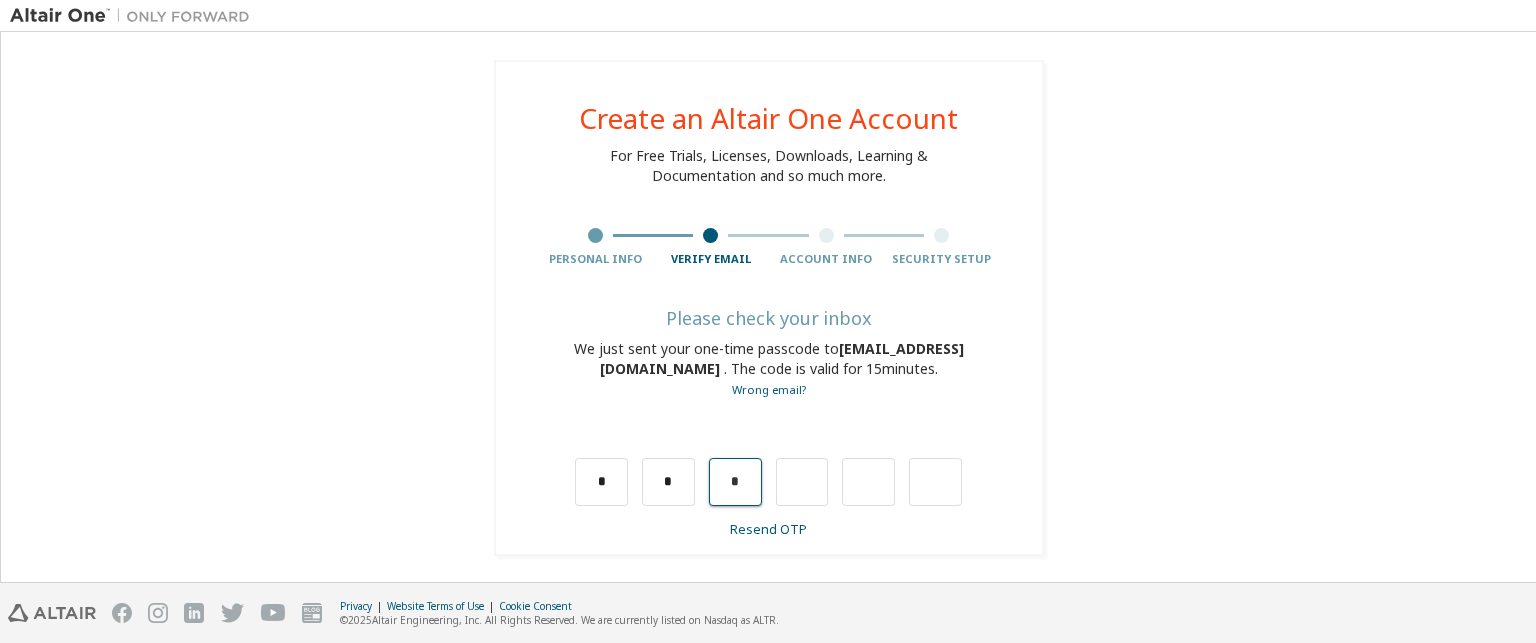 drag, startPoint x: 747, startPoint y: 491, endPoint x: 722, endPoint y: 487, distance: 25.317978 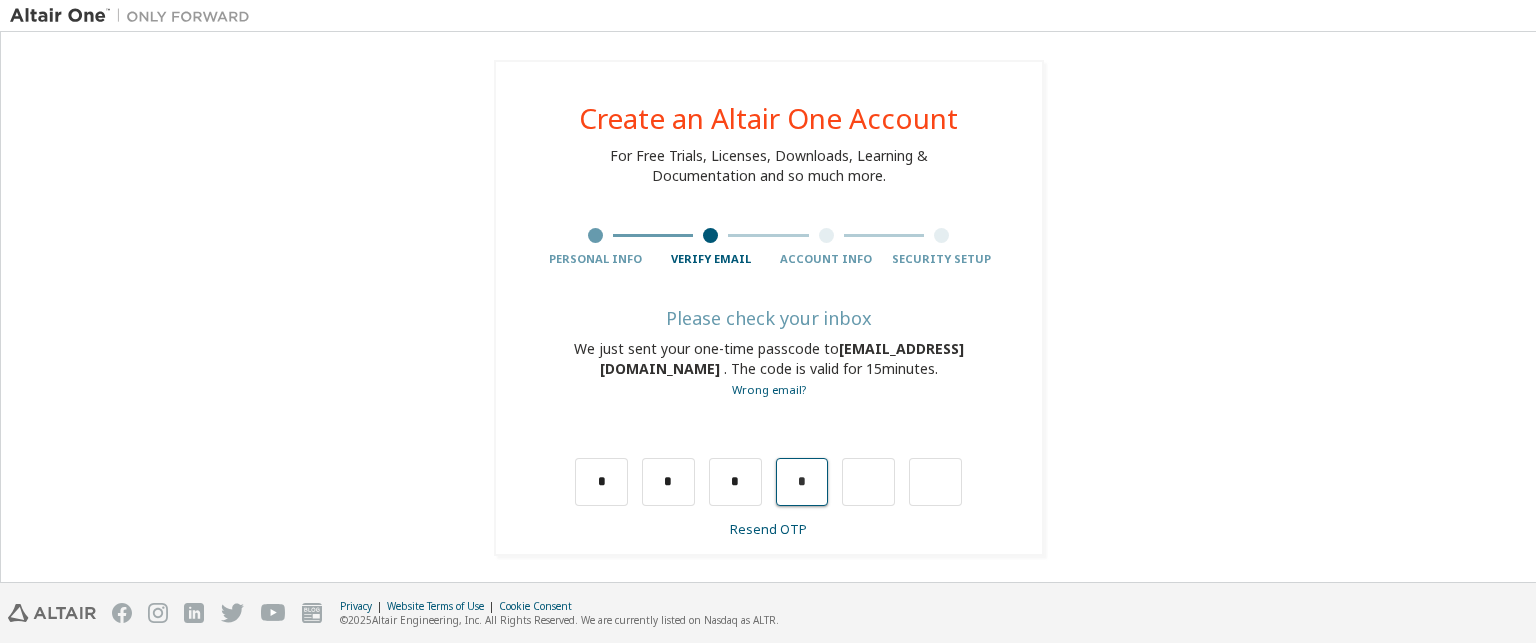 drag, startPoint x: 815, startPoint y: 487, endPoint x: 800, endPoint y: 491, distance: 15.524175 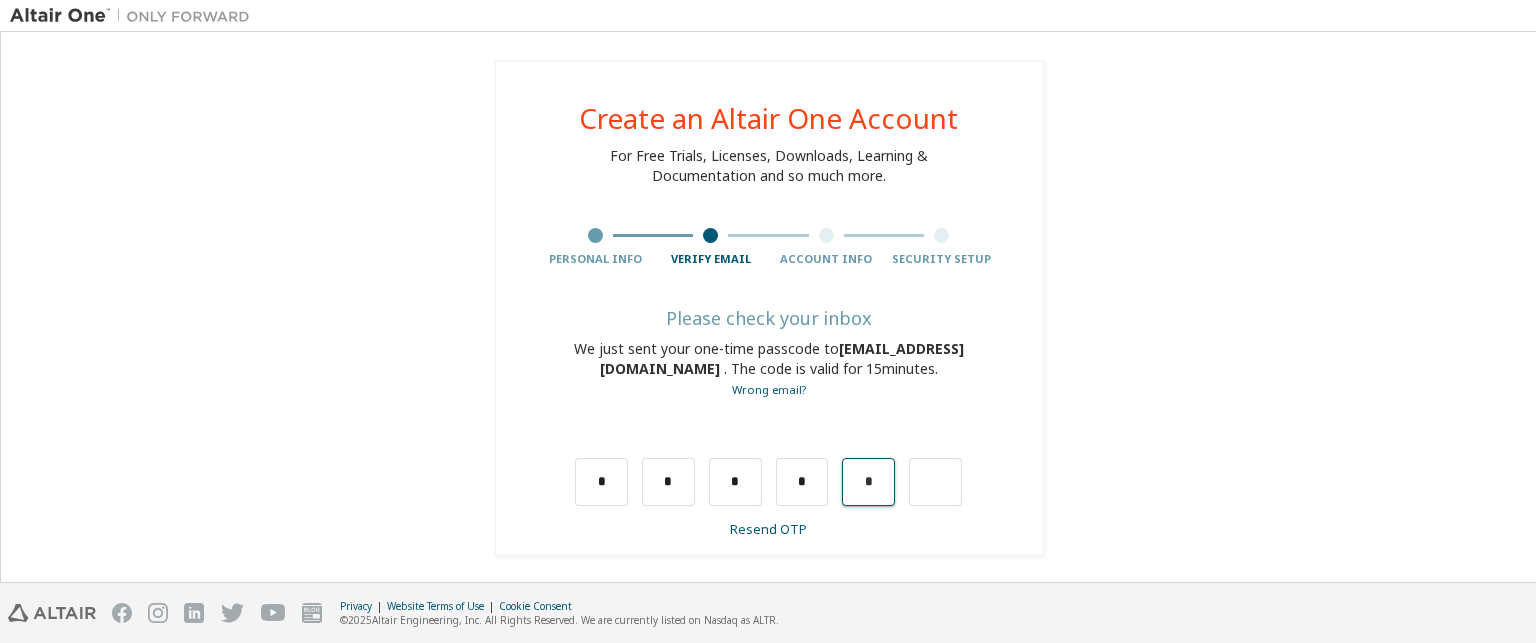 drag, startPoint x: 887, startPoint y: 483, endPoint x: 858, endPoint y: 481, distance: 29.068884 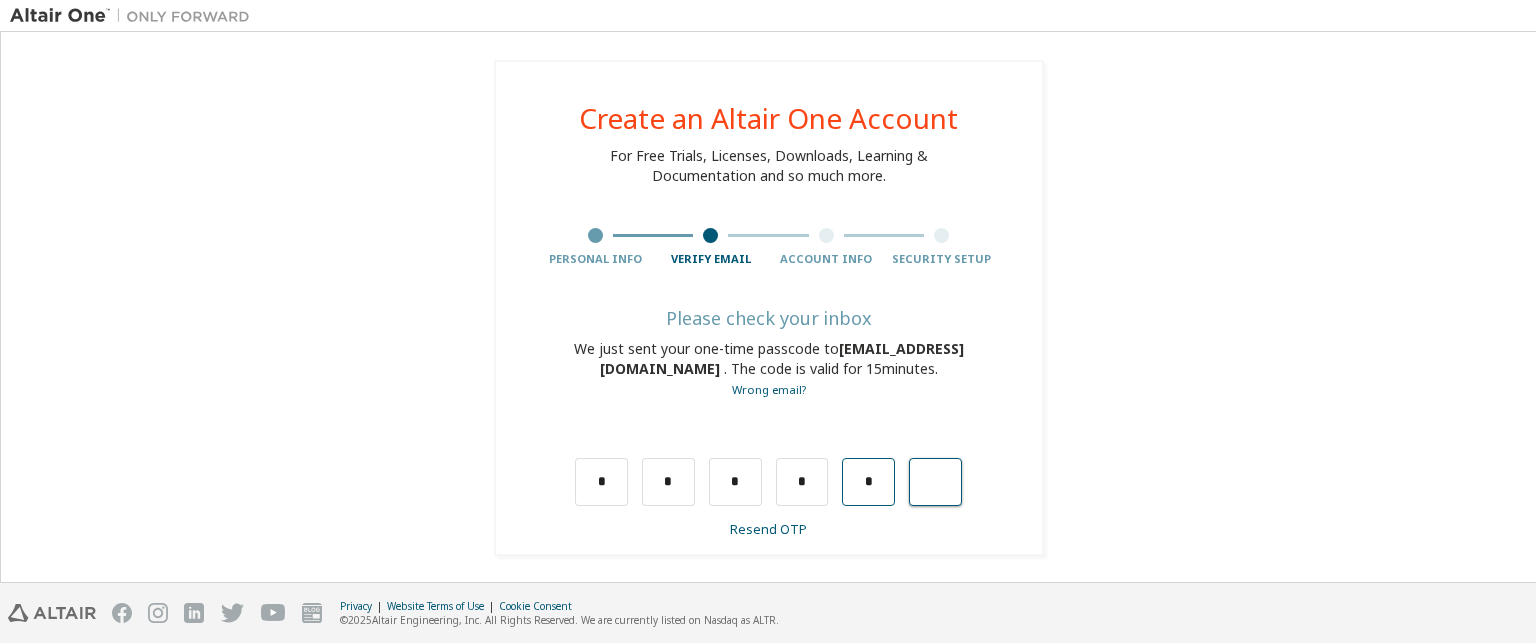 type on "*" 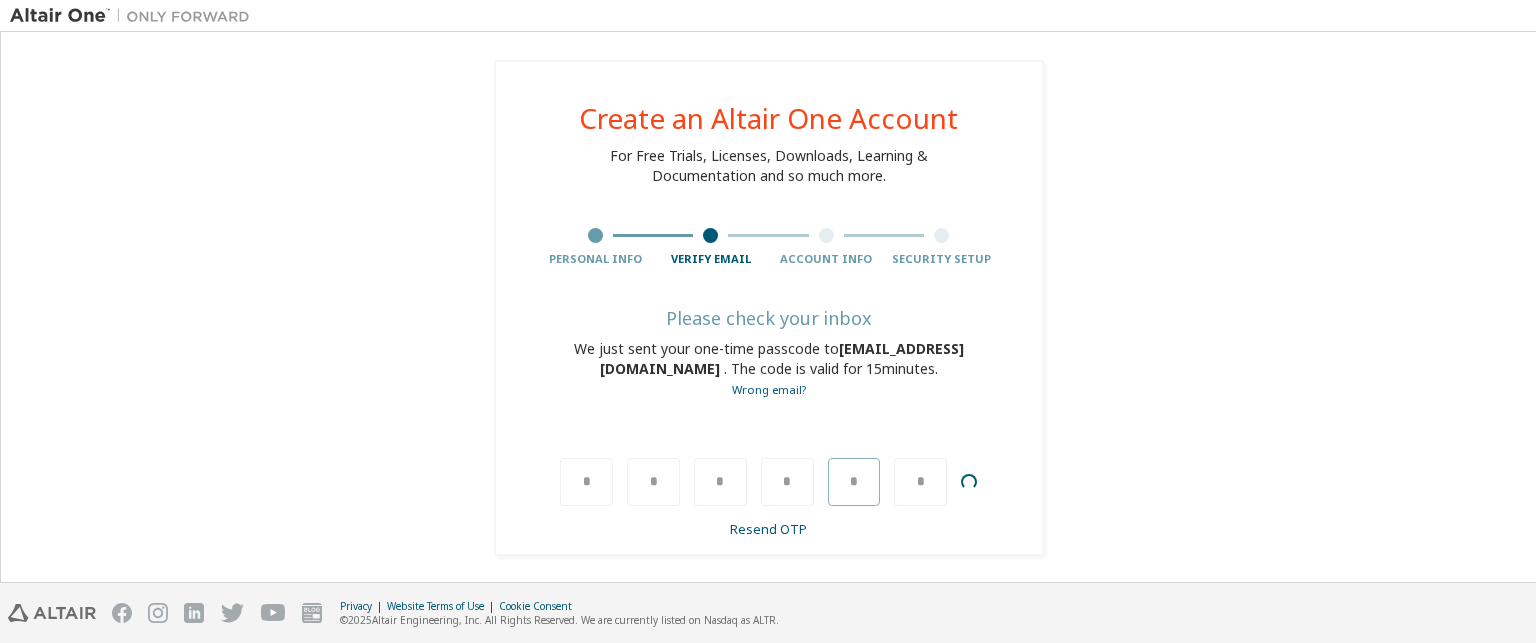 type 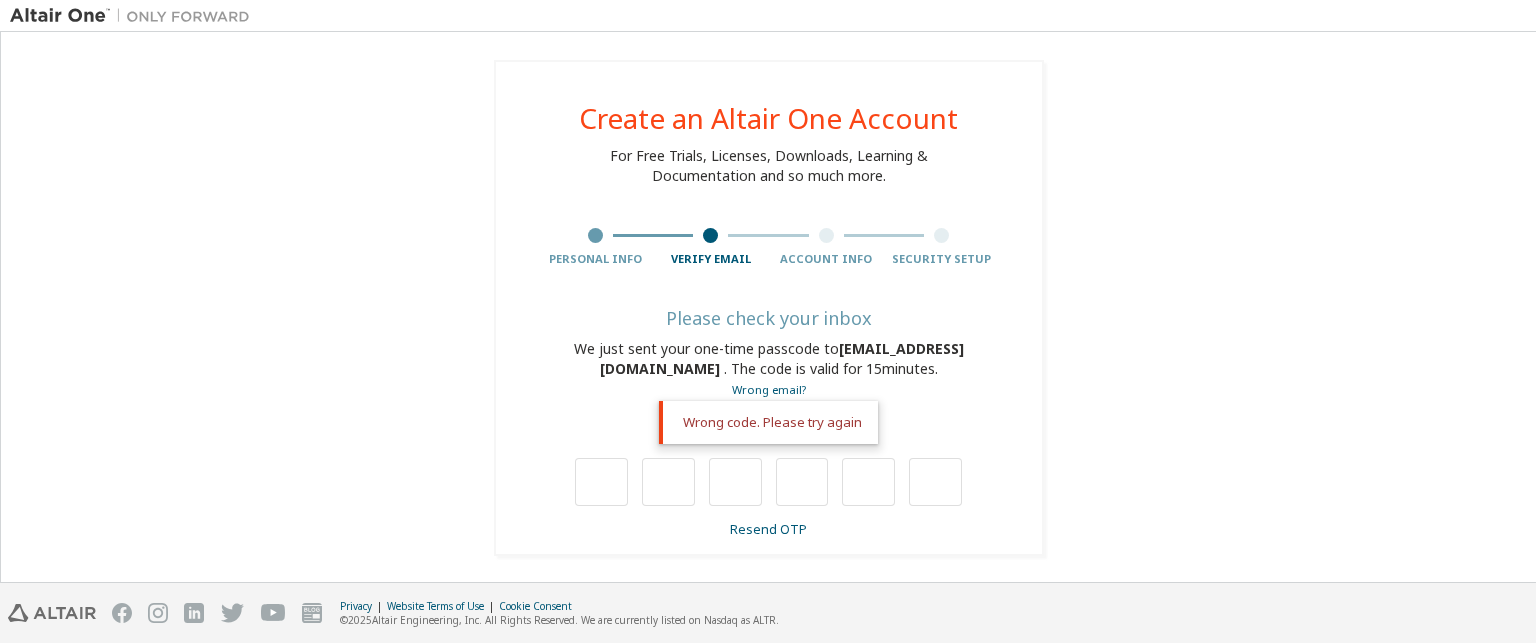 click on "Resend OTP" at bounding box center [769, 530] 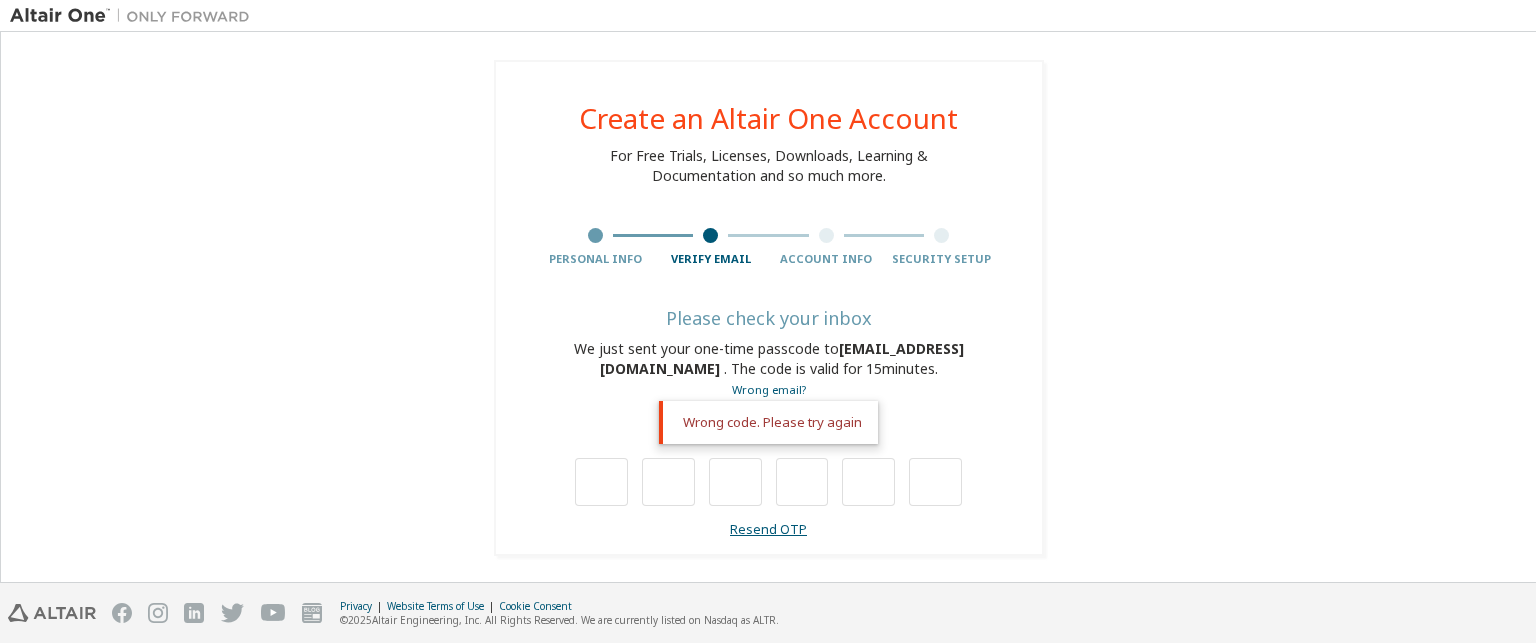 click on "Resend OTP" at bounding box center (768, 529) 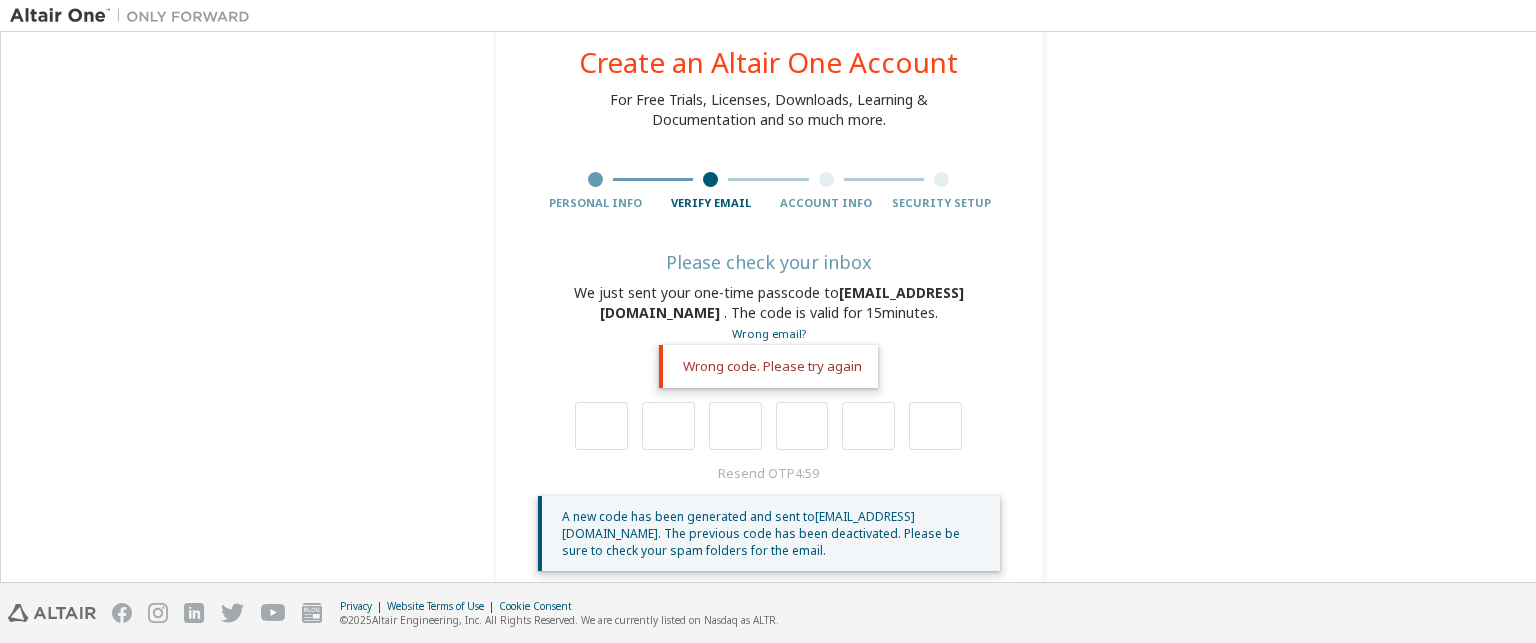 scroll, scrollTop: 87, scrollLeft: 0, axis: vertical 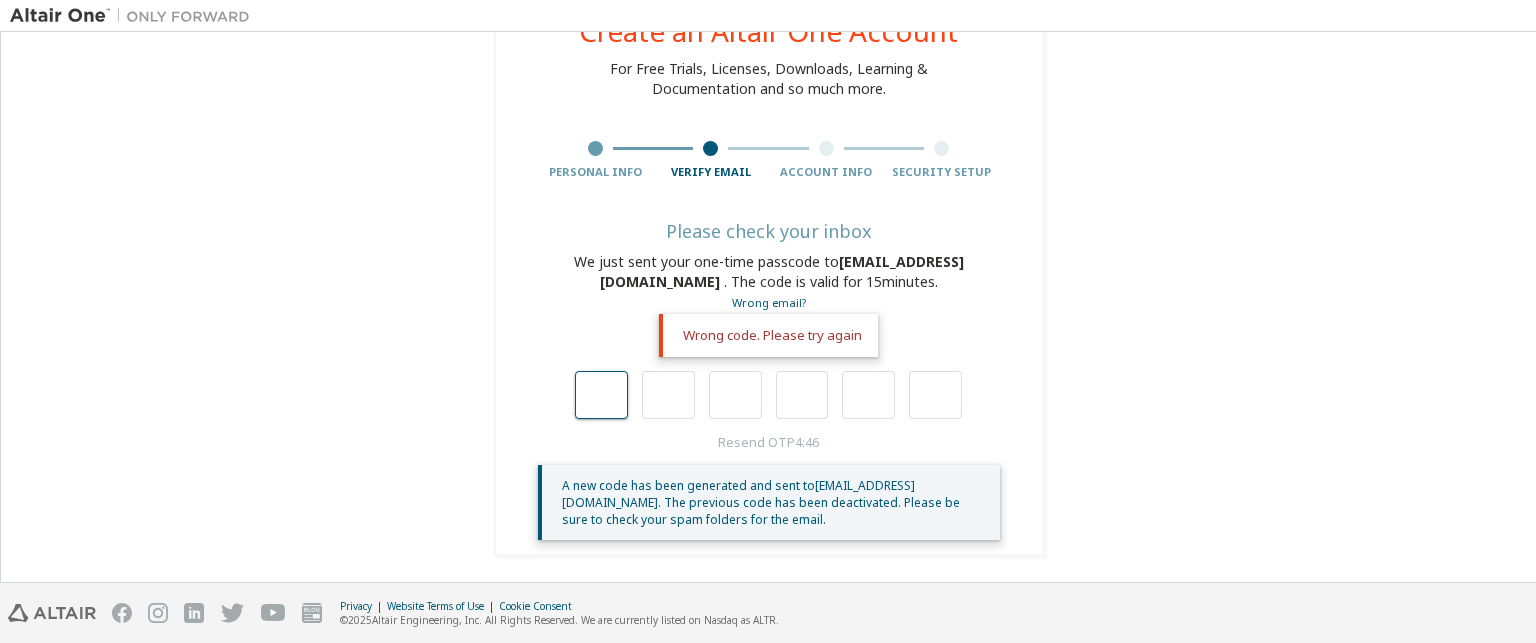 click at bounding box center (601, 395) 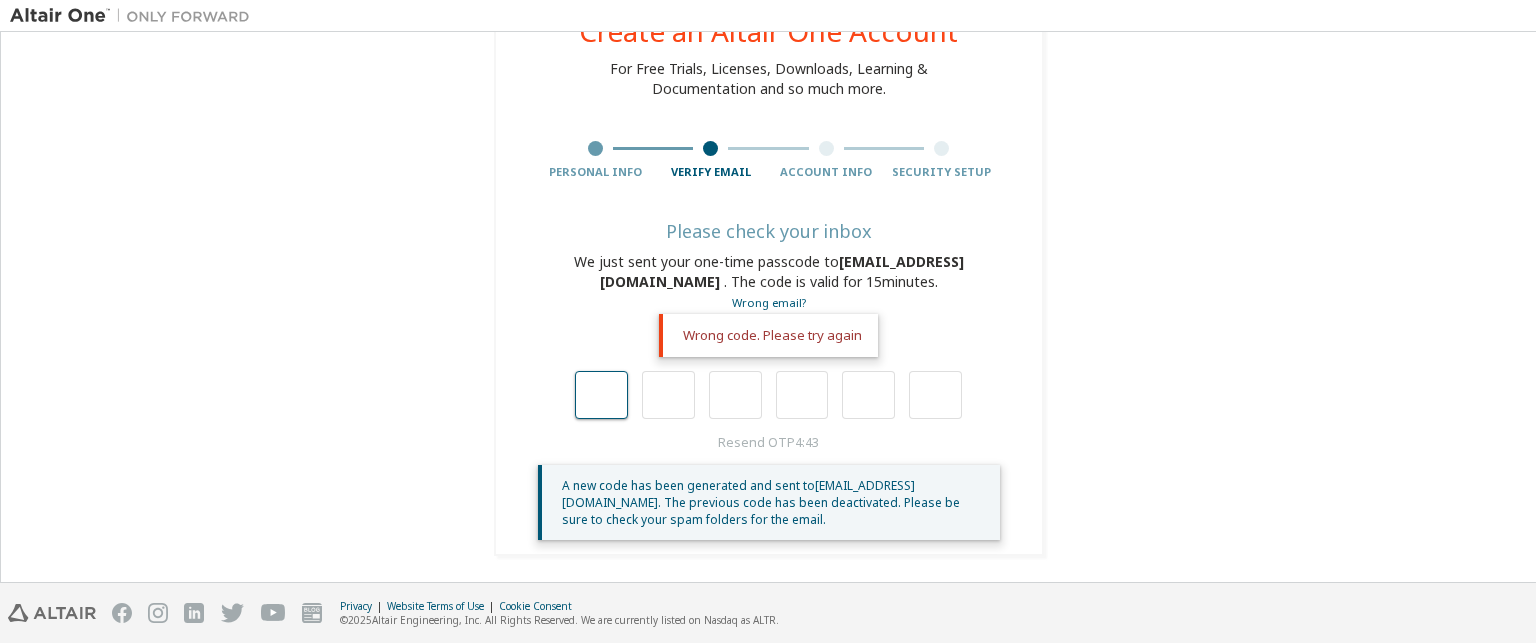 type on "*" 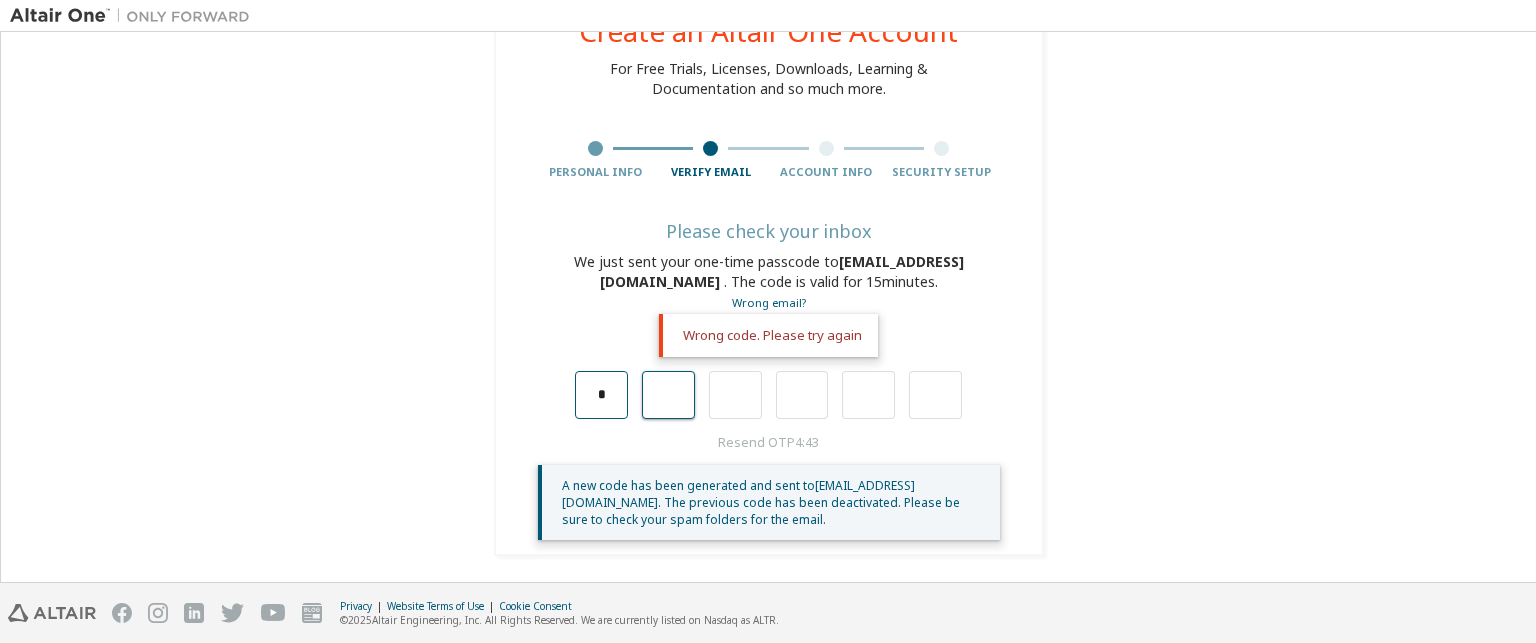 type on "*" 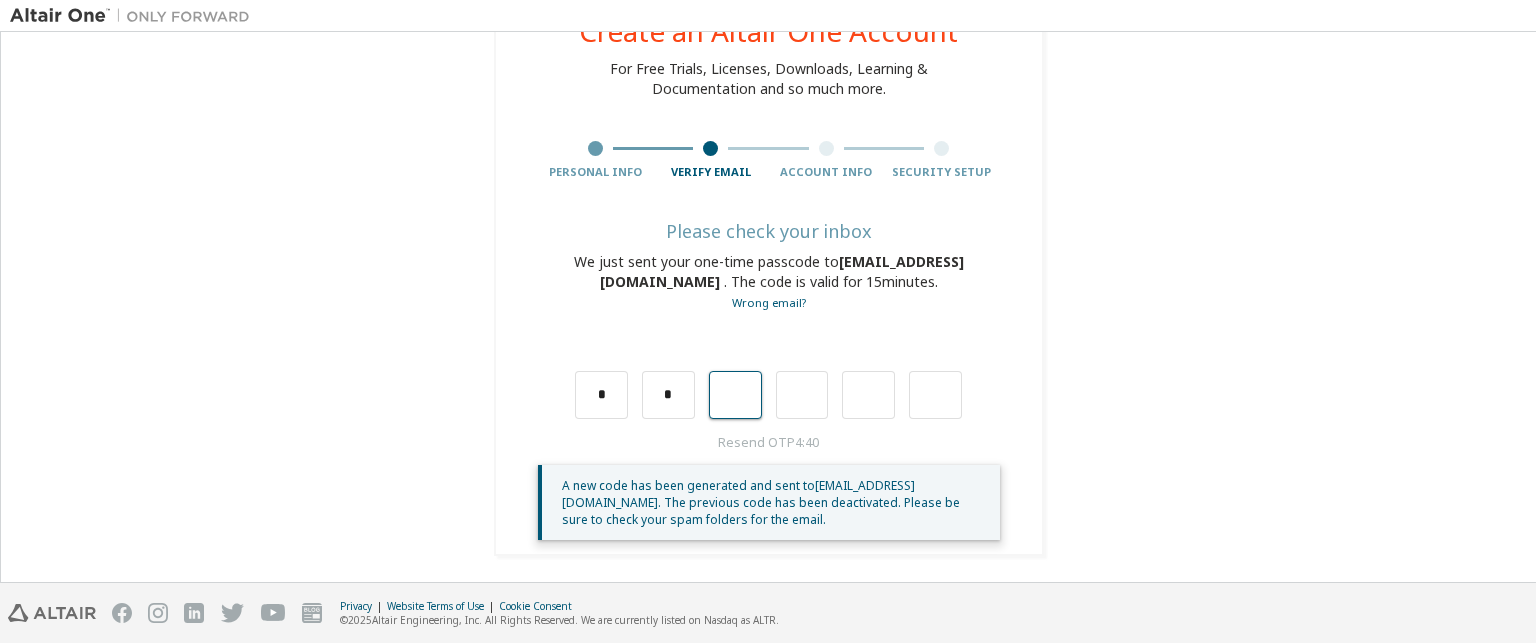 scroll, scrollTop: 0, scrollLeft: 0, axis: both 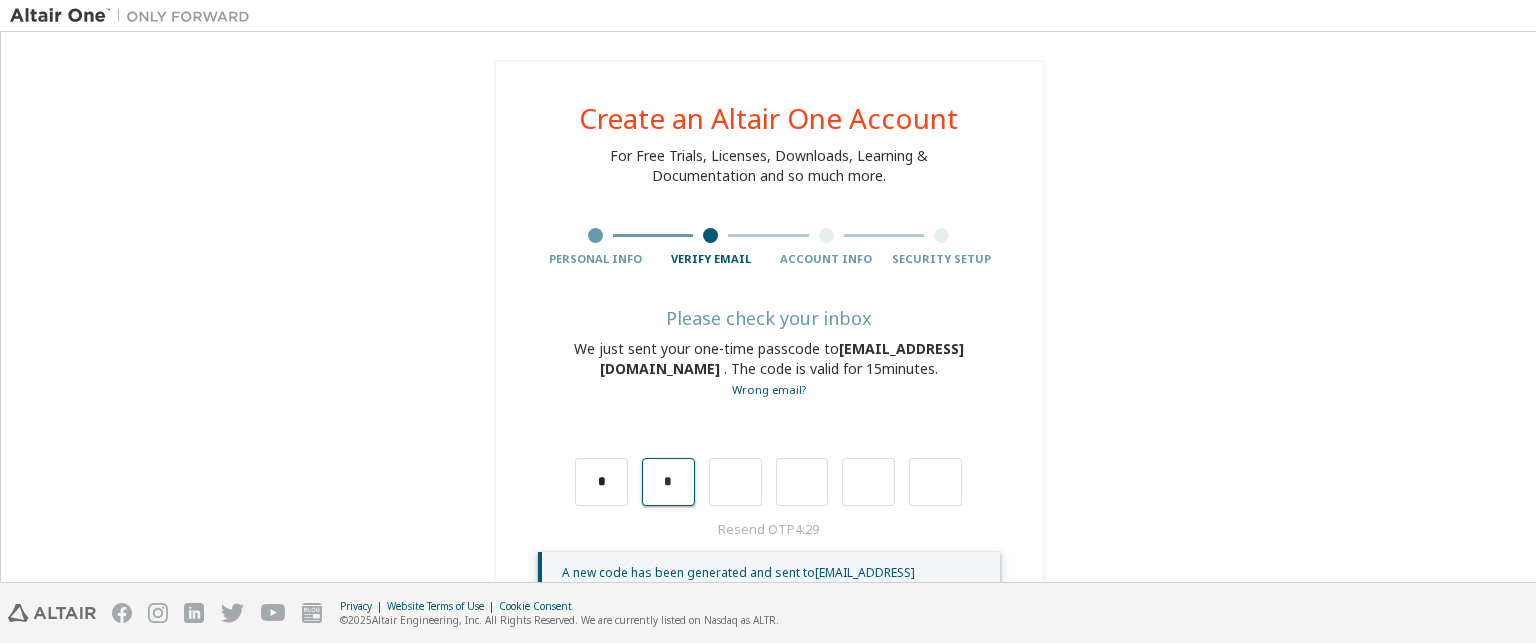 click on "*" at bounding box center (668, 482) 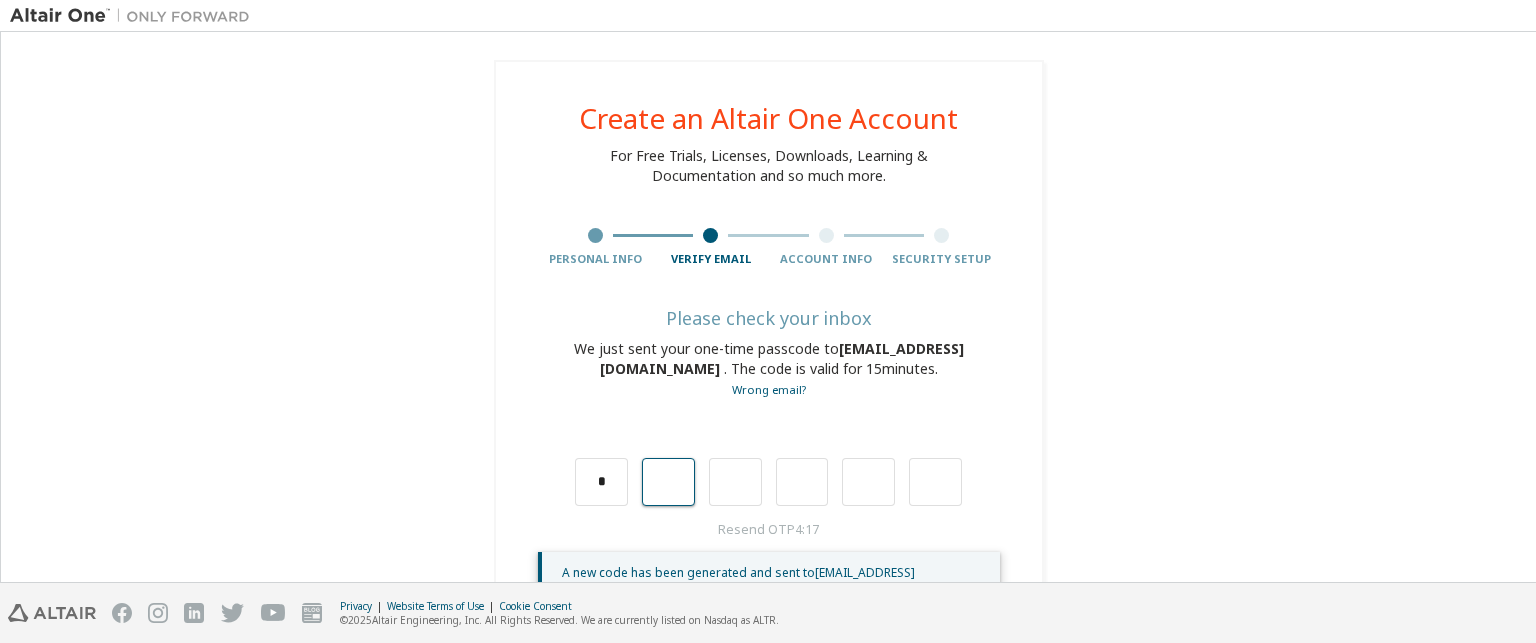 click at bounding box center [668, 482] 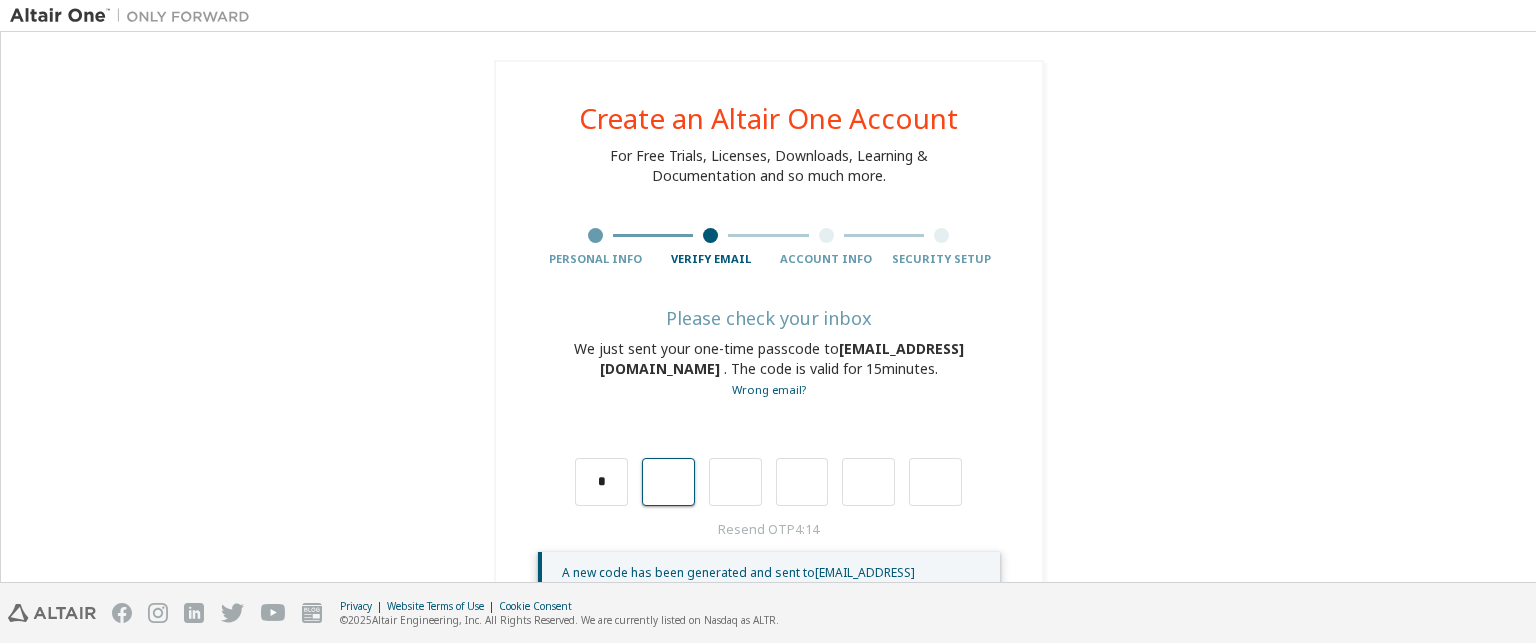type on "*" 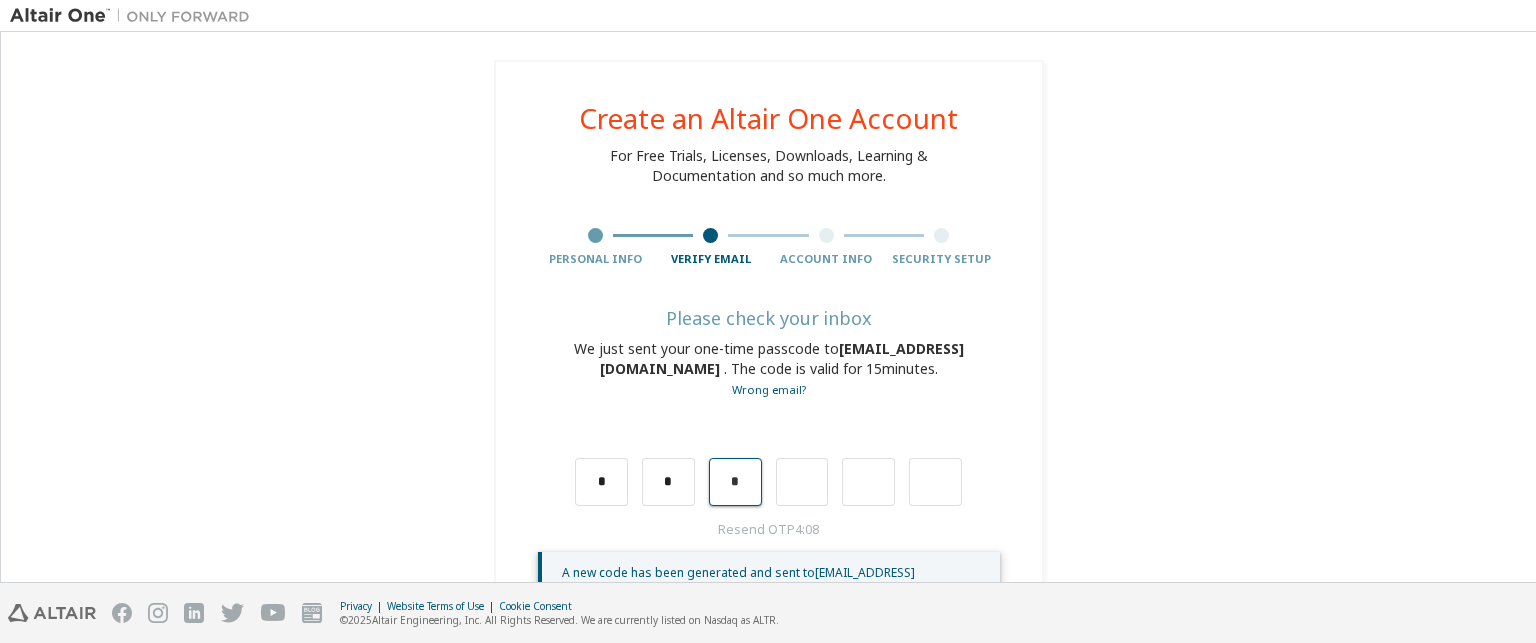 click on "*" at bounding box center (735, 482) 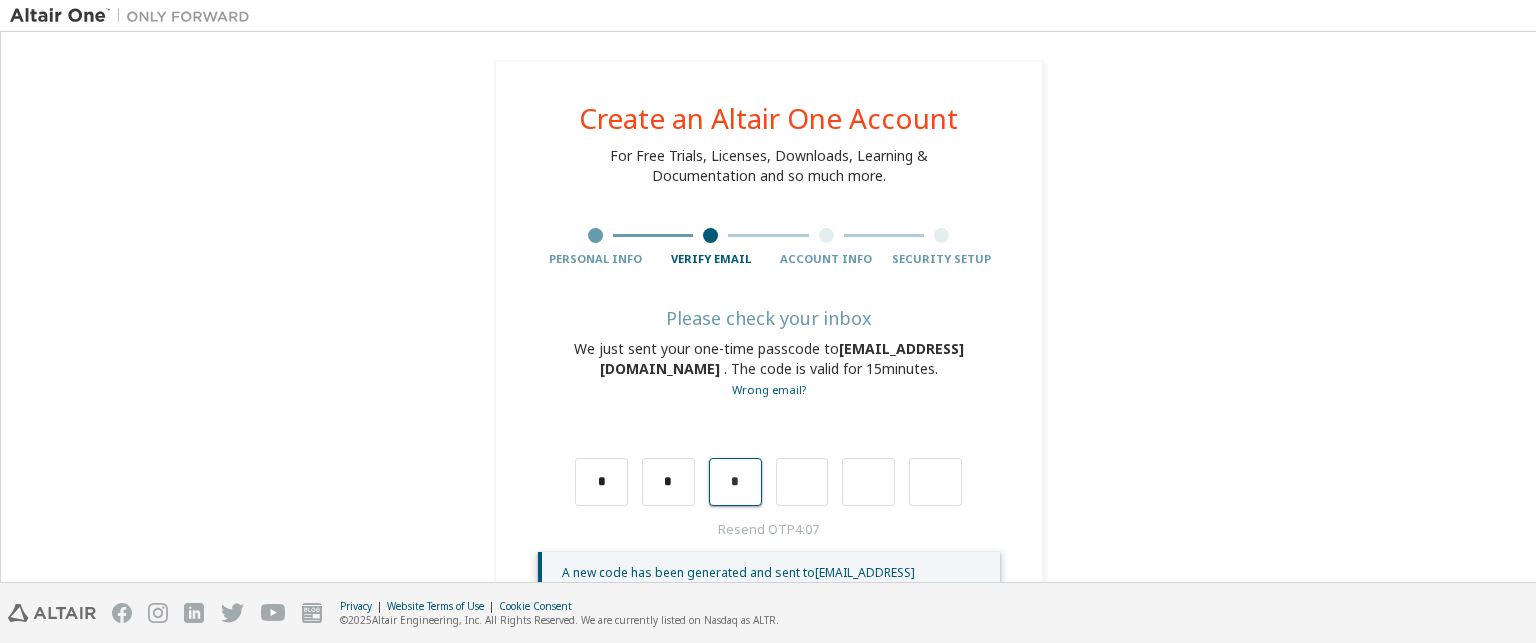 drag, startPoint x: 736, startPoint y: 491, endPoint x: 709, endPoint y: 477, distance: 30.413813 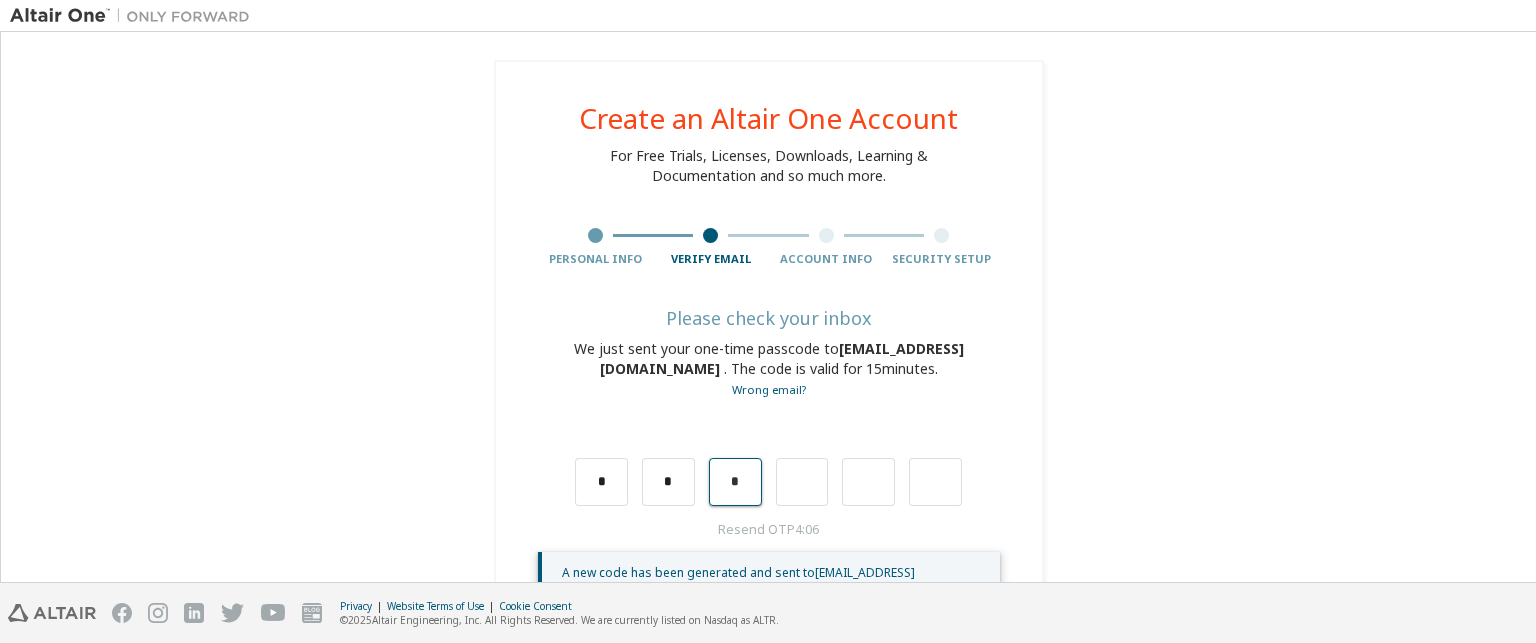type on "*" 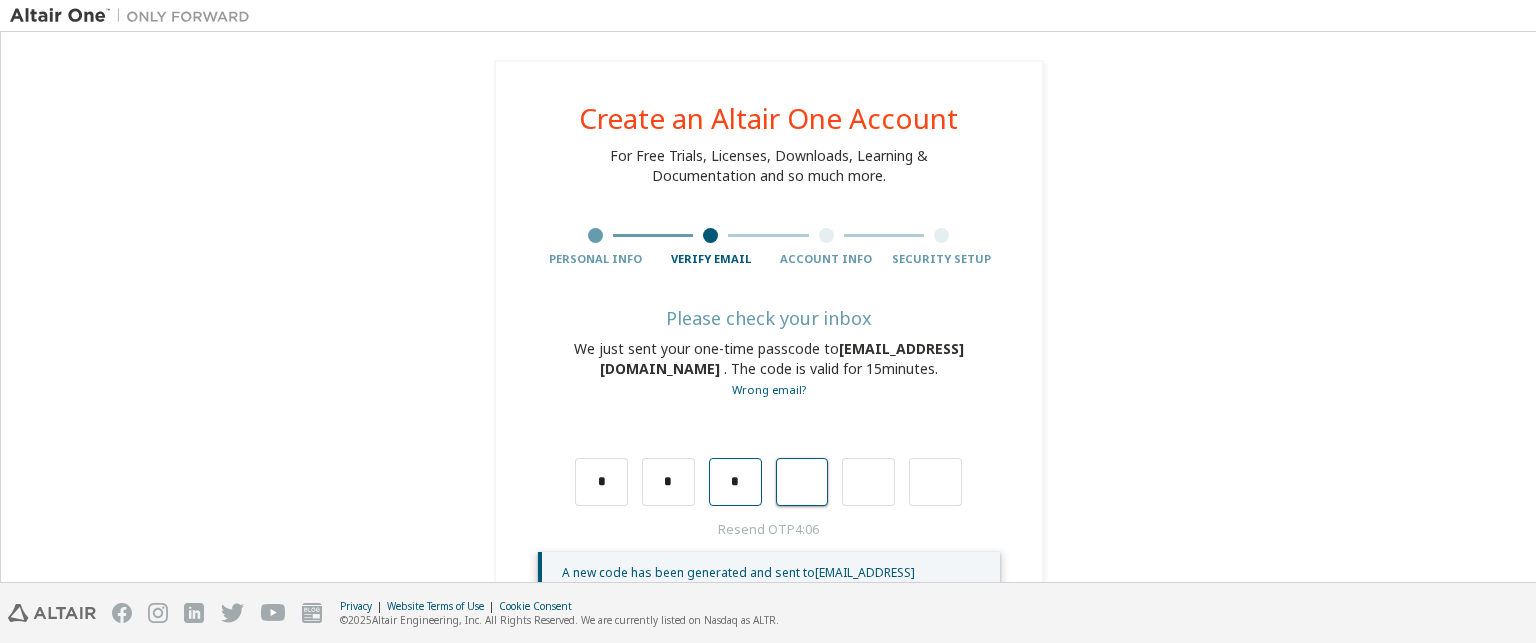 type on "*" 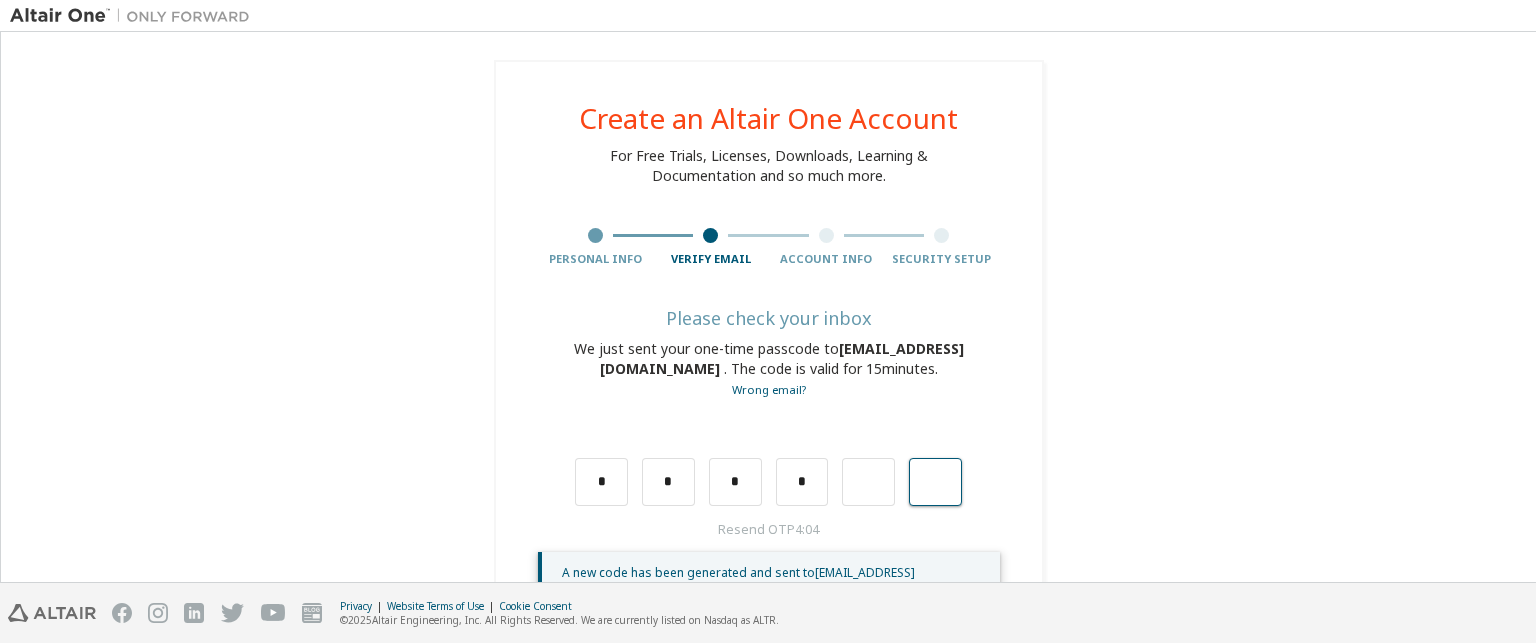 click at bounding box center (935, 482) 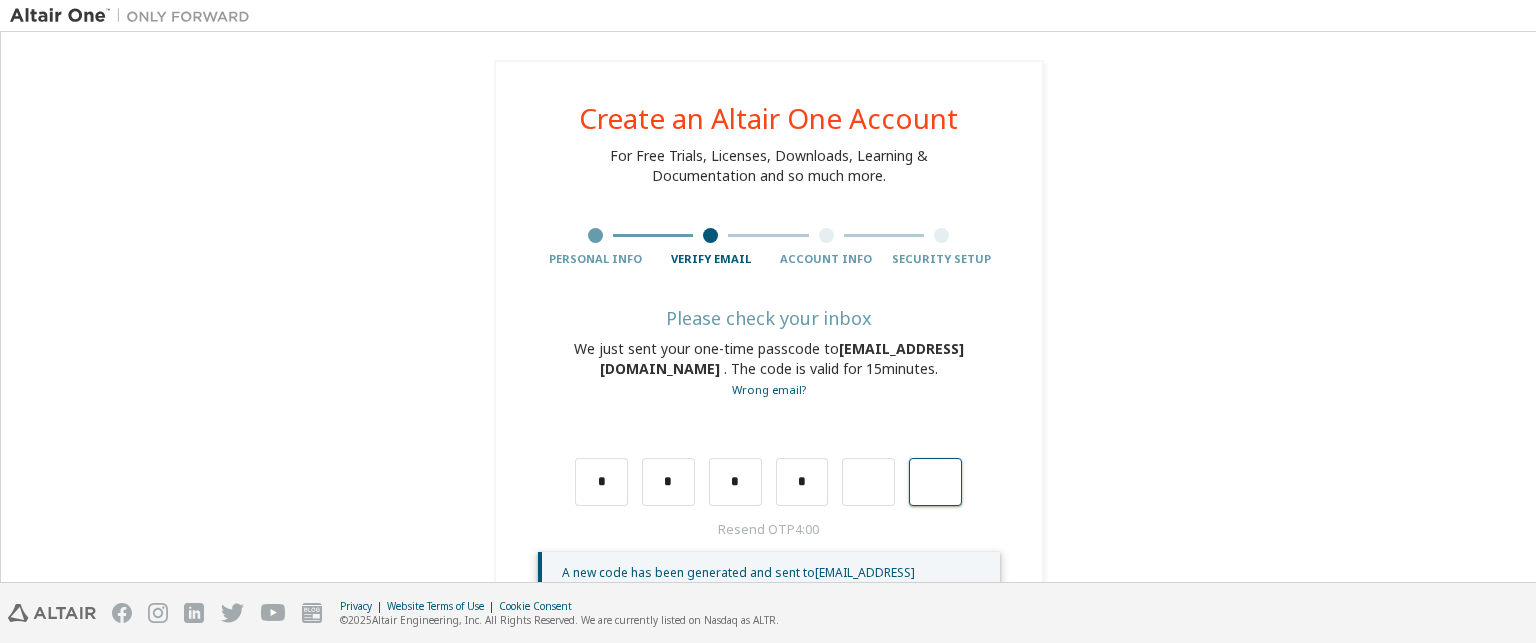 type on "*" 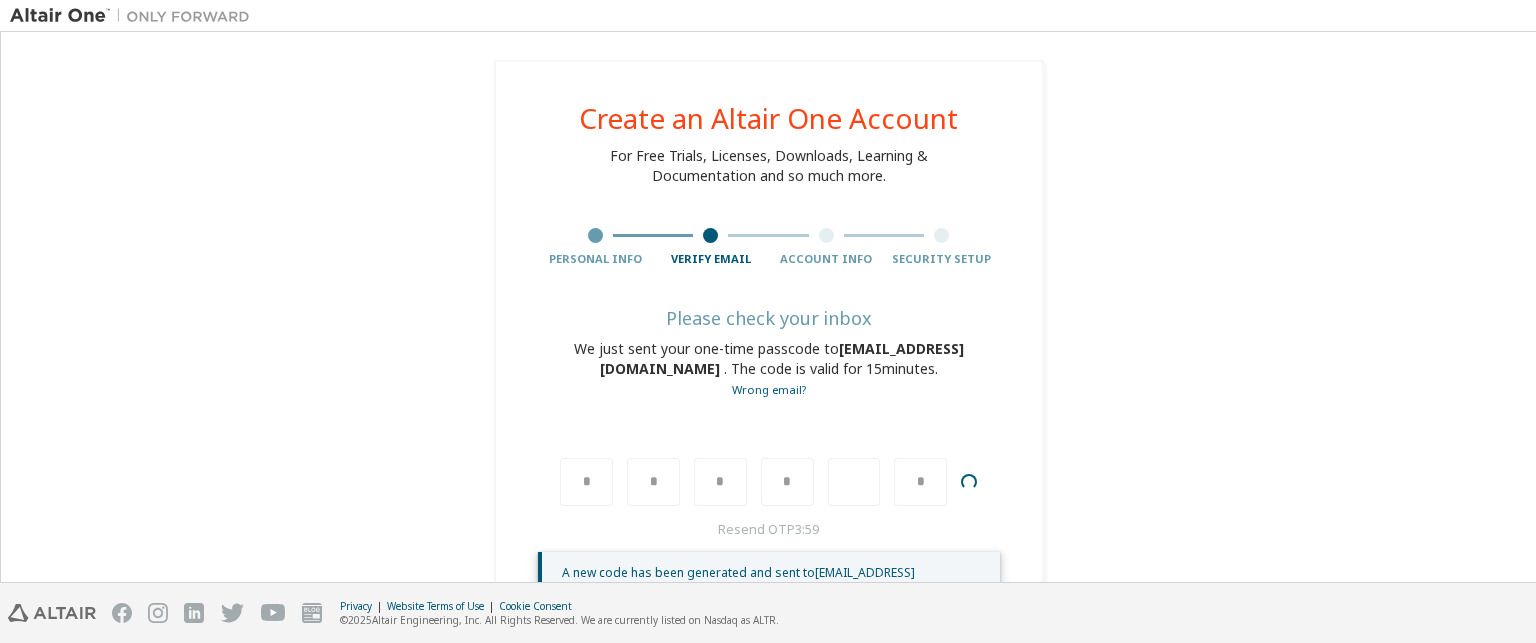 click at bounding box center [854, 482] 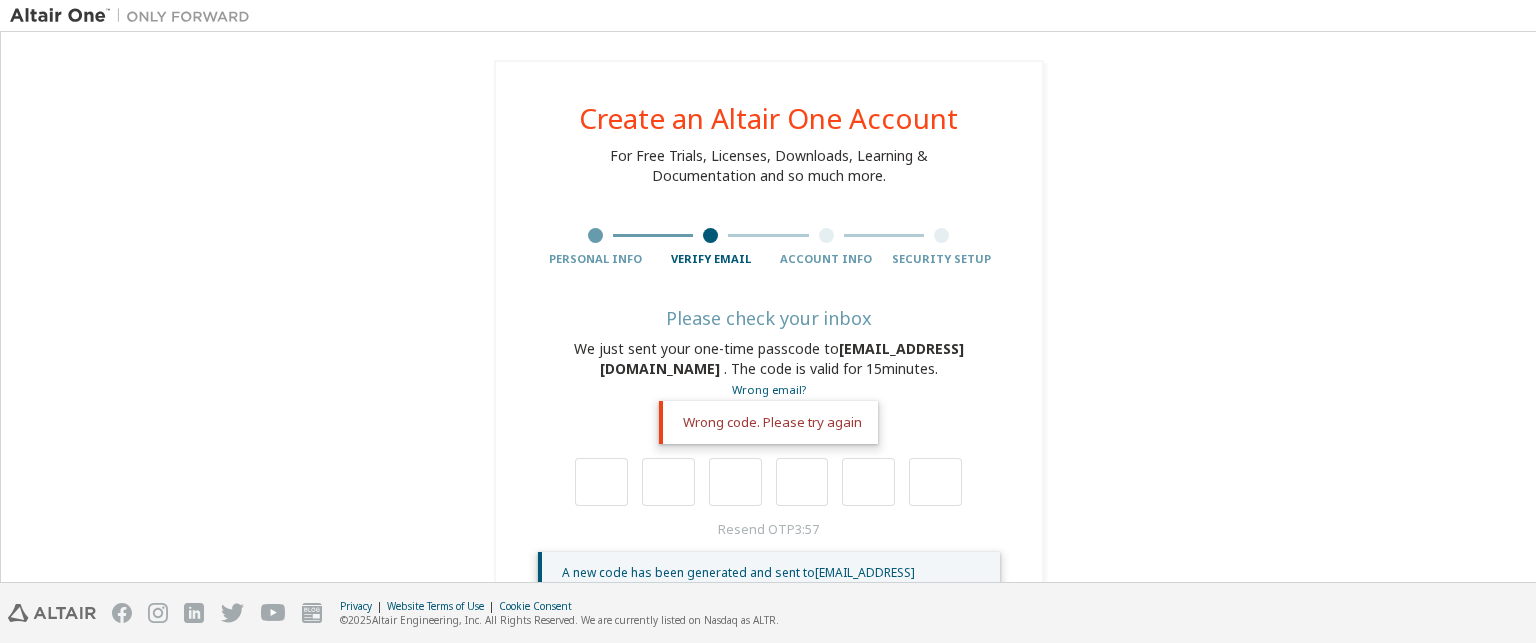 click on "Wrong code. Please try again" at bounding box center (768, 422) 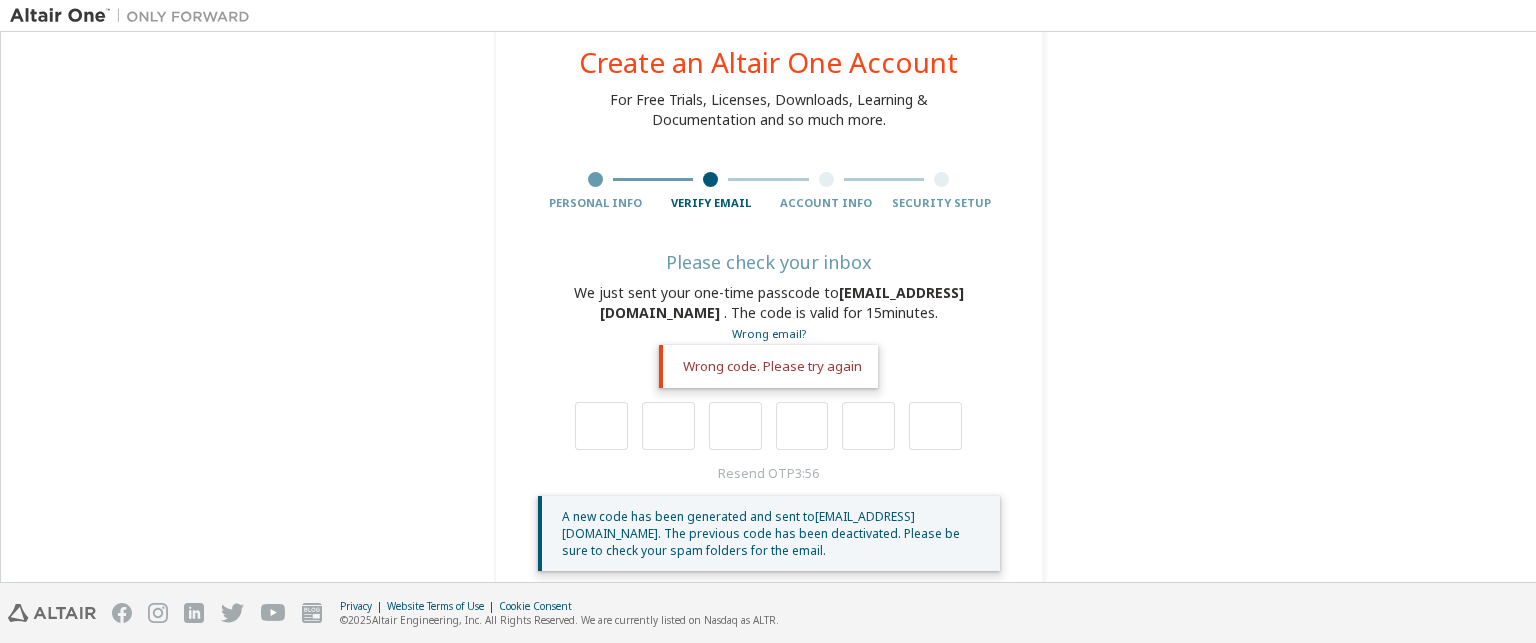 scroll, scrollTop: 87, scrollLeft: 0, axis: vertical 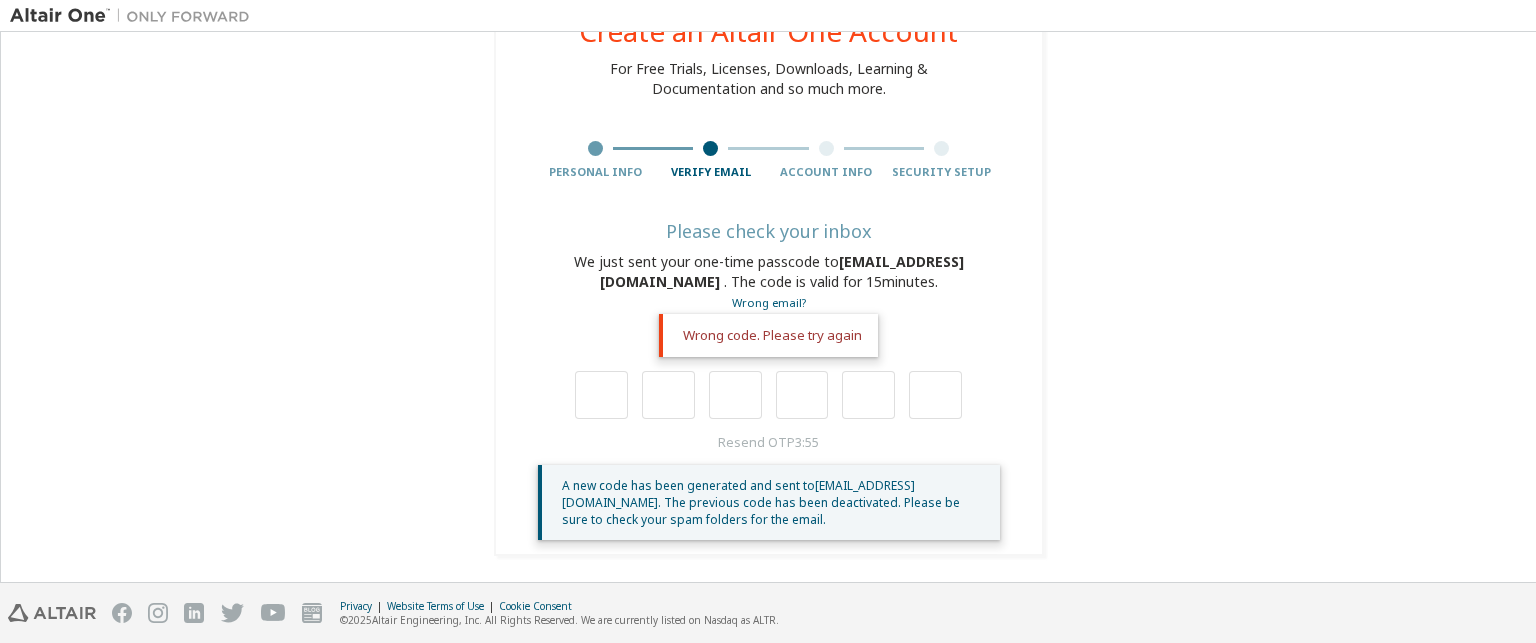 click on "A new code has been generated and sent to  [EMAIL_ADDRESS][DOMAIN_NAME] . The previous code has been deactivated. Please be sure to check your spam folders for the email." at bounding box center (761, 502) 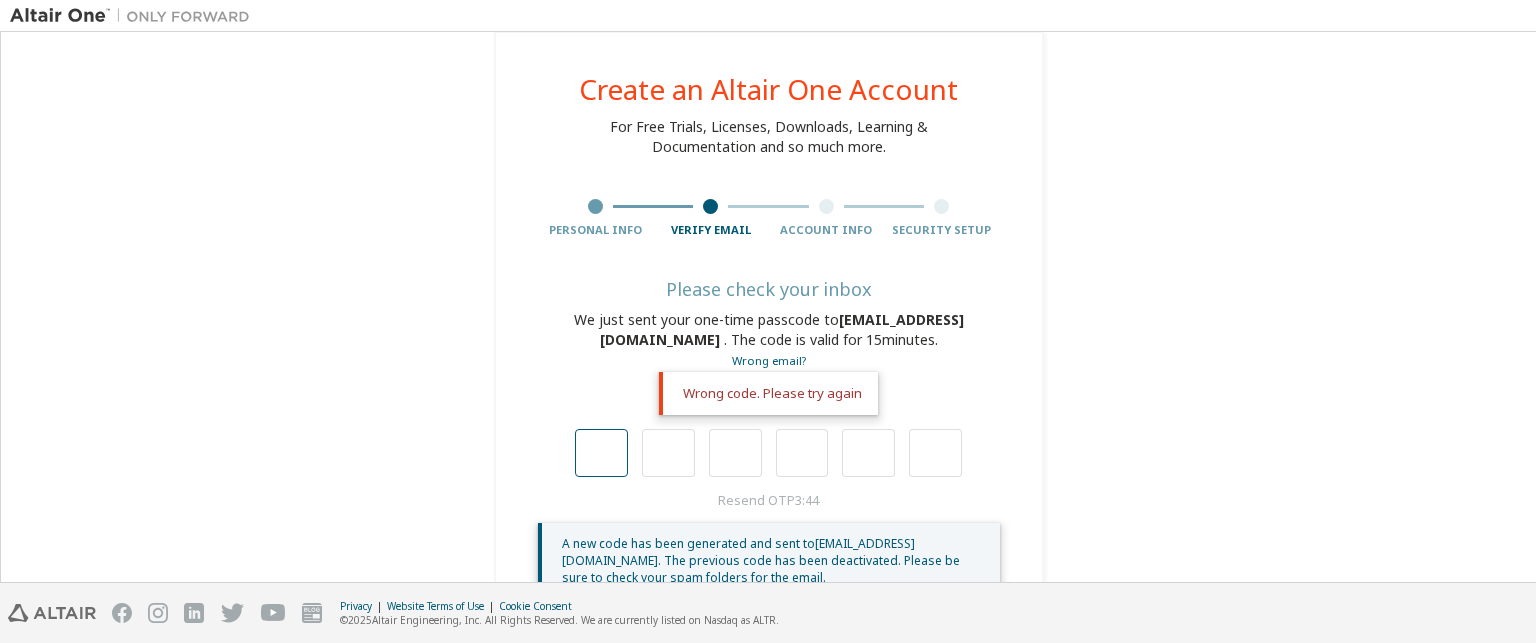 scroll, scrollTop: 0, scrollLeft: 0, axis: both 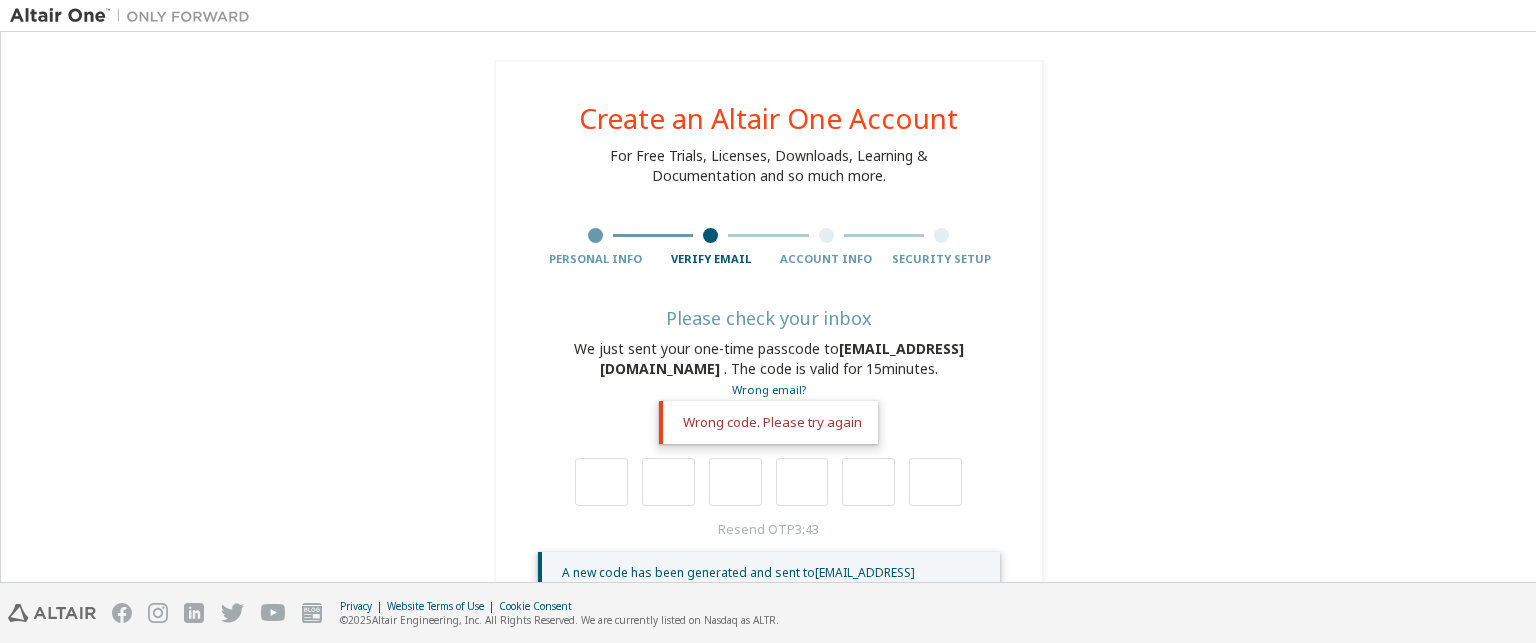 click on "Account Info" at bounding box center [827, 259] 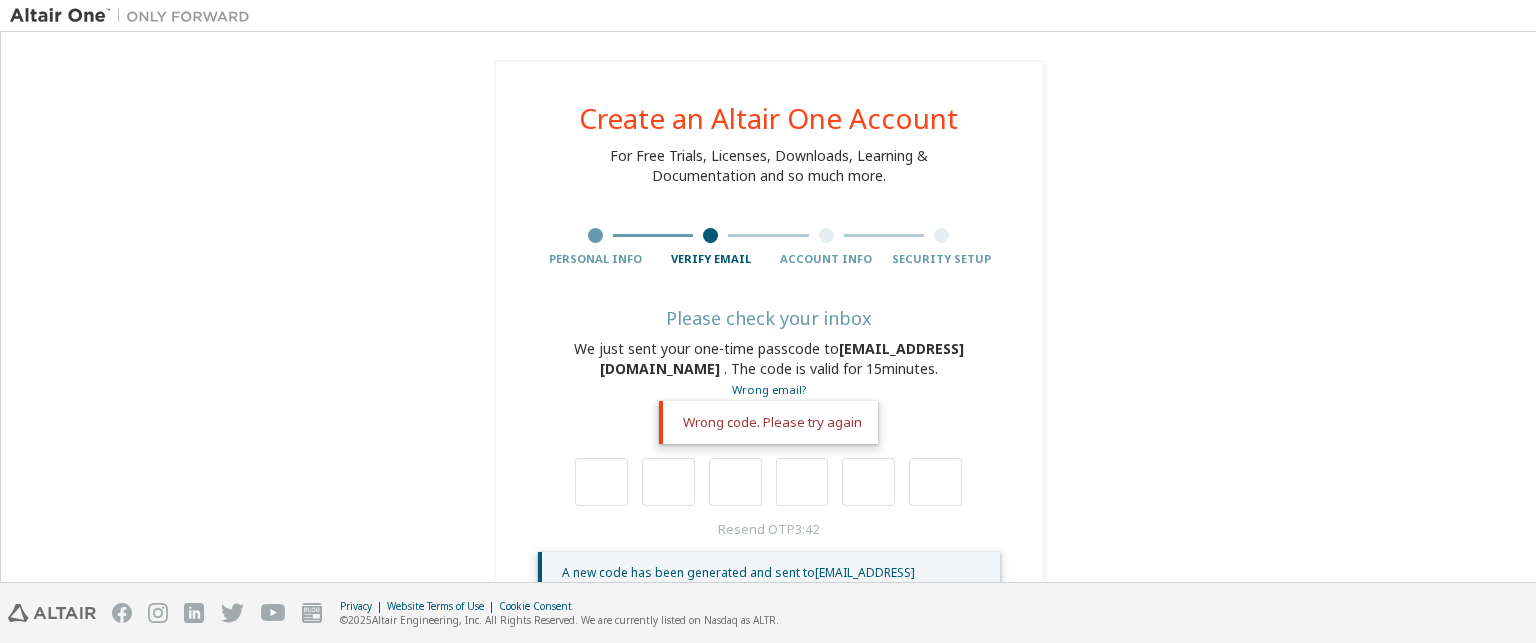 click on "Account Info" at bounding box center (827, 259) 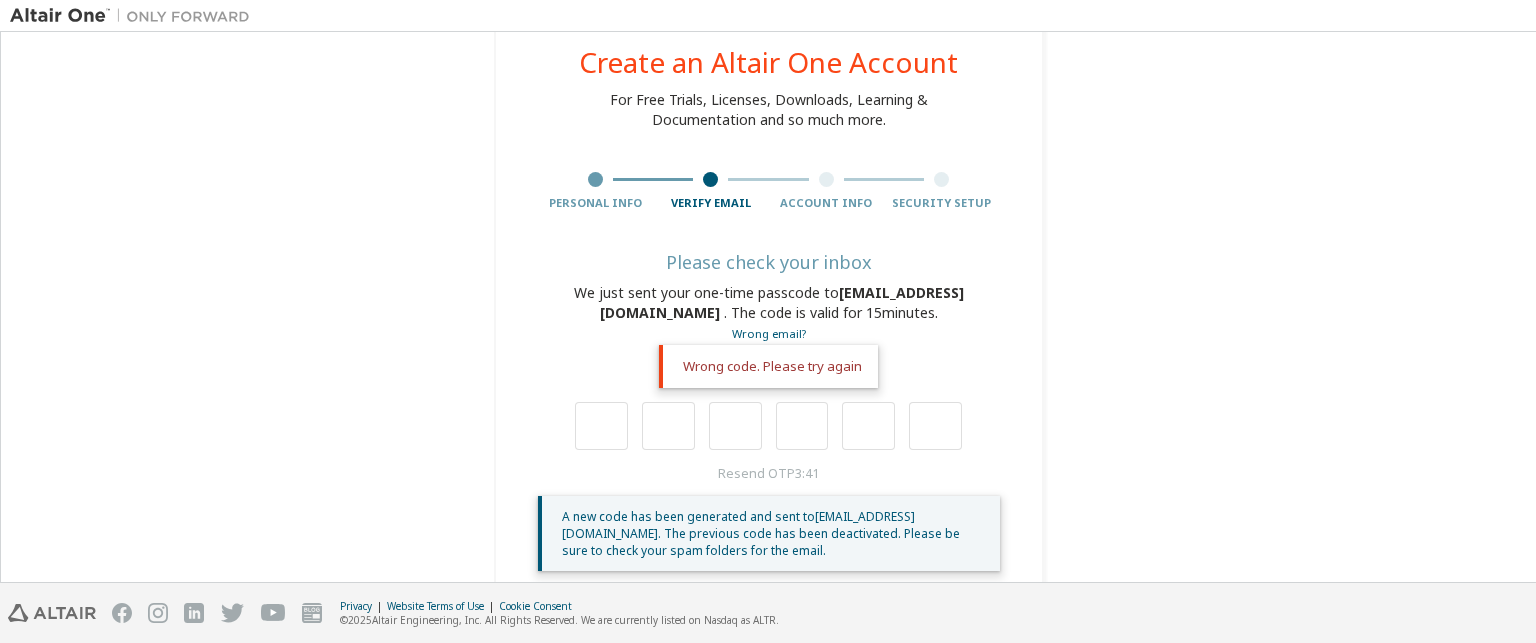 scroll, scrollTop: 87, scrollLeft: 0, axis: vertical 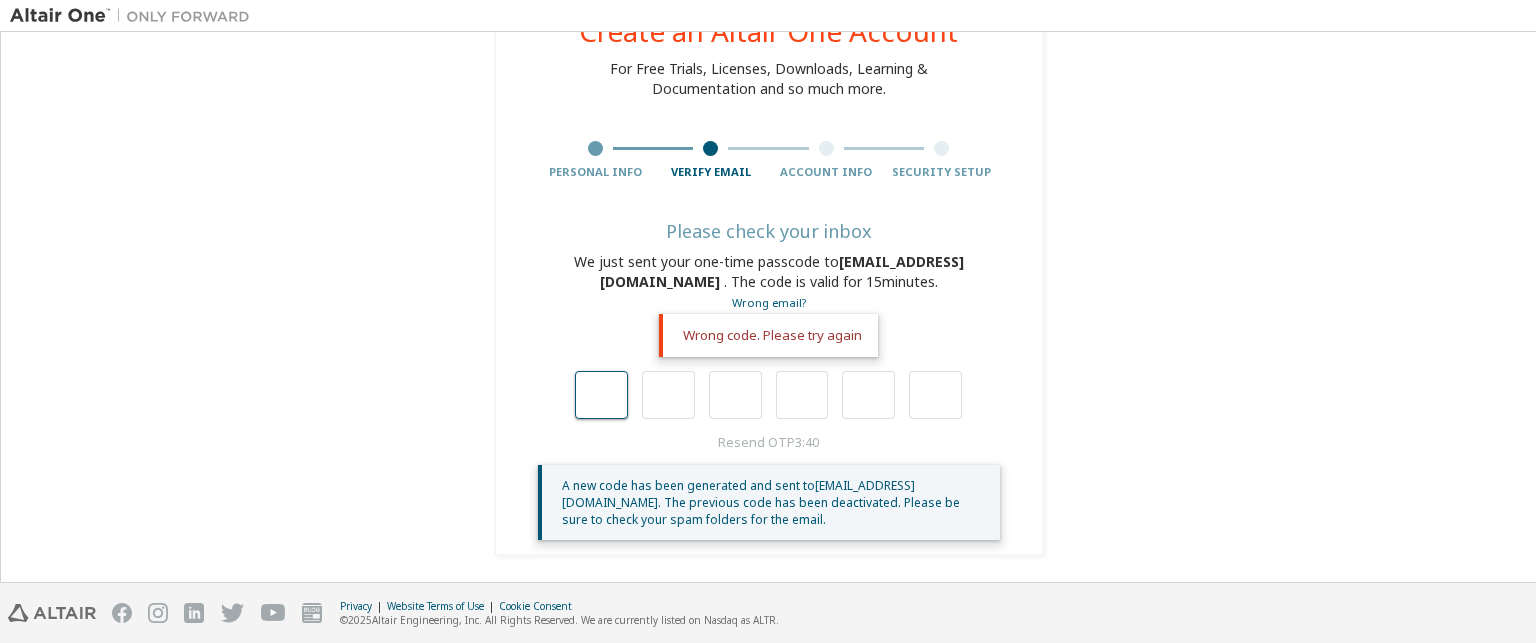 click at bounding box center (601, 395) 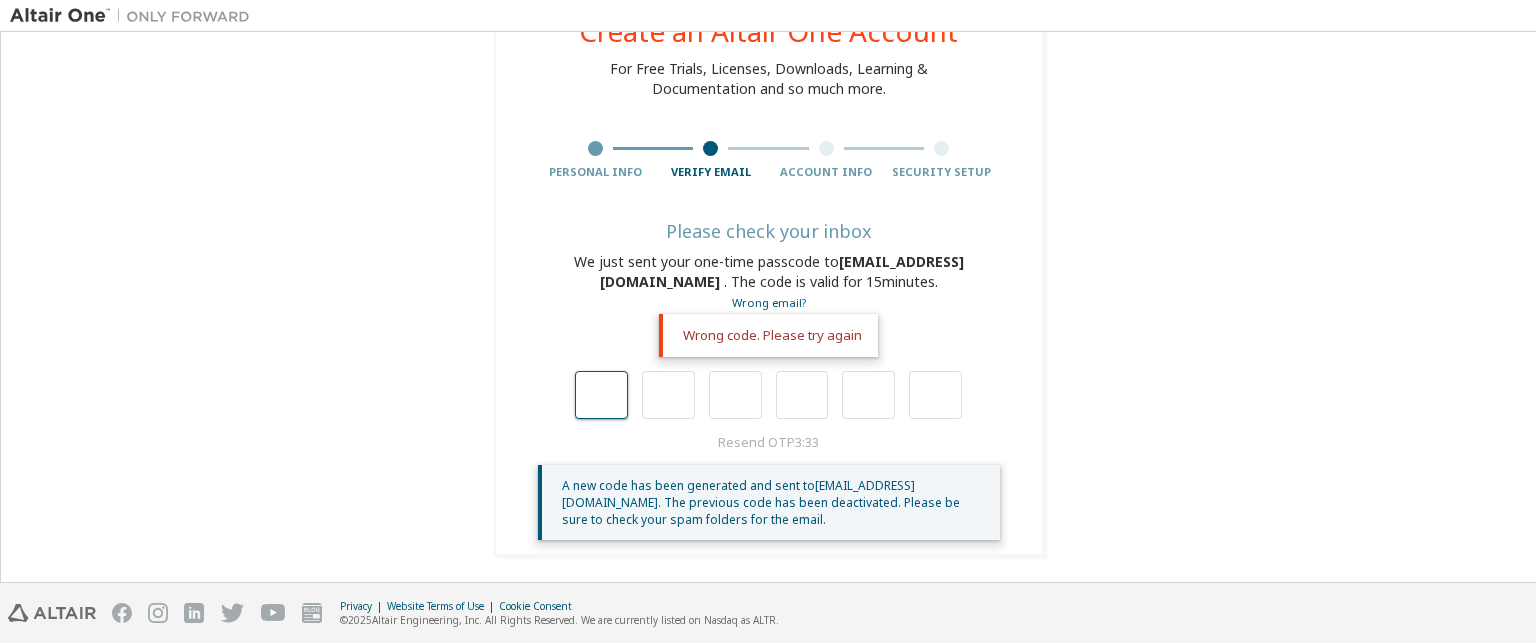 type on "*" 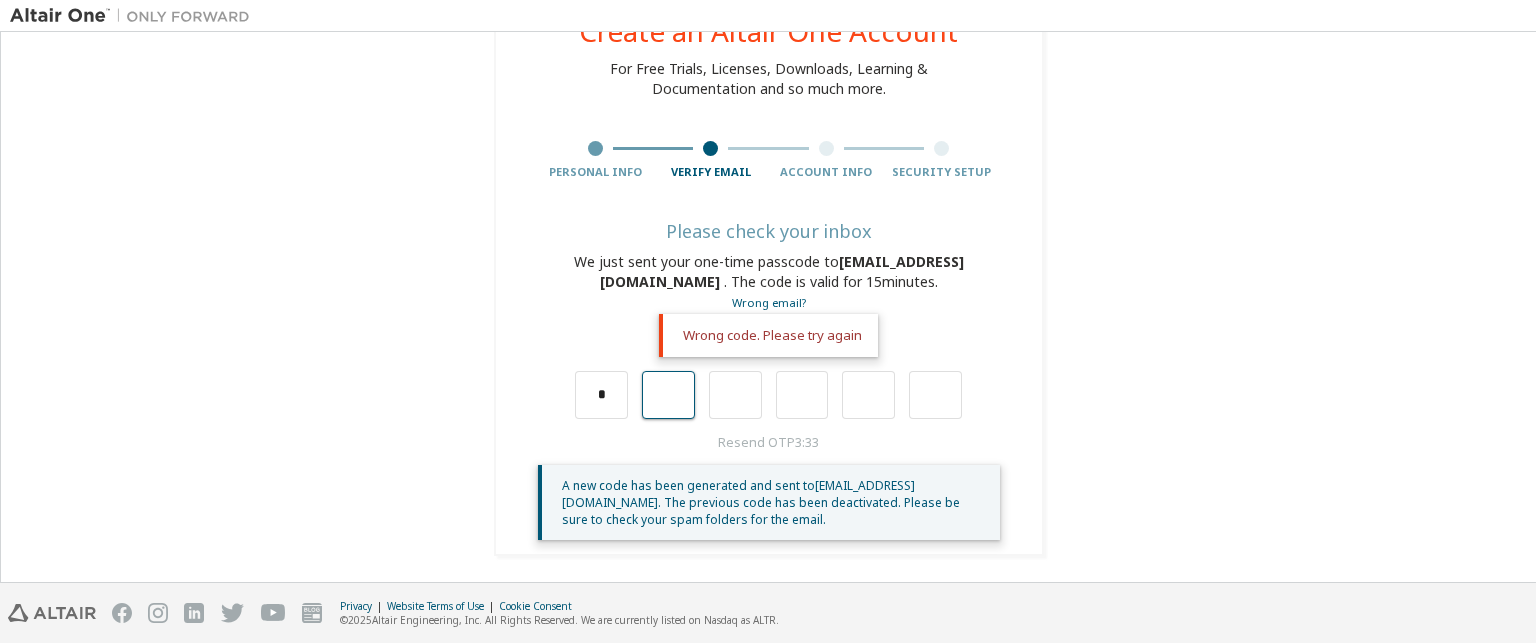 type on "*" 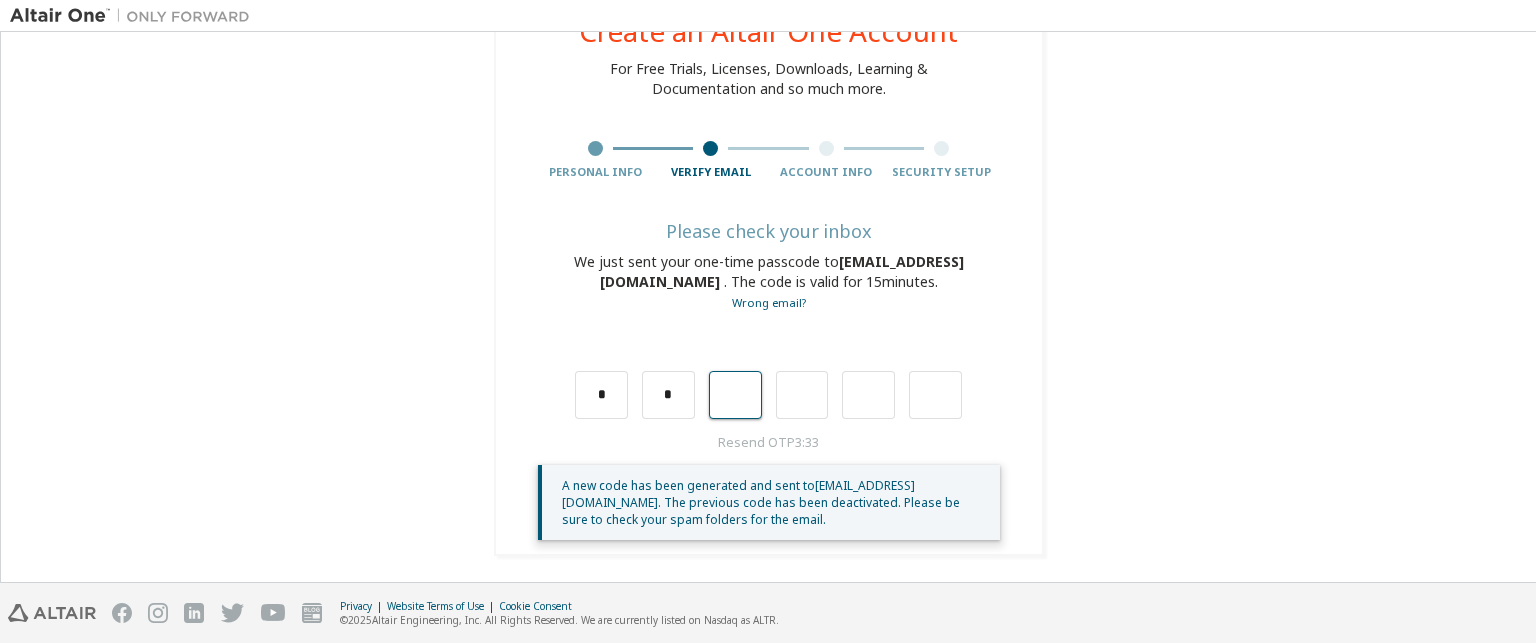 type on "*" 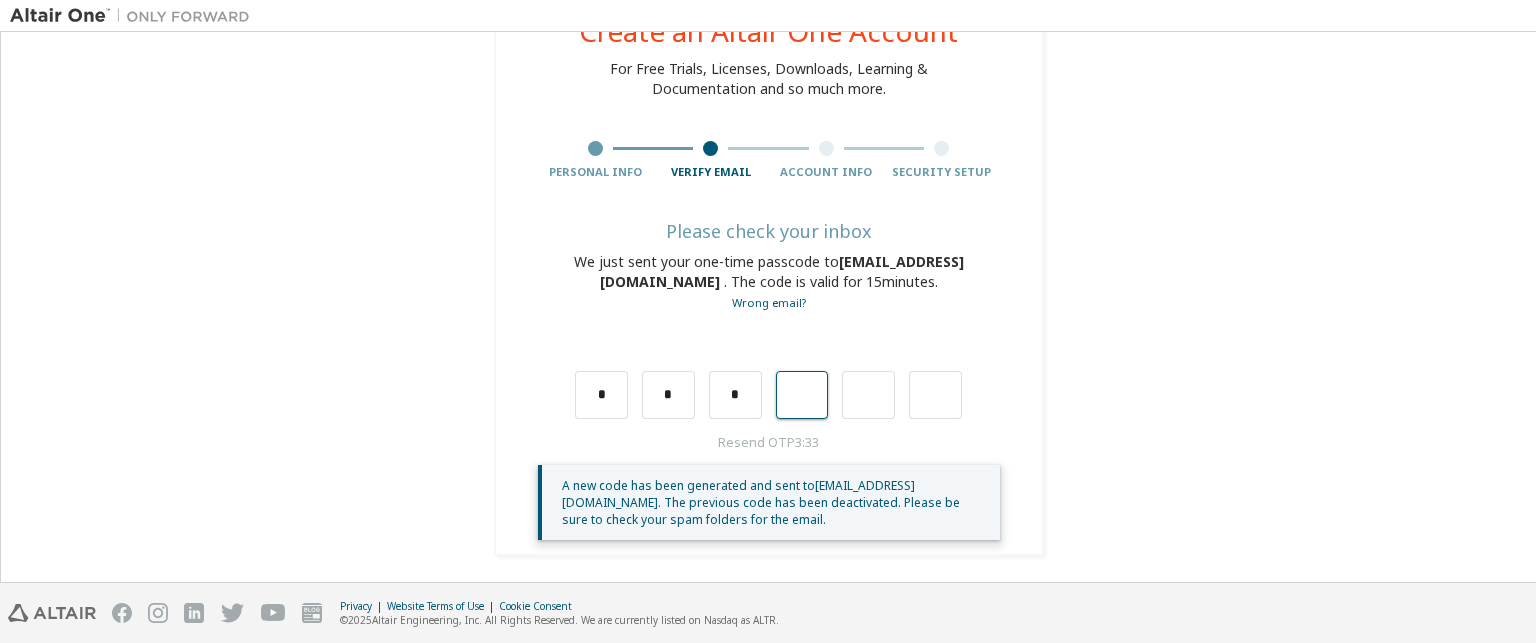 type on "*" 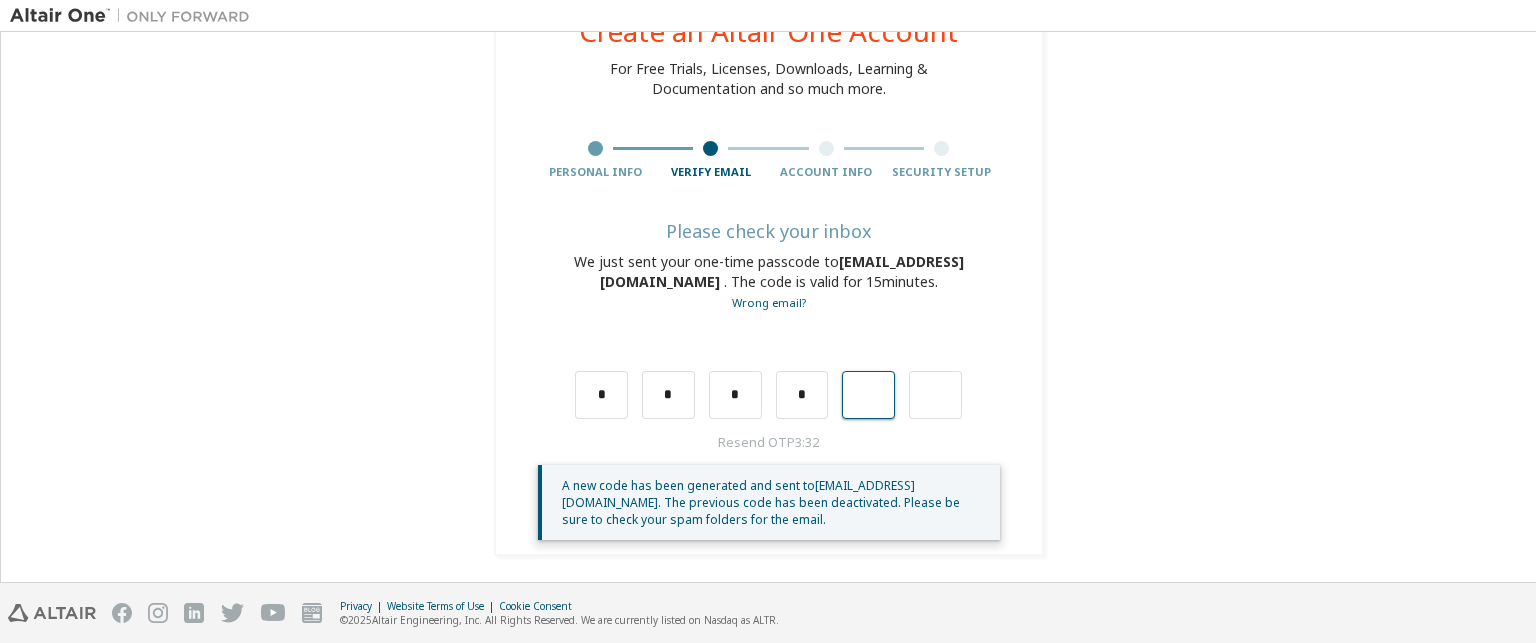 type on "*" 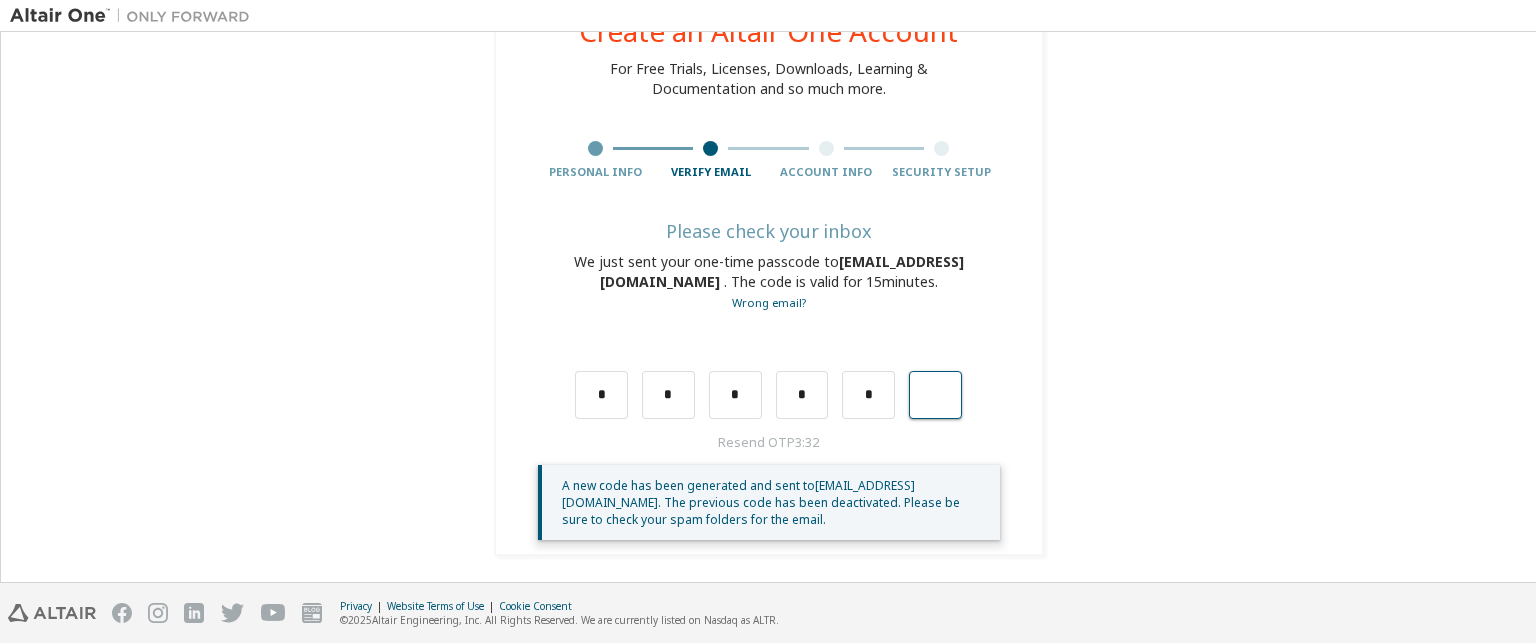 type on "*" 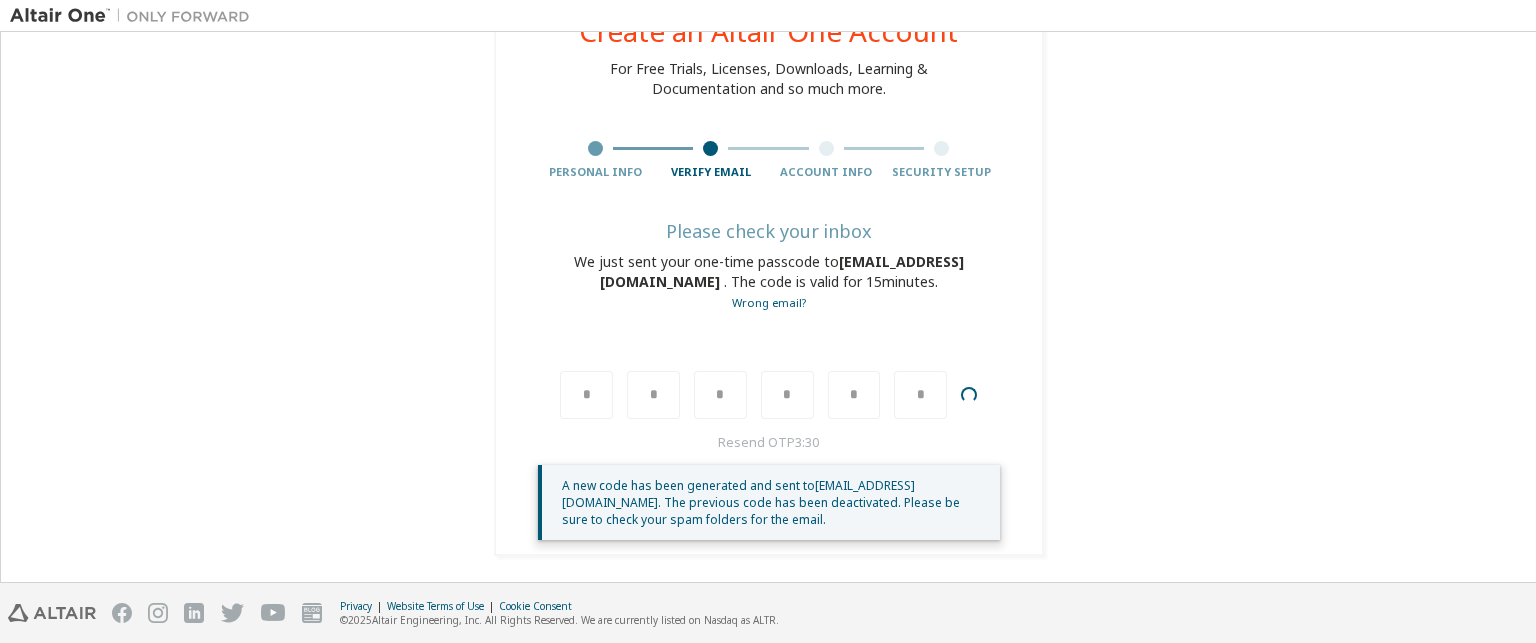 type 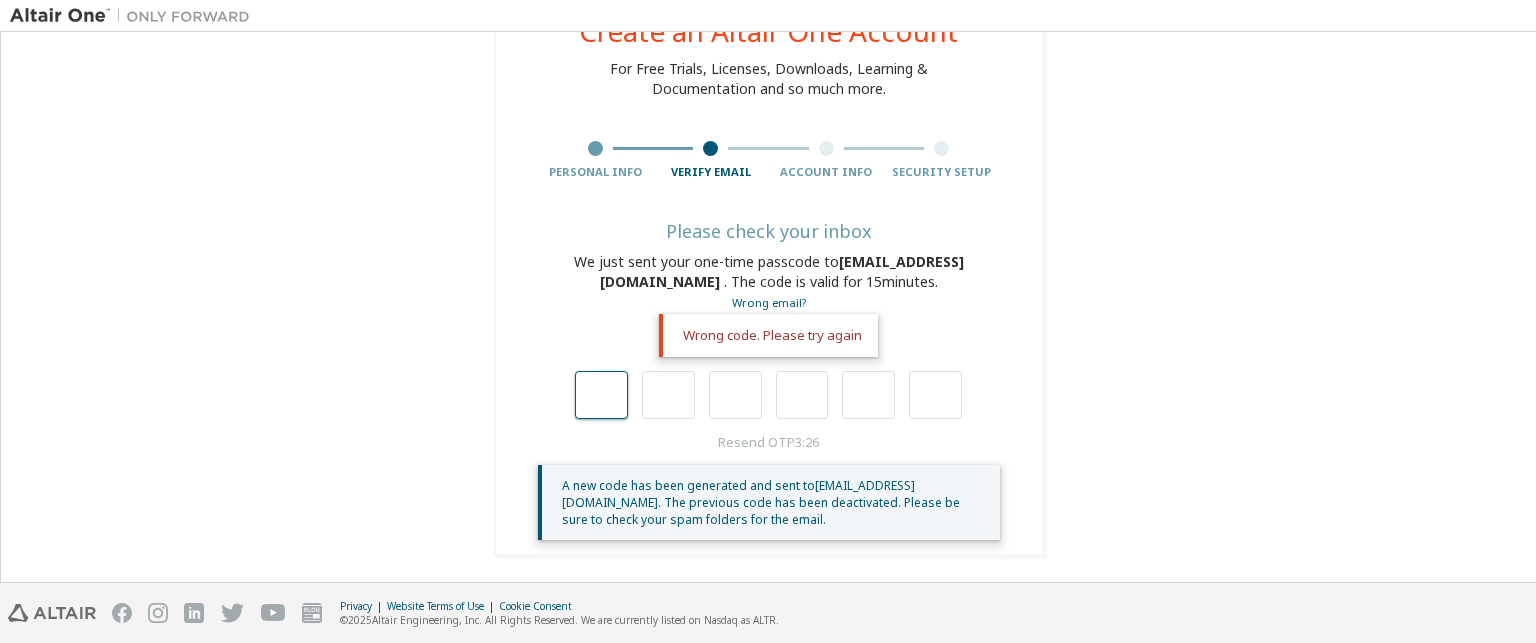 click at bounding box center (601, 395) 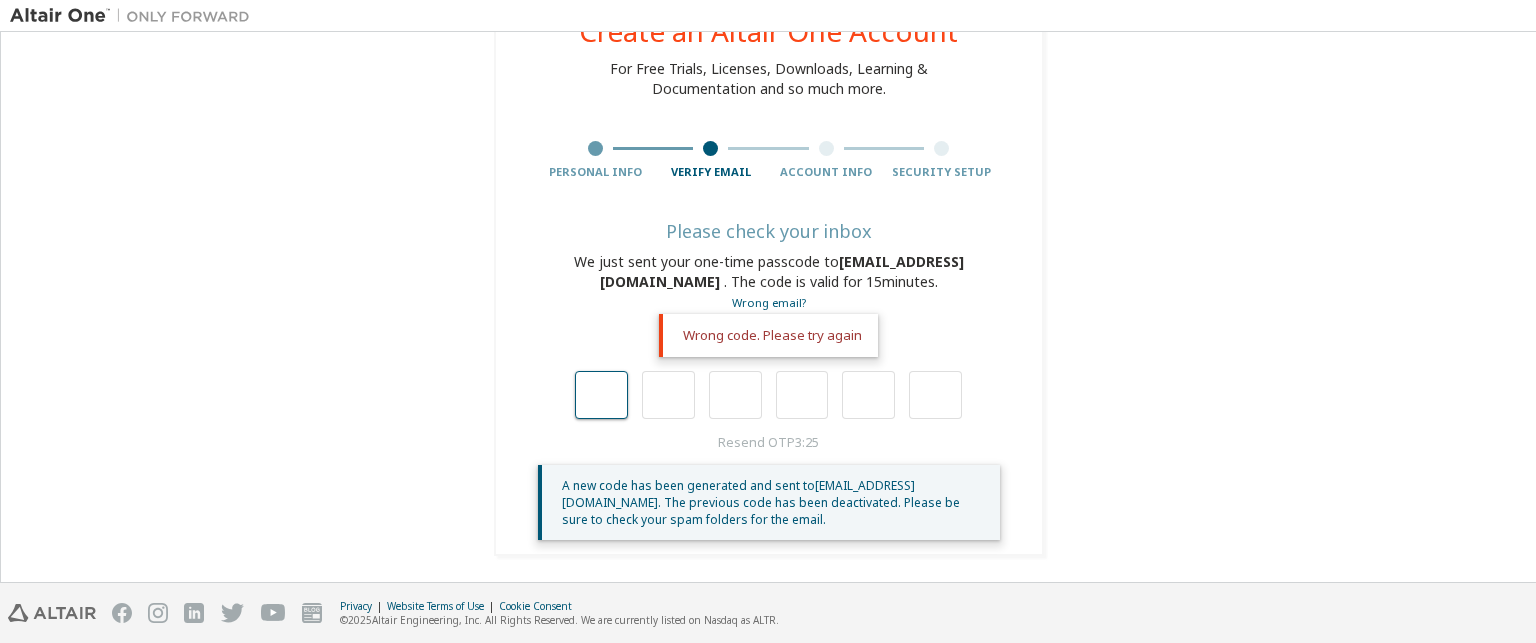 type on "*" 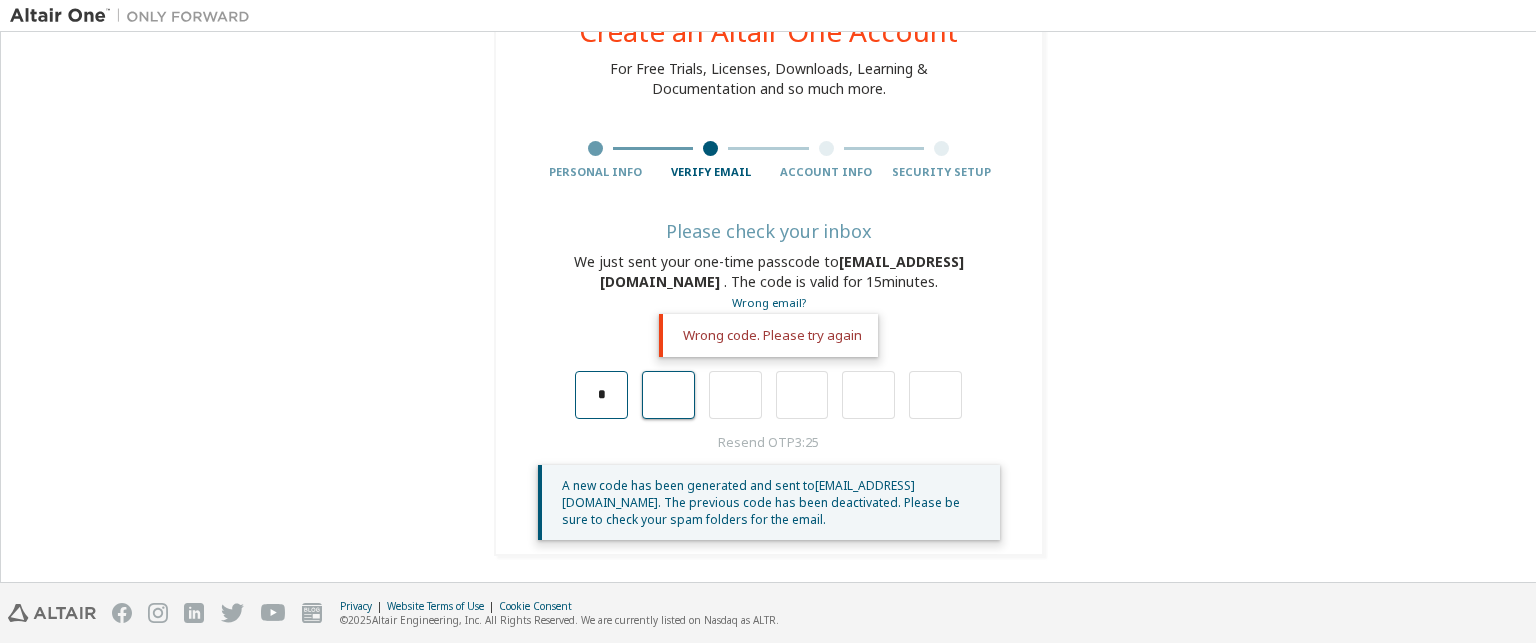 type on "*" 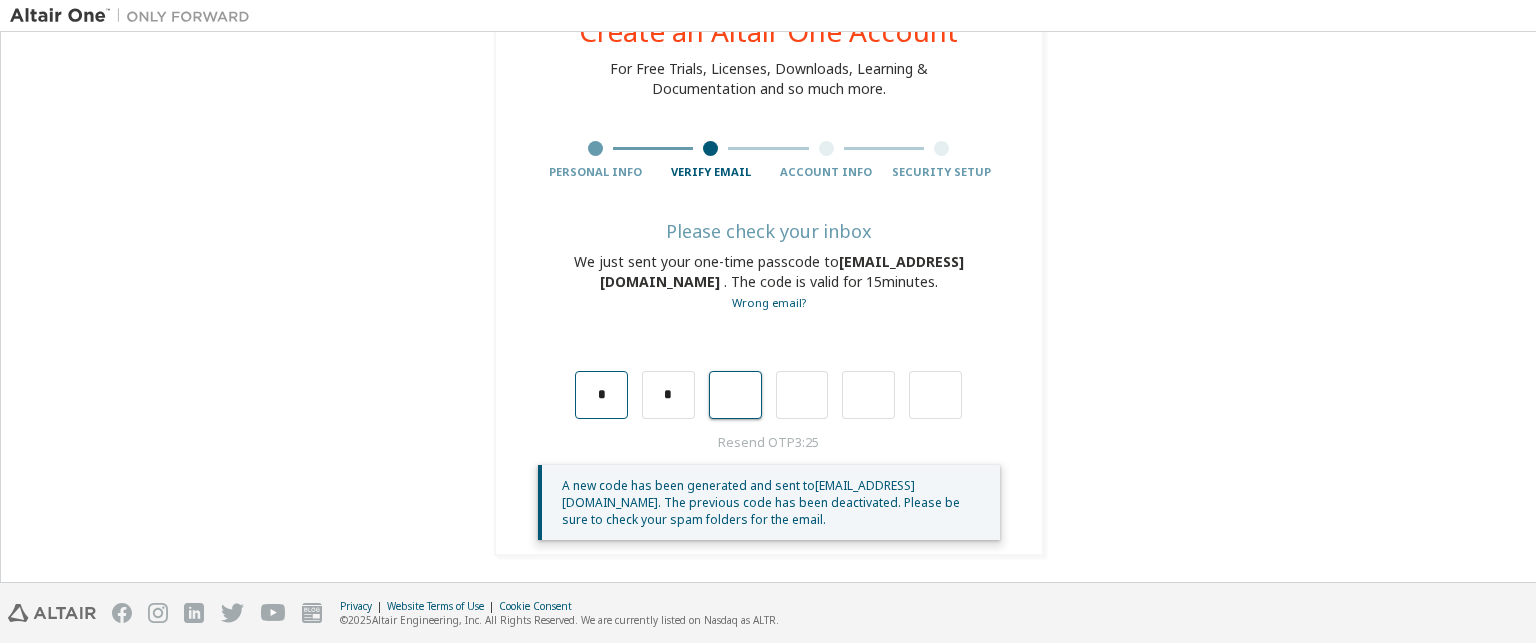 type on "*" 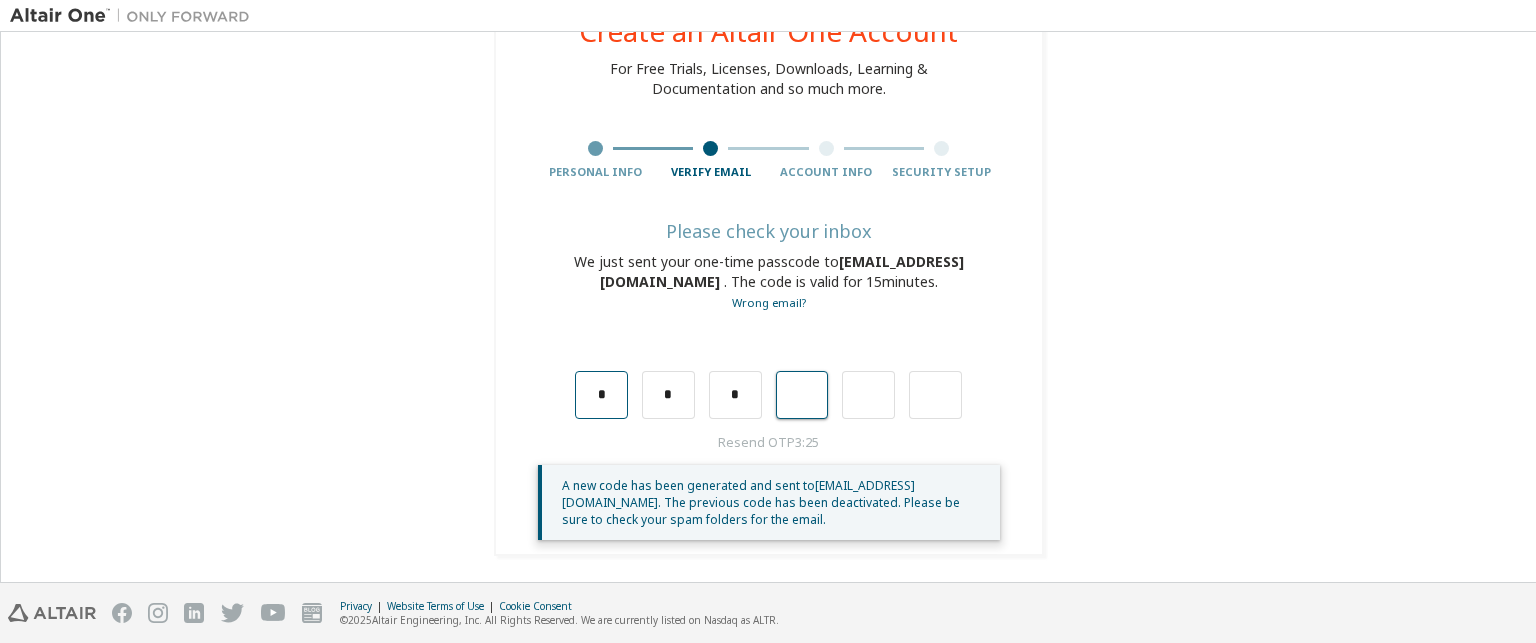 type on "*" 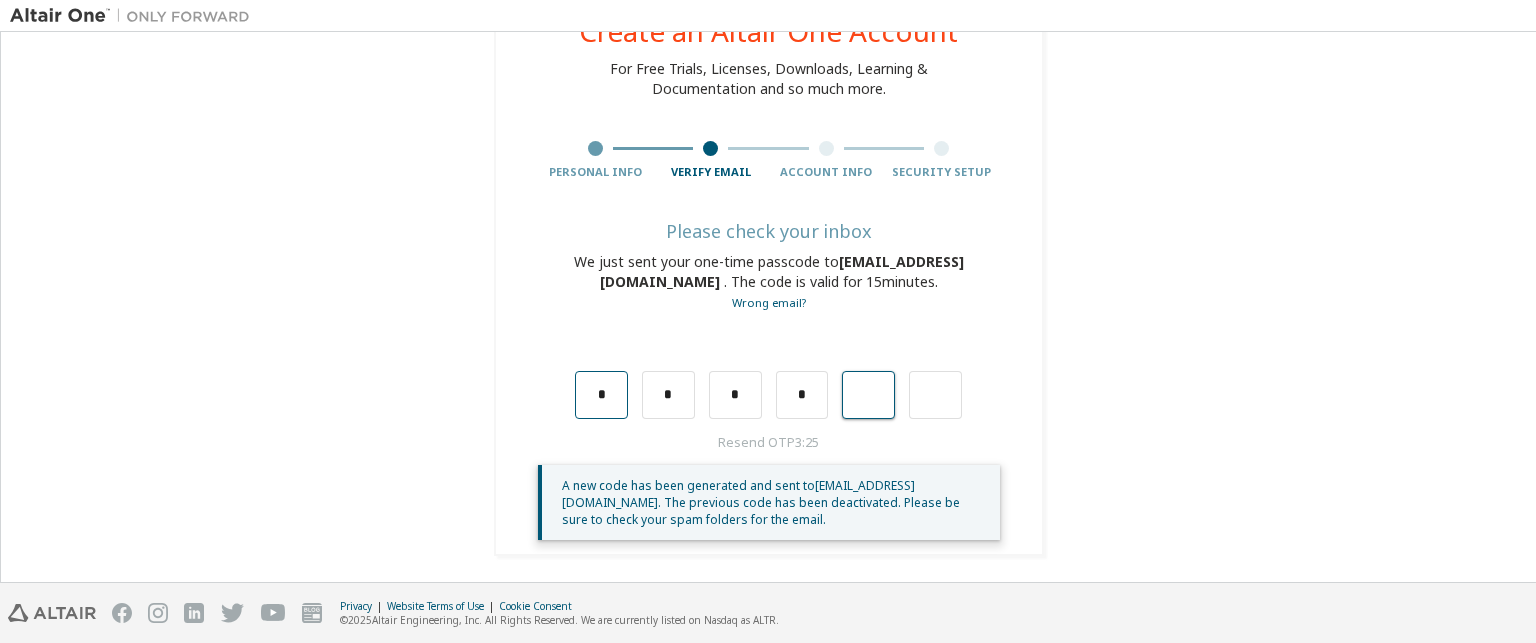 type on "*" 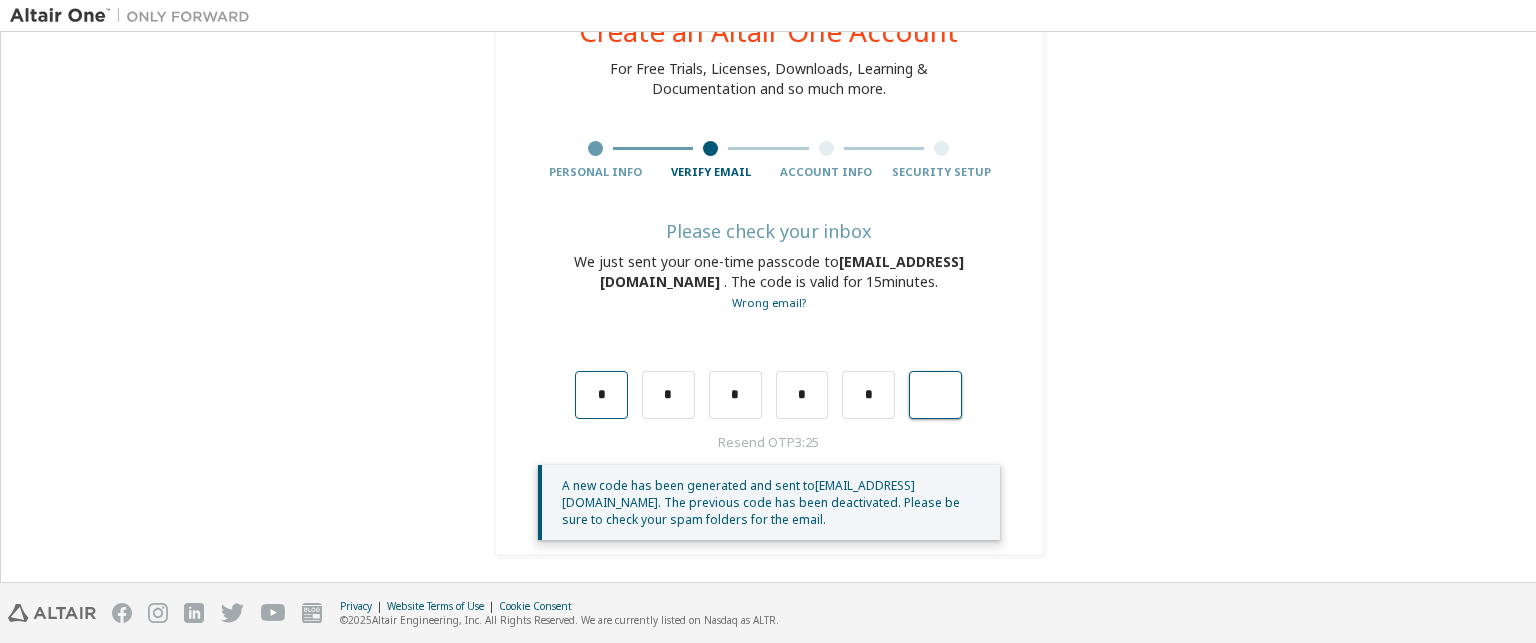 type on "*" 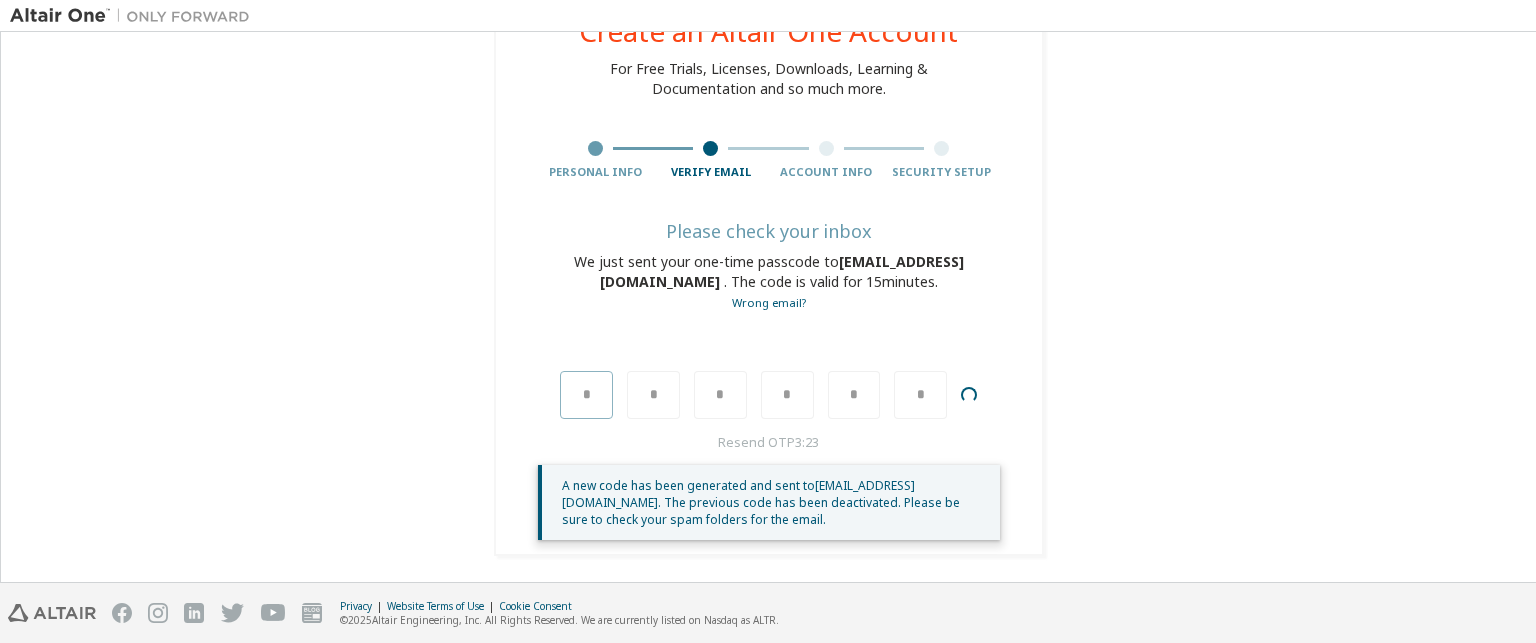 type 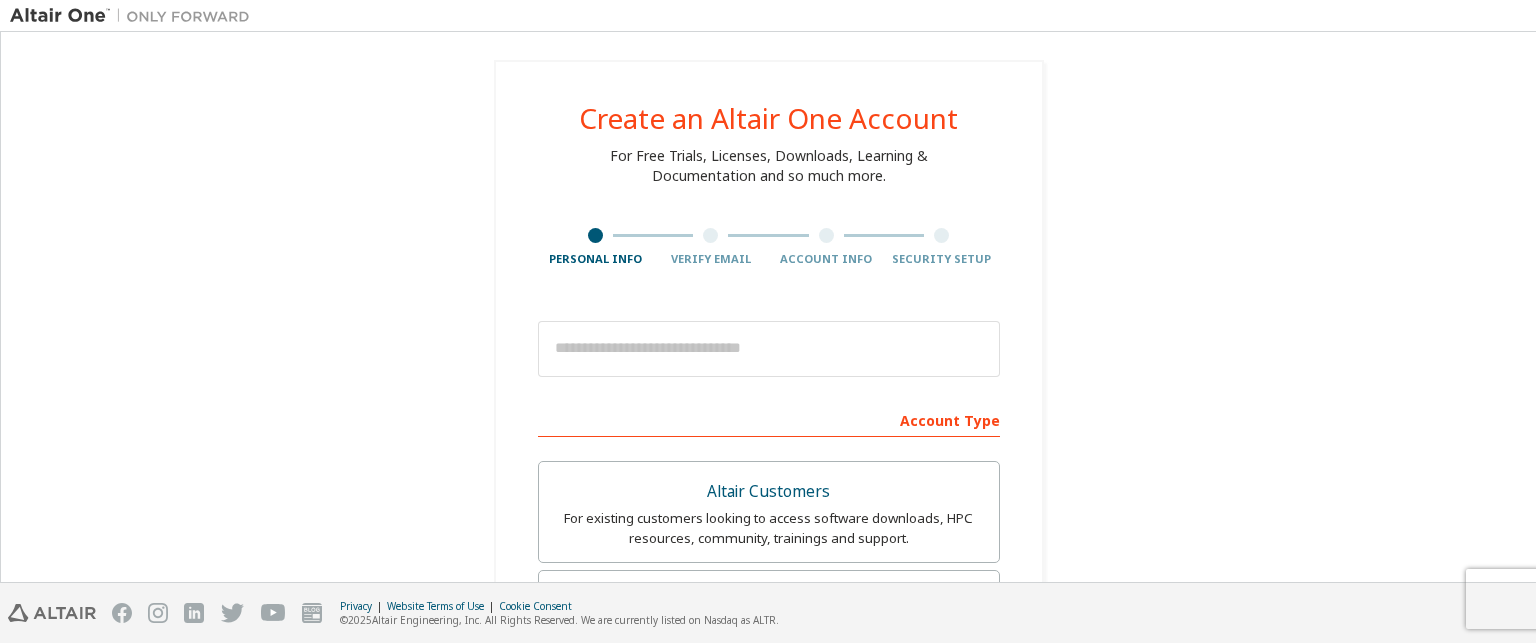 scroll, scrollTop: 0, scrollLeft: 0, axis: both 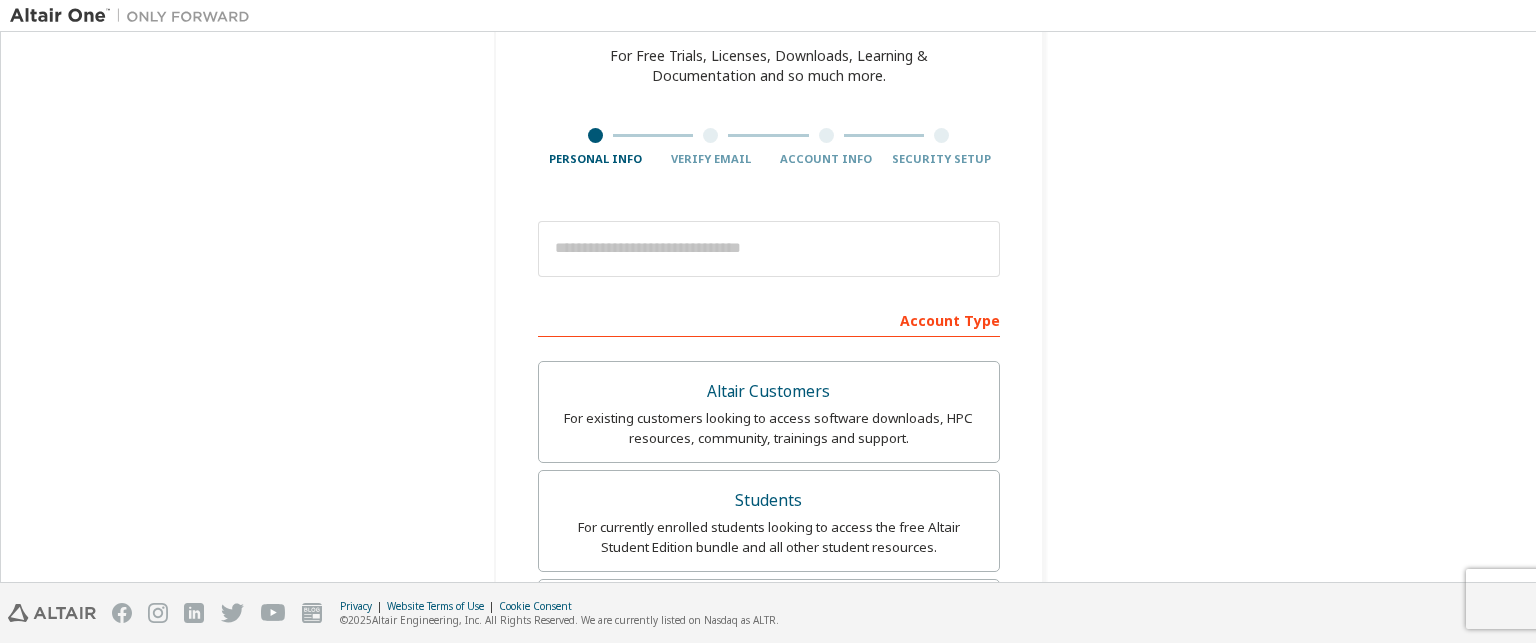 click on "Account Type" at bounding box center (769, 319) 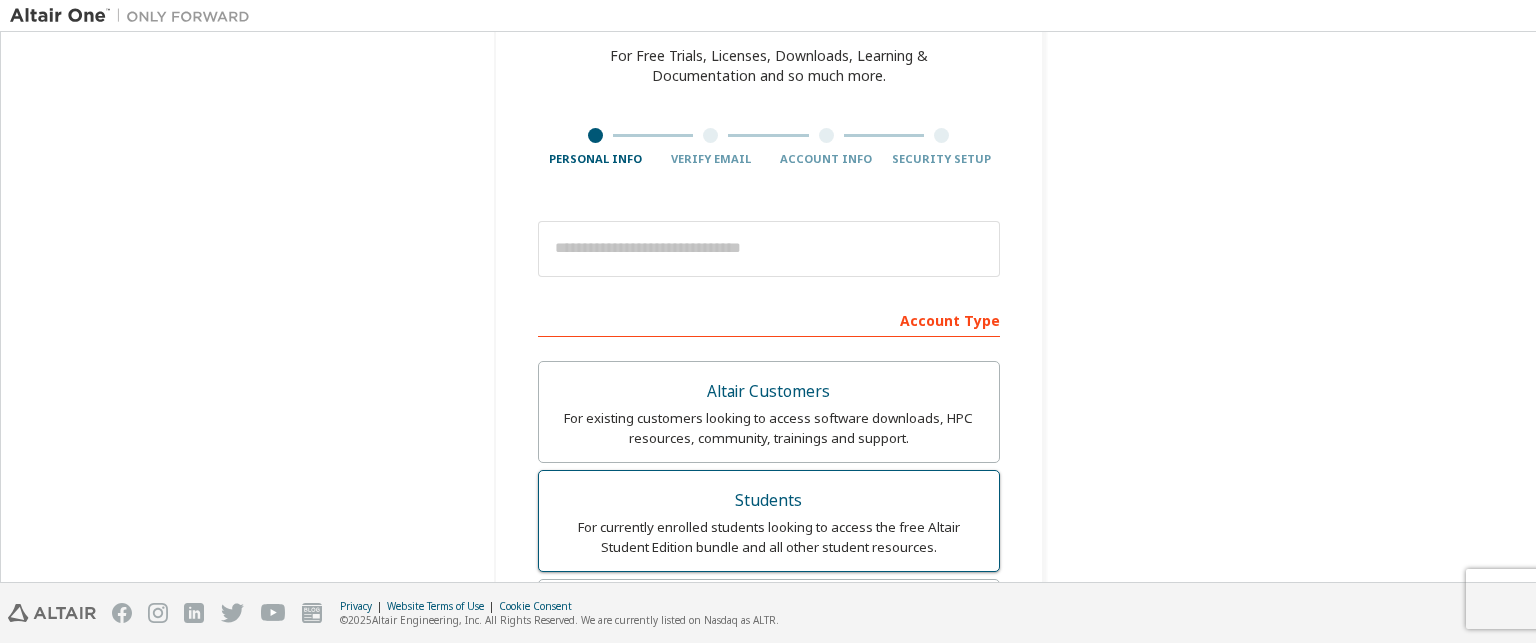 click on "Students" at bounding box center (769, 501) 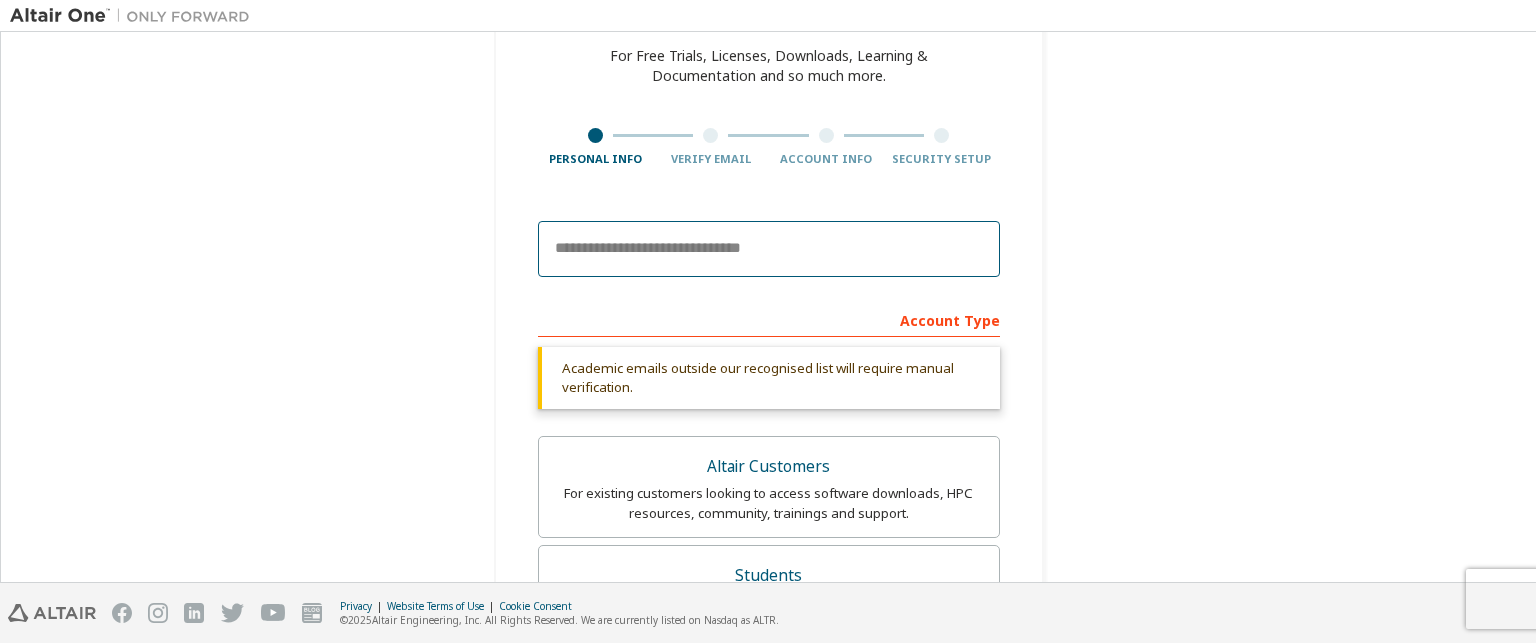 click at bounding box center (769, 249) 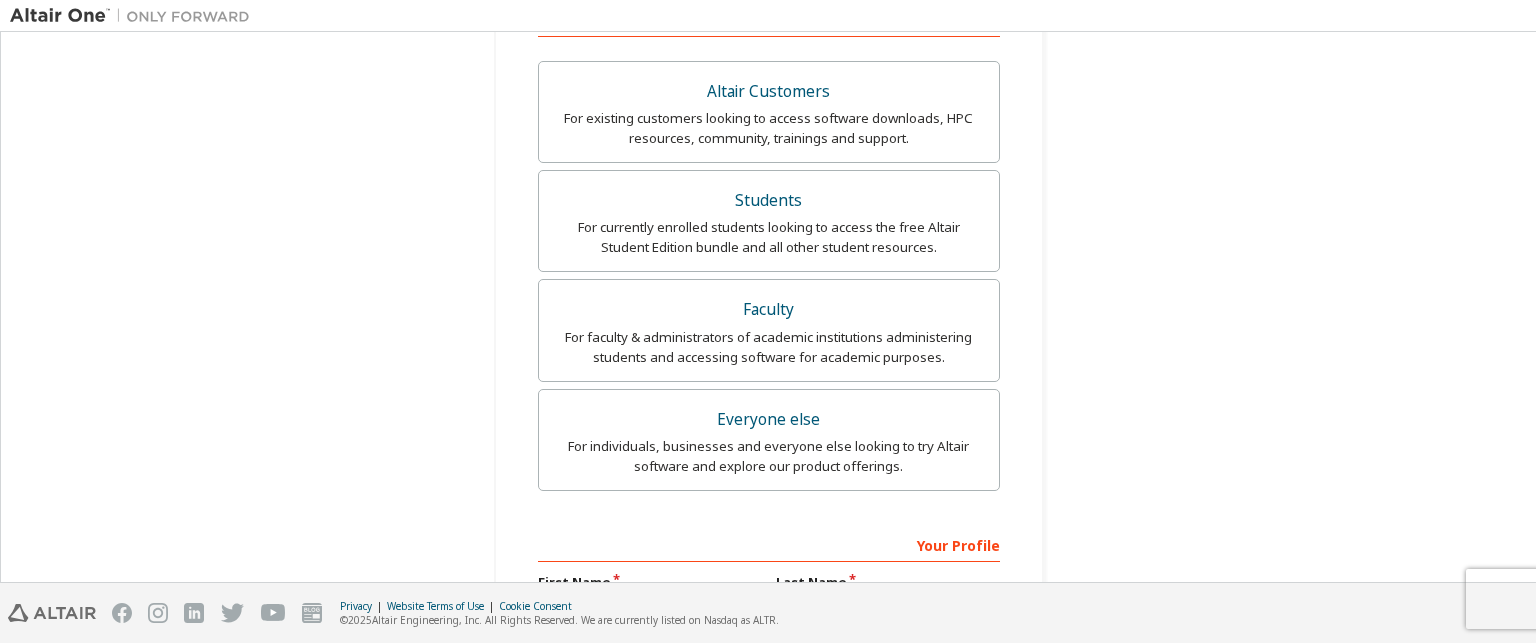 scroll, scrollTop: 679, scrollLeft: 0, axis: vertical 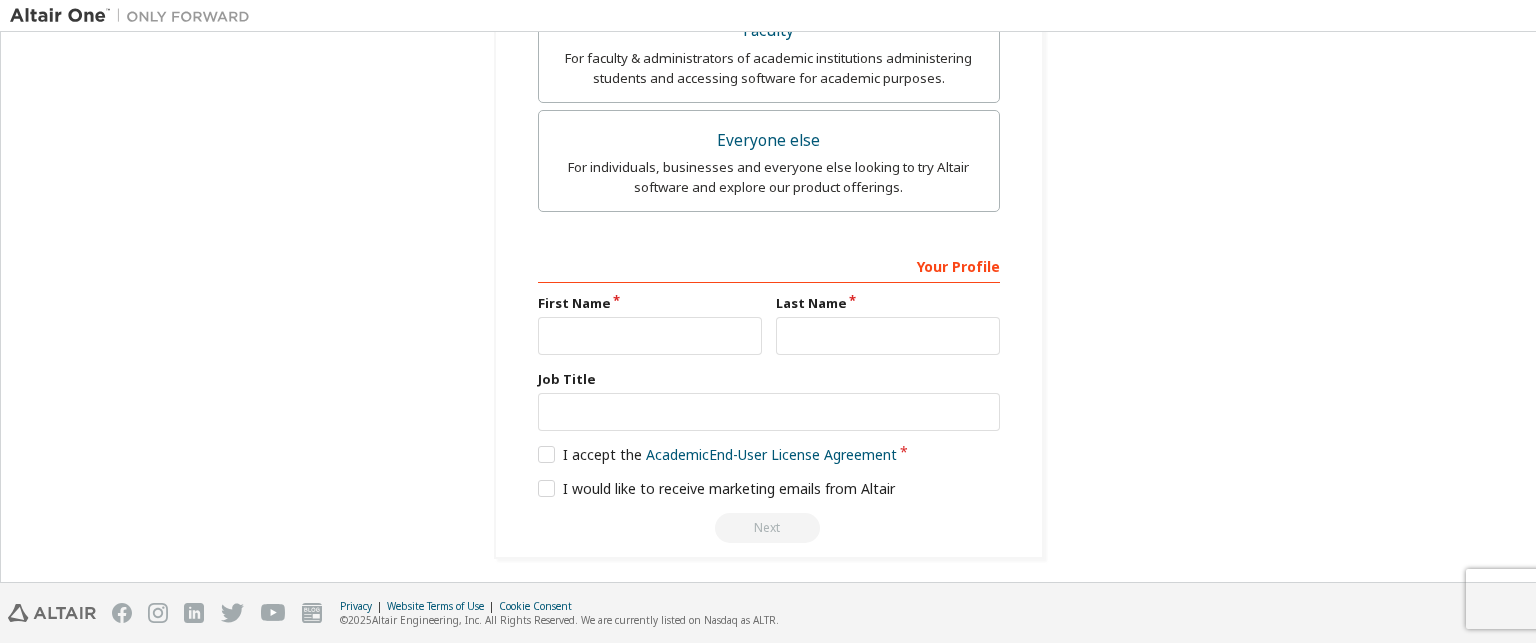 click on "First Name" at bounding box center (650, 303) 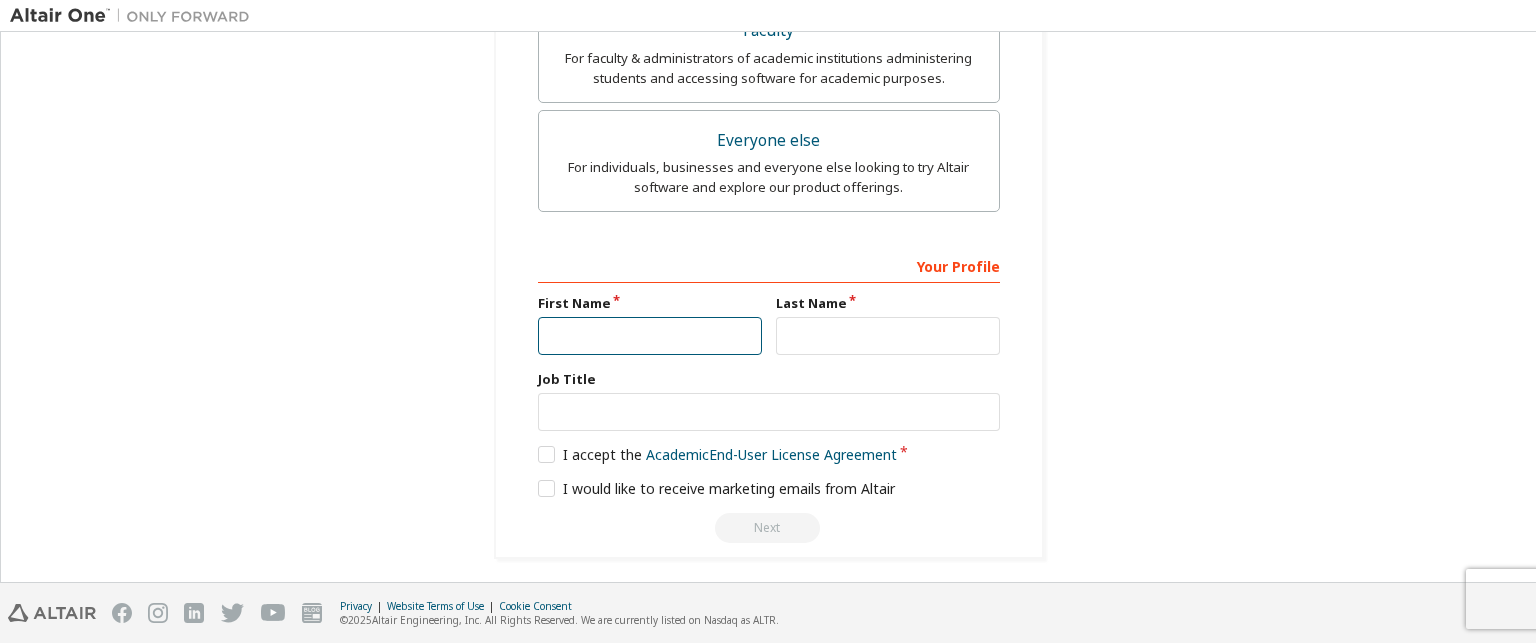 click at bounding box center [650, 336] 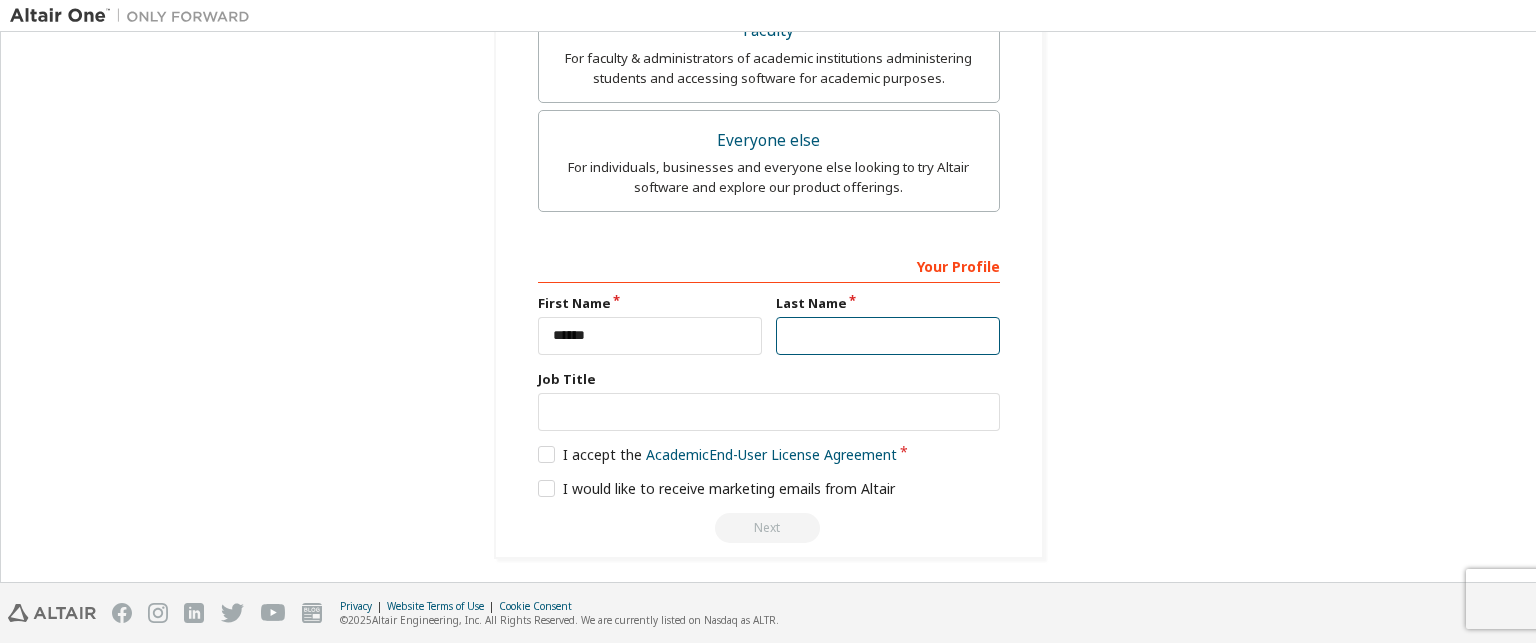 click at bounding box center (888, 336) 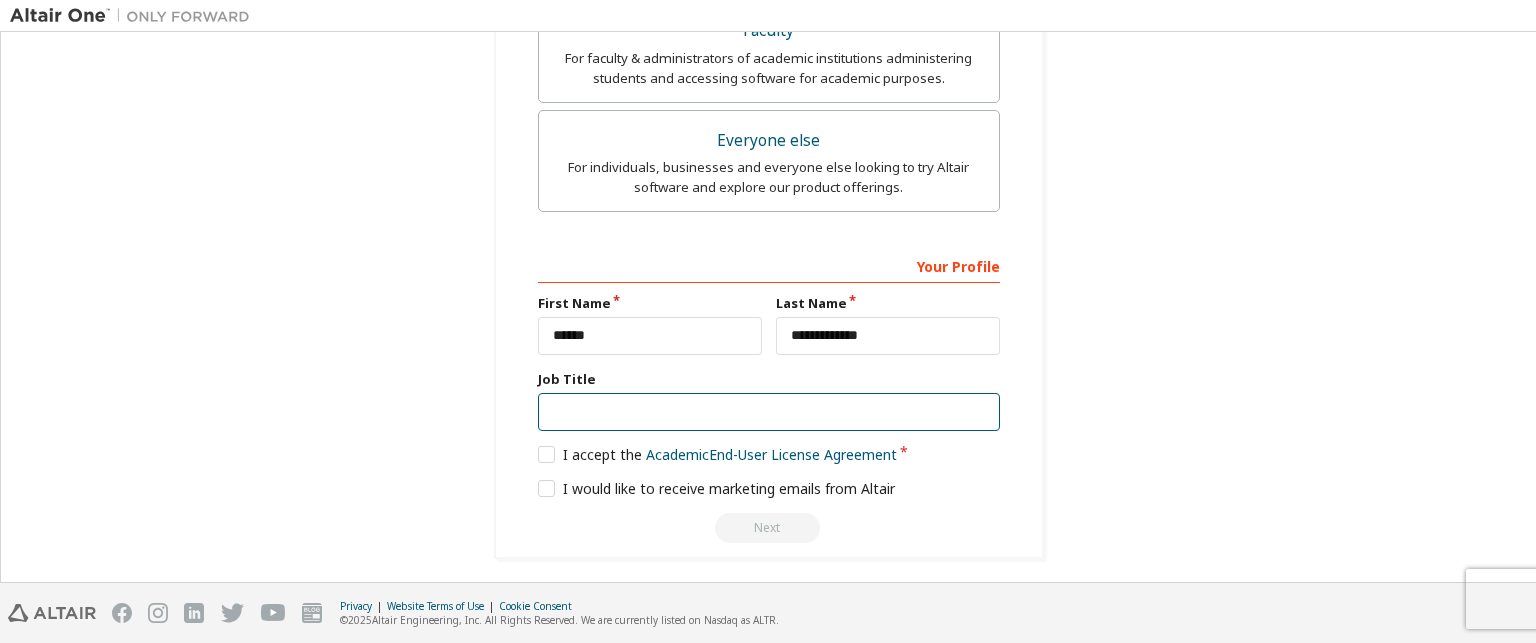 click at bounding box center (769, 412) 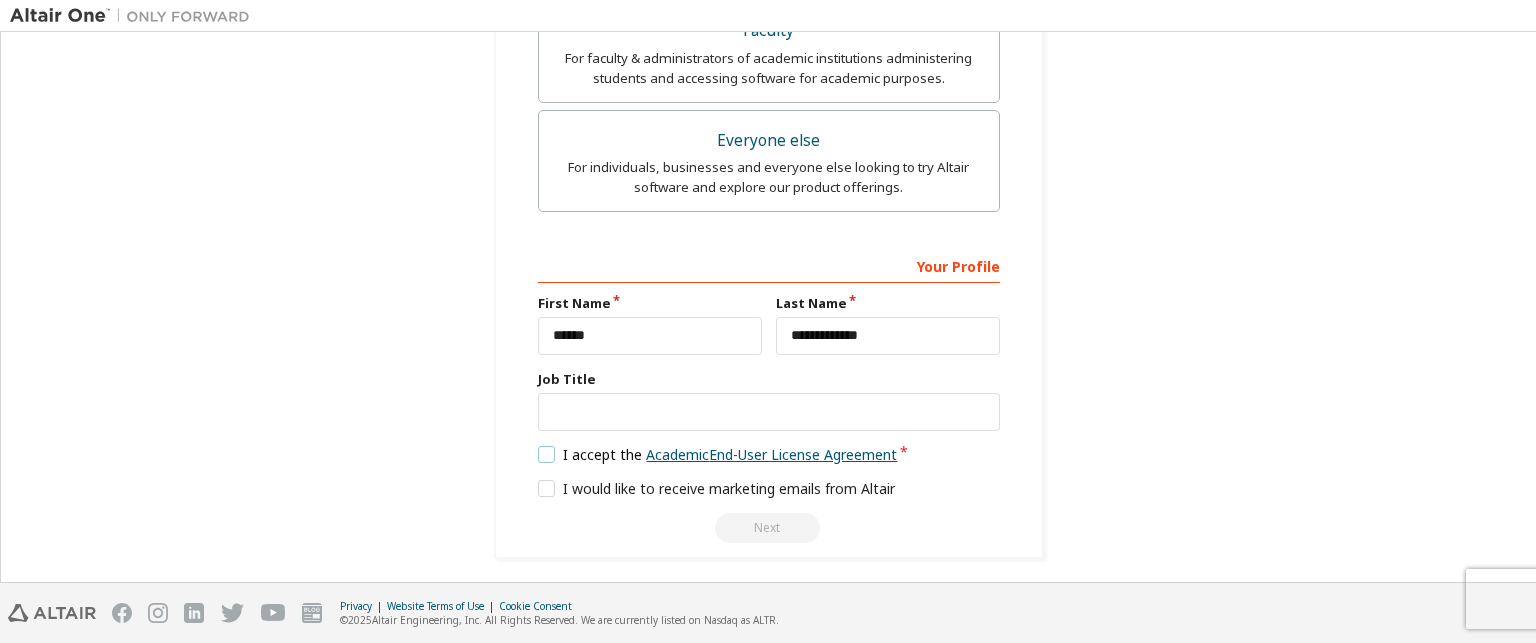 click on "Academic   End-User License Agreement" at bounding box center [771, 454] 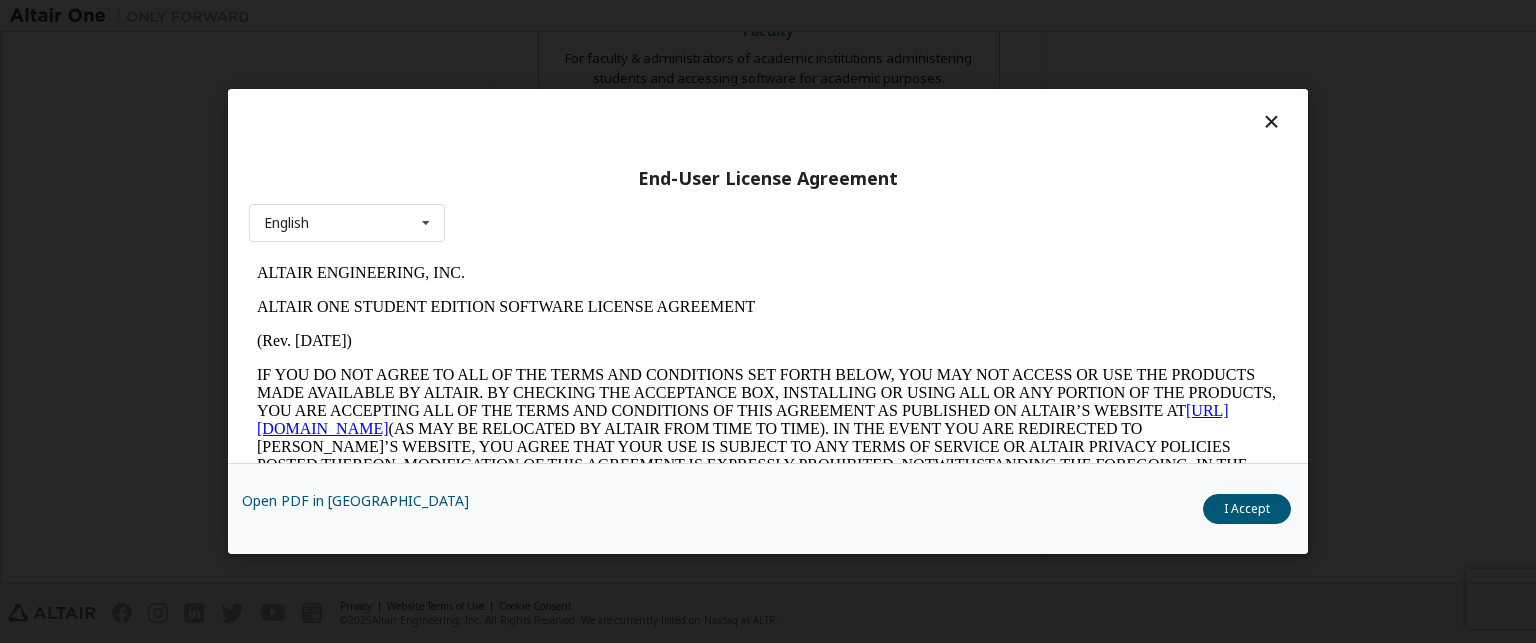scroll, scrollTop: 0, scrollLeft: 0, axis: both 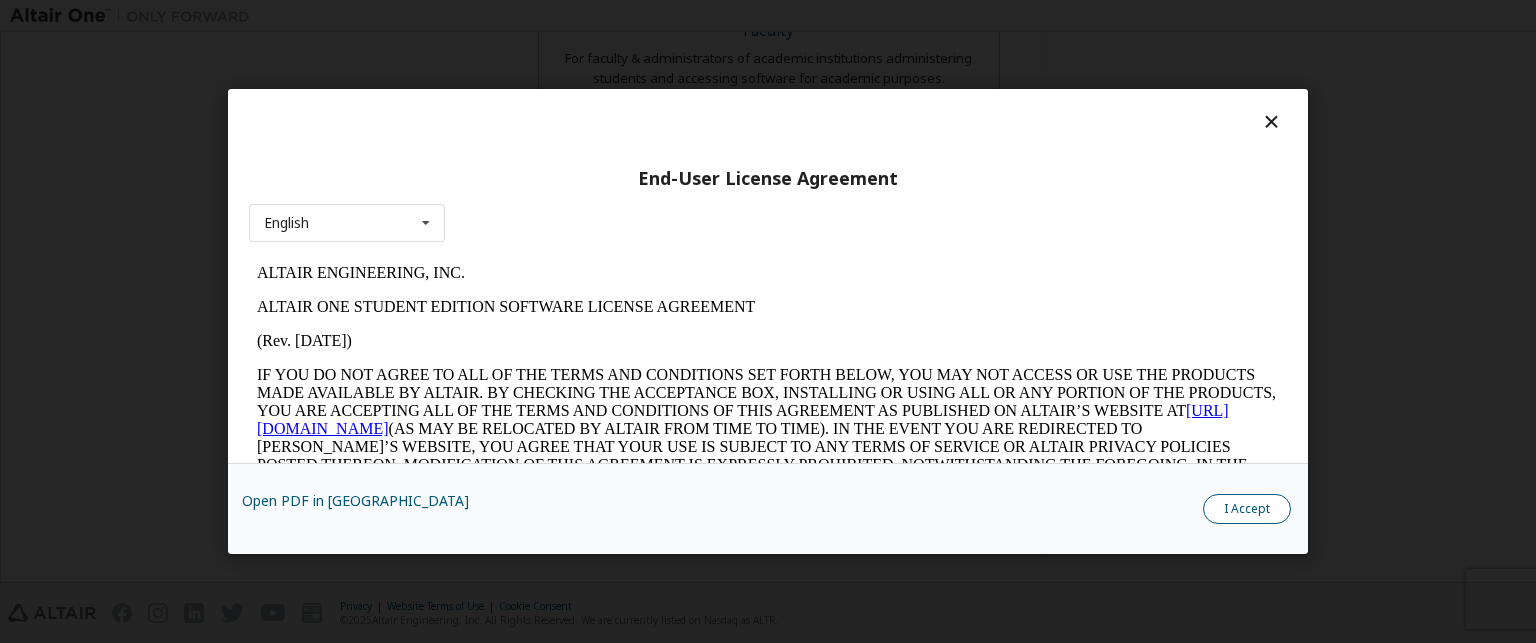click on "I Accept" at bounding box center [1247, 509] 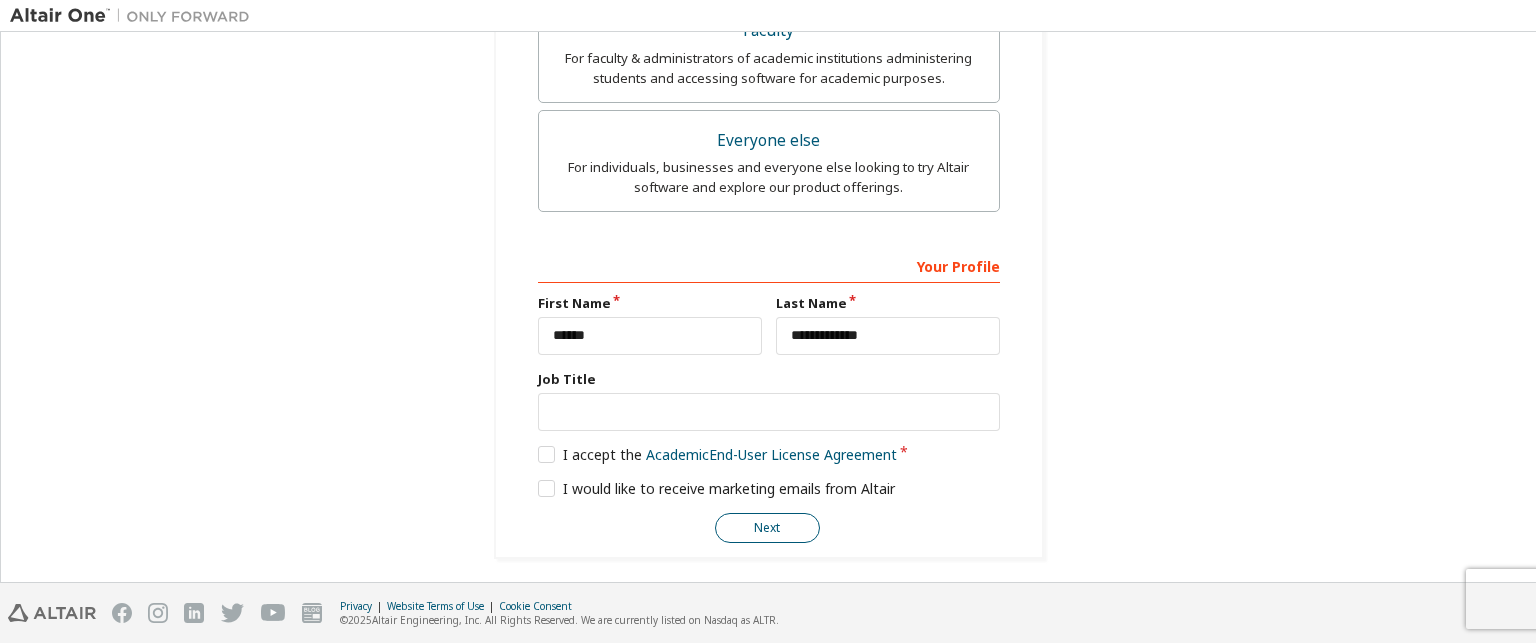click on "Next" at bounding box center (767, 528) 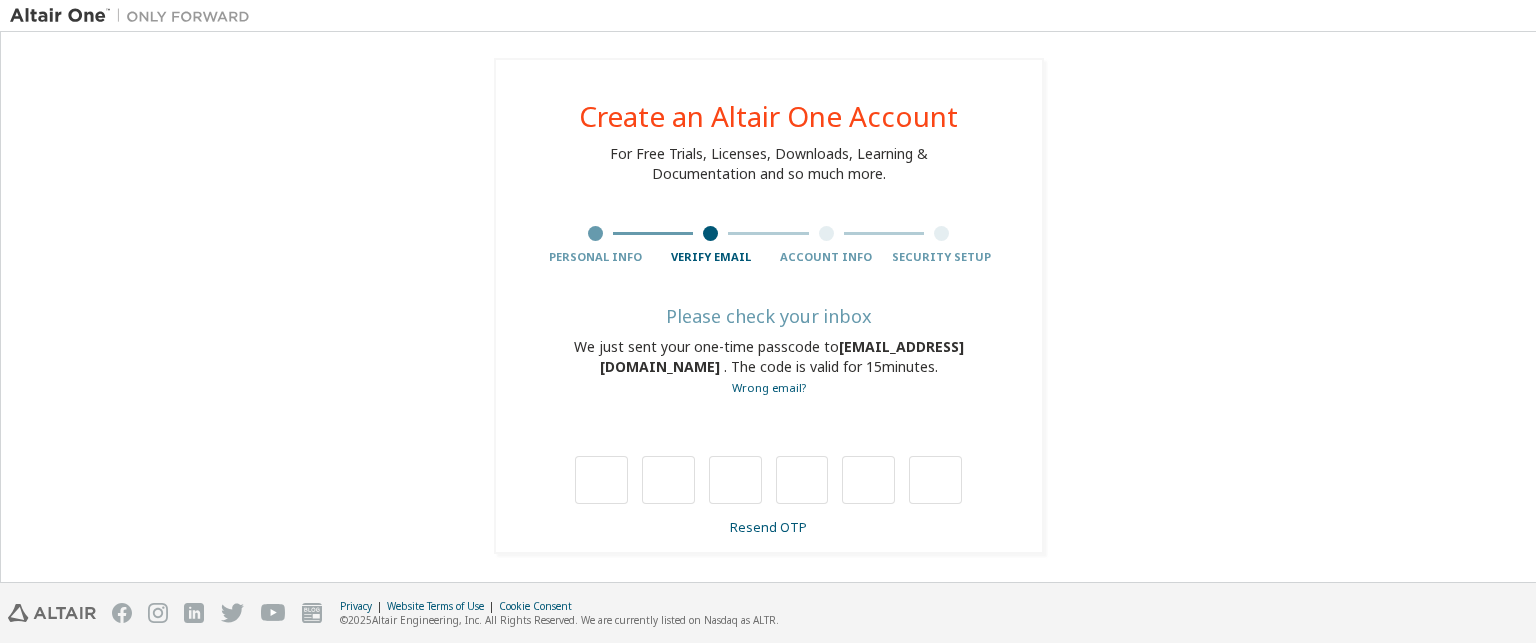 scroll, scrollTop: 0, scrollLeft: 0, axis: both 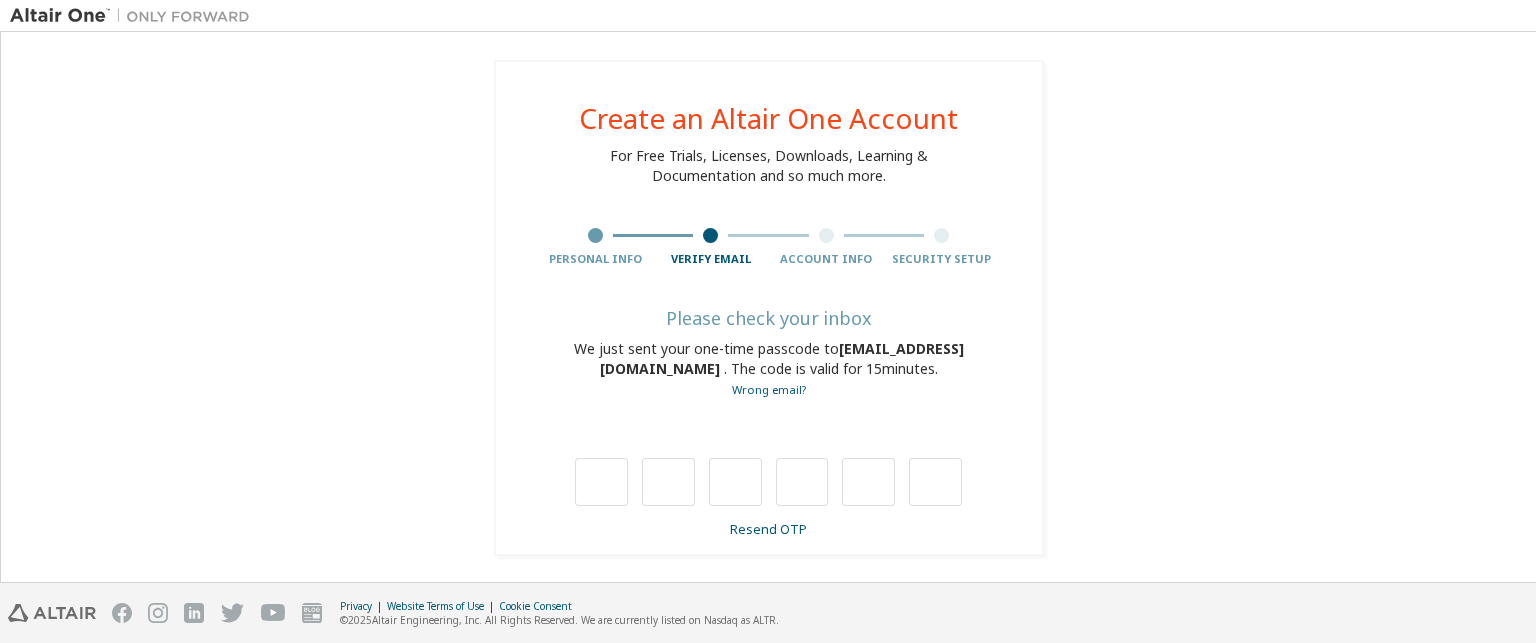 type on "*" 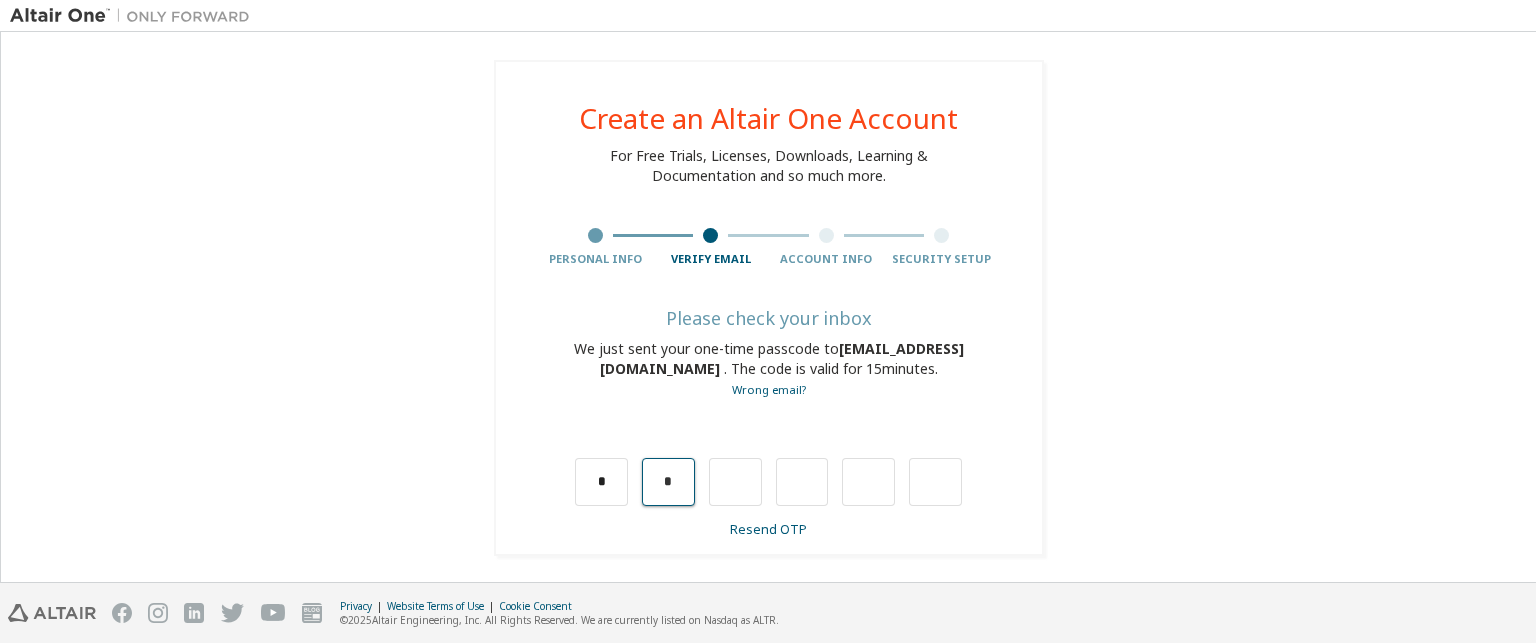 click on "*" at bounding box center (668, 482) 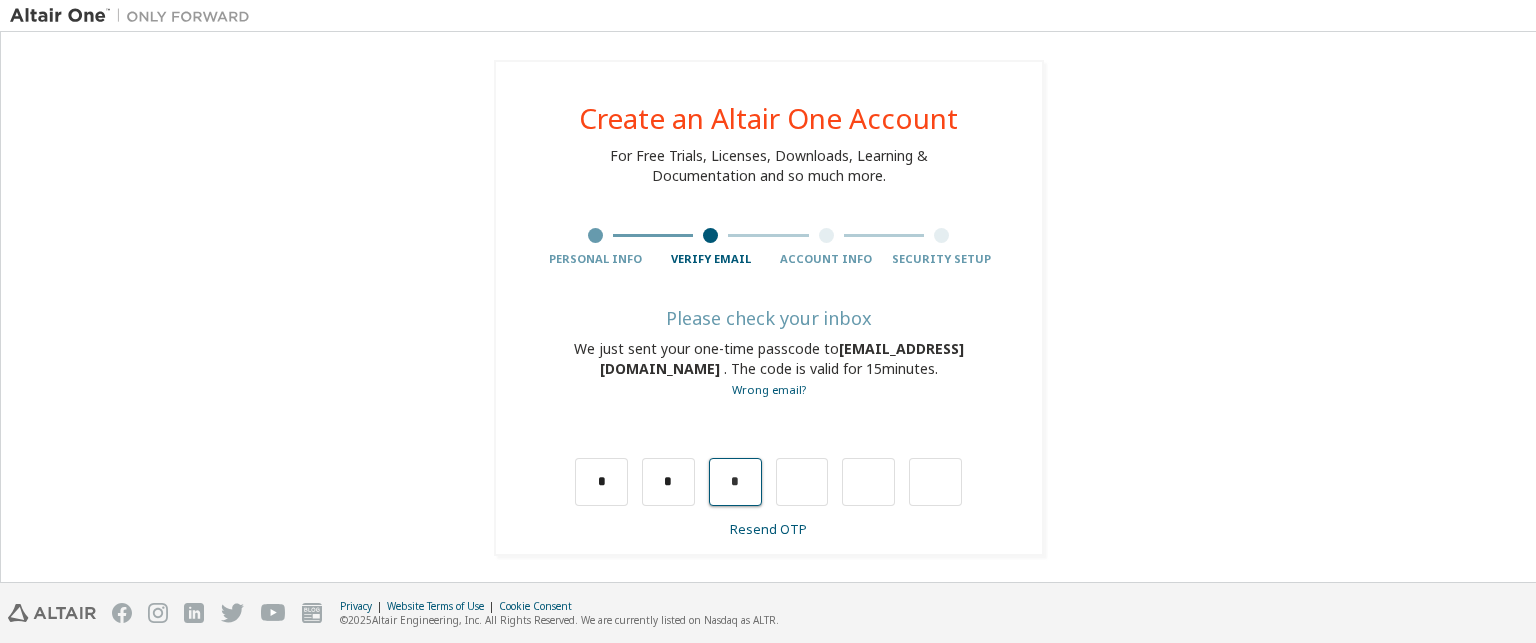 drag, startPoint x: 756, startPoint y: 483, endPoint x: 714, endPoint y: 484, distance: 42.0119 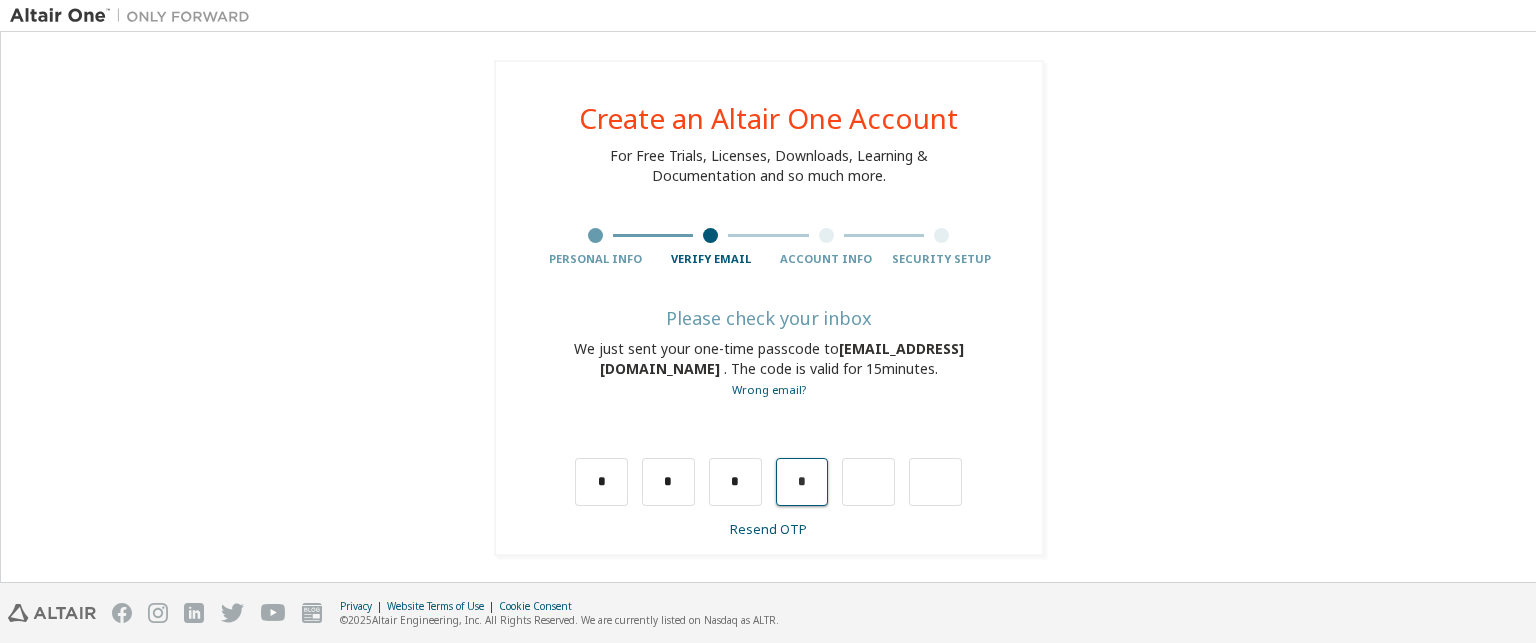 drag, startPoint x: 792, startPoint y: 479, endPoint x: 815, endPoint y: 496, distance: 28.600698 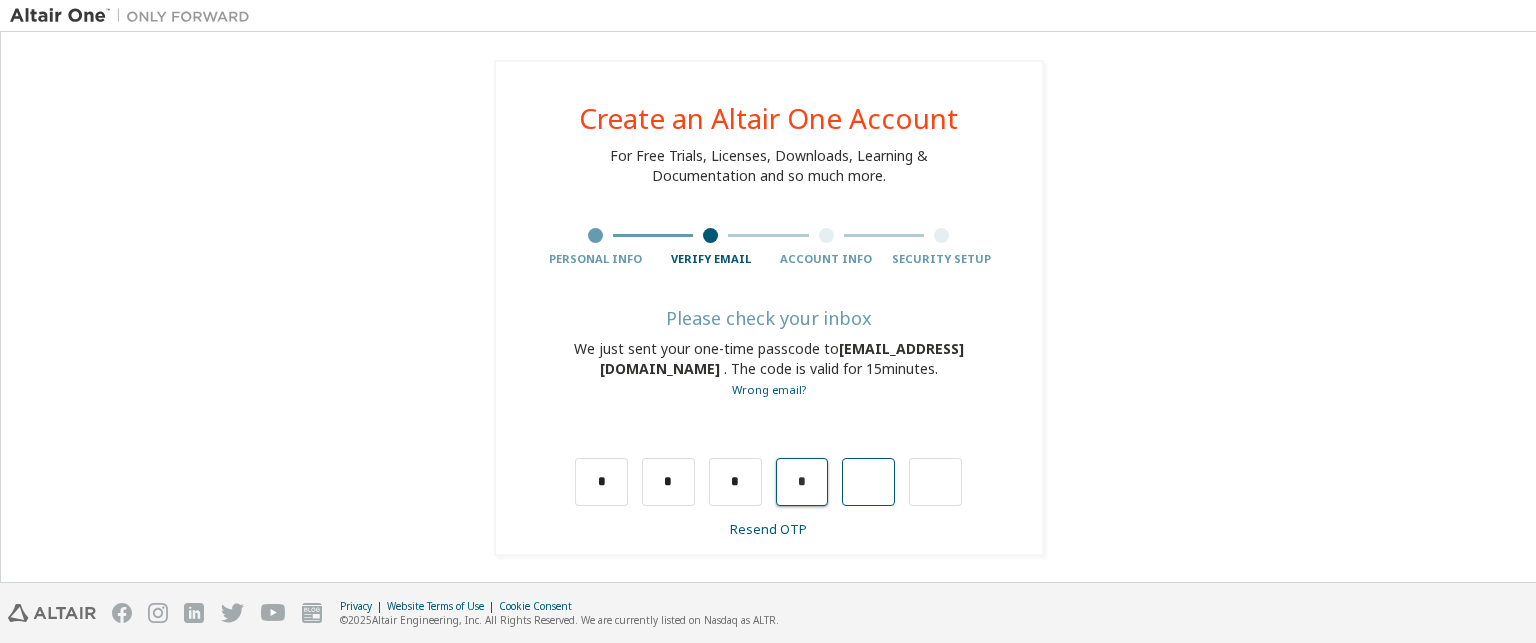 type on "*" 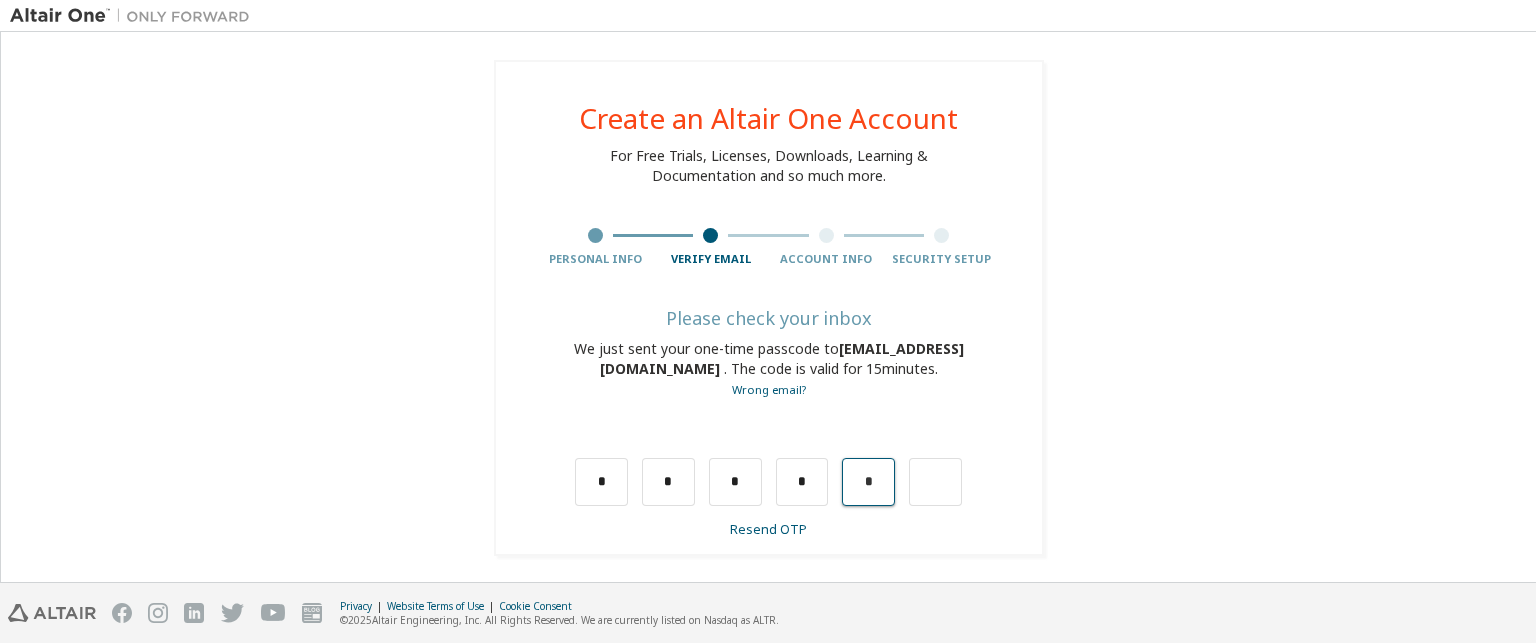 click on "*" at bounding box center (868, 482) 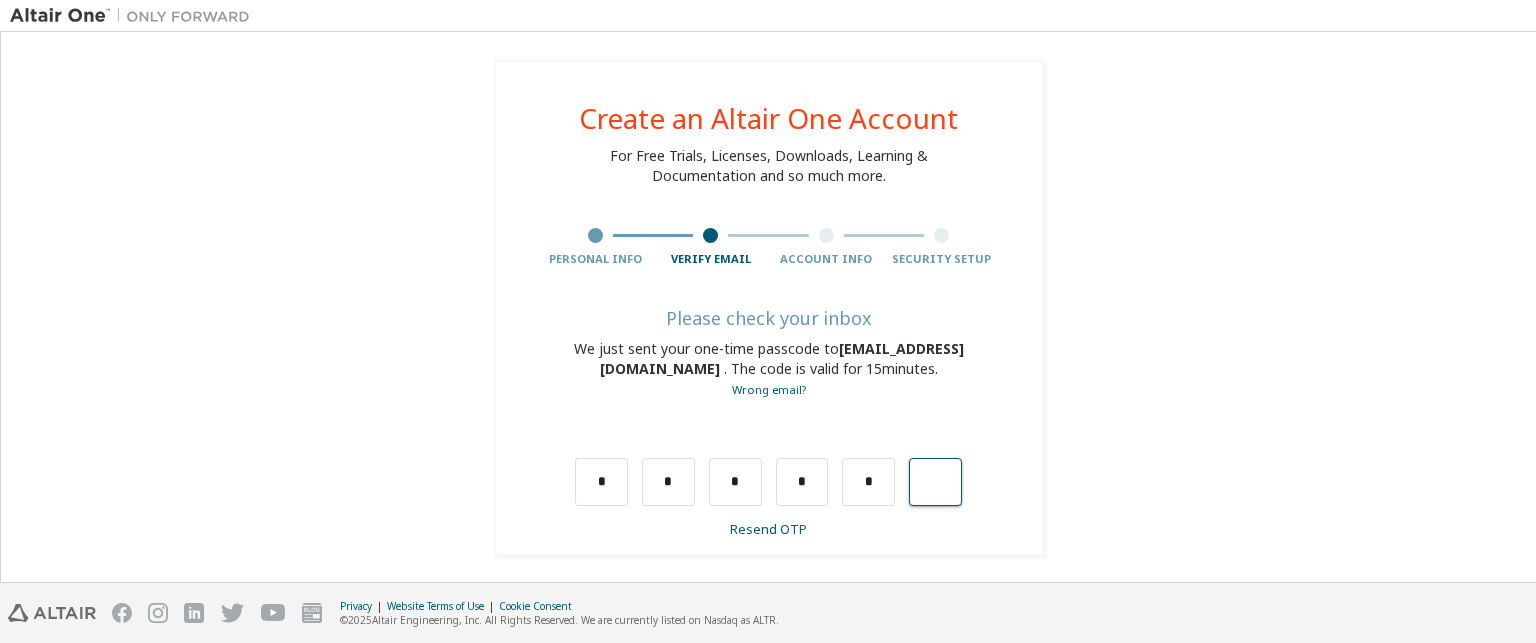 type on "*" 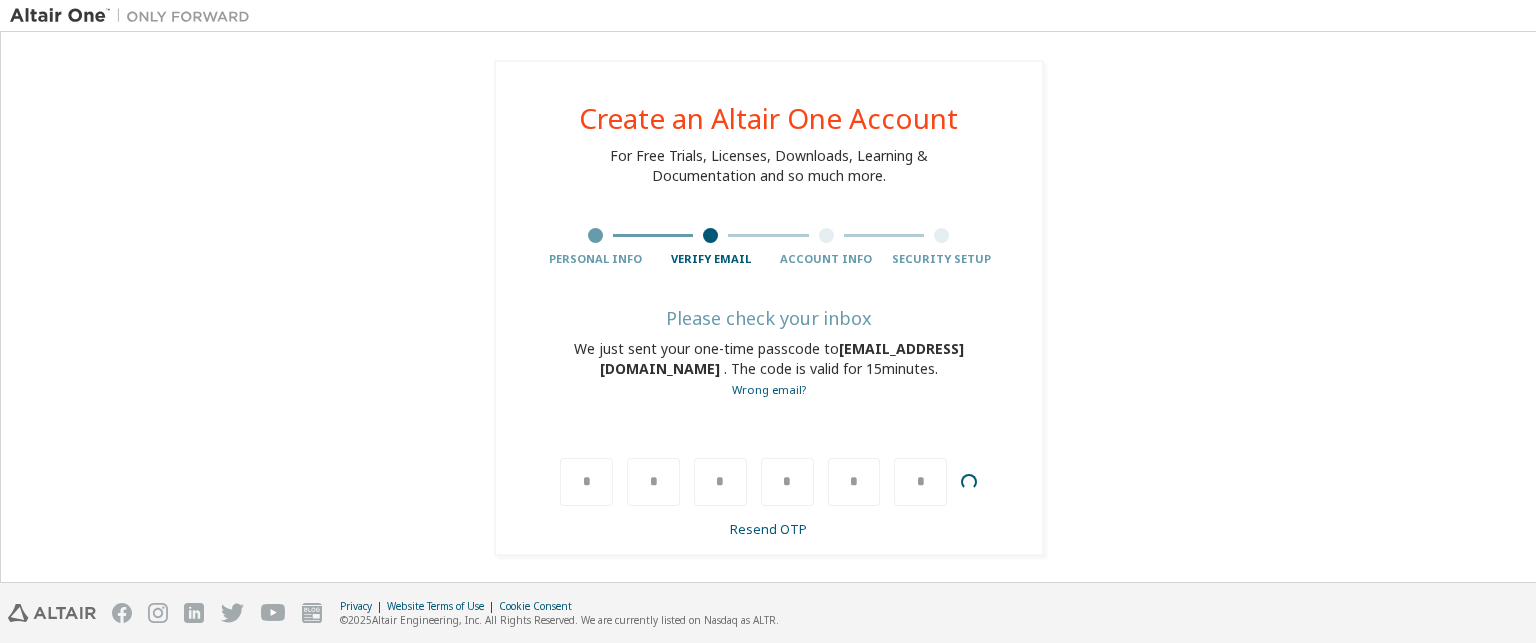 type 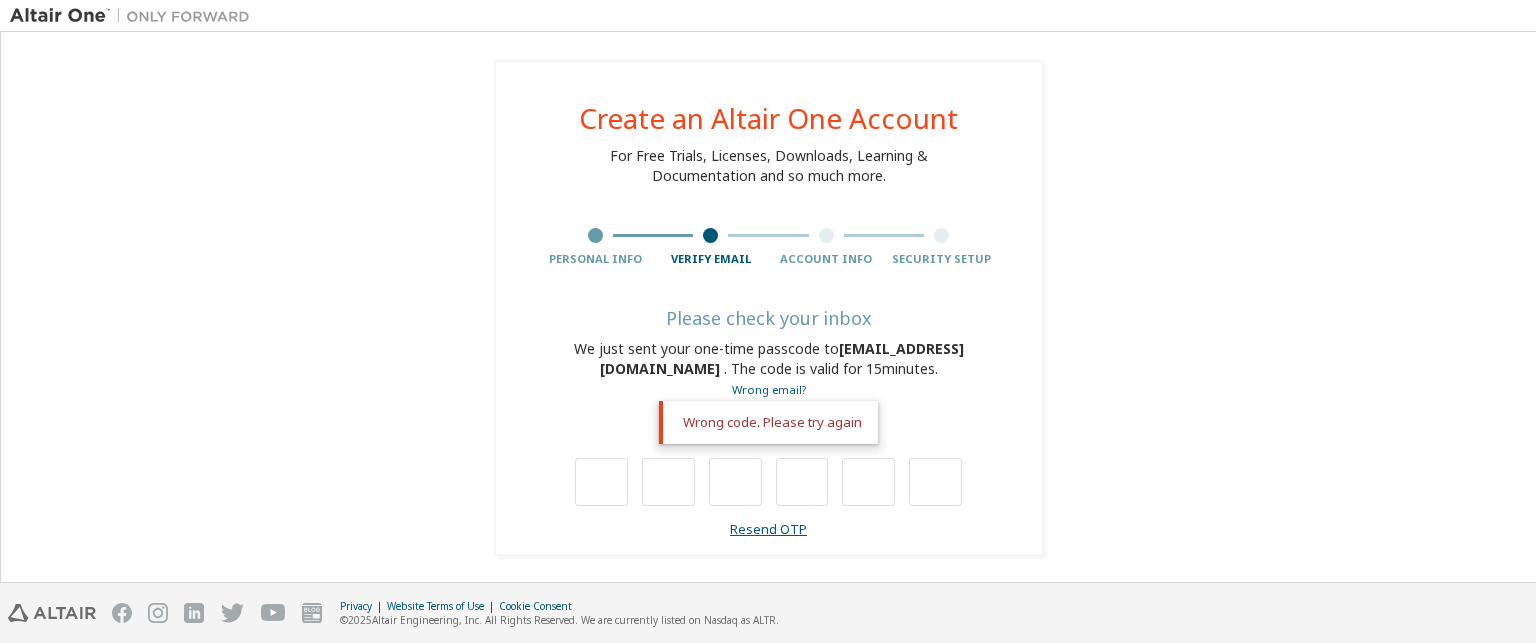 click on "Resend OTP" at bounding box center (768, 529) 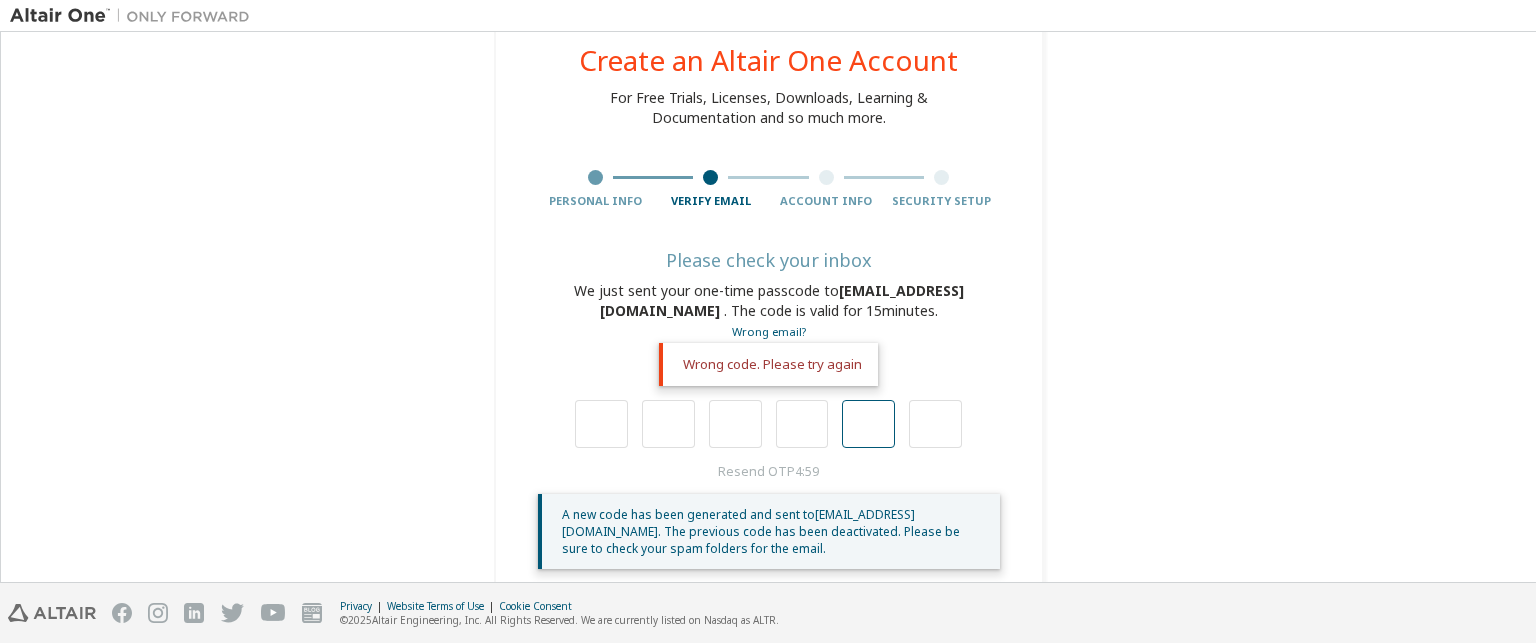 scroll, scrollTop: 87, scrollLeft: 0, axis: vertical 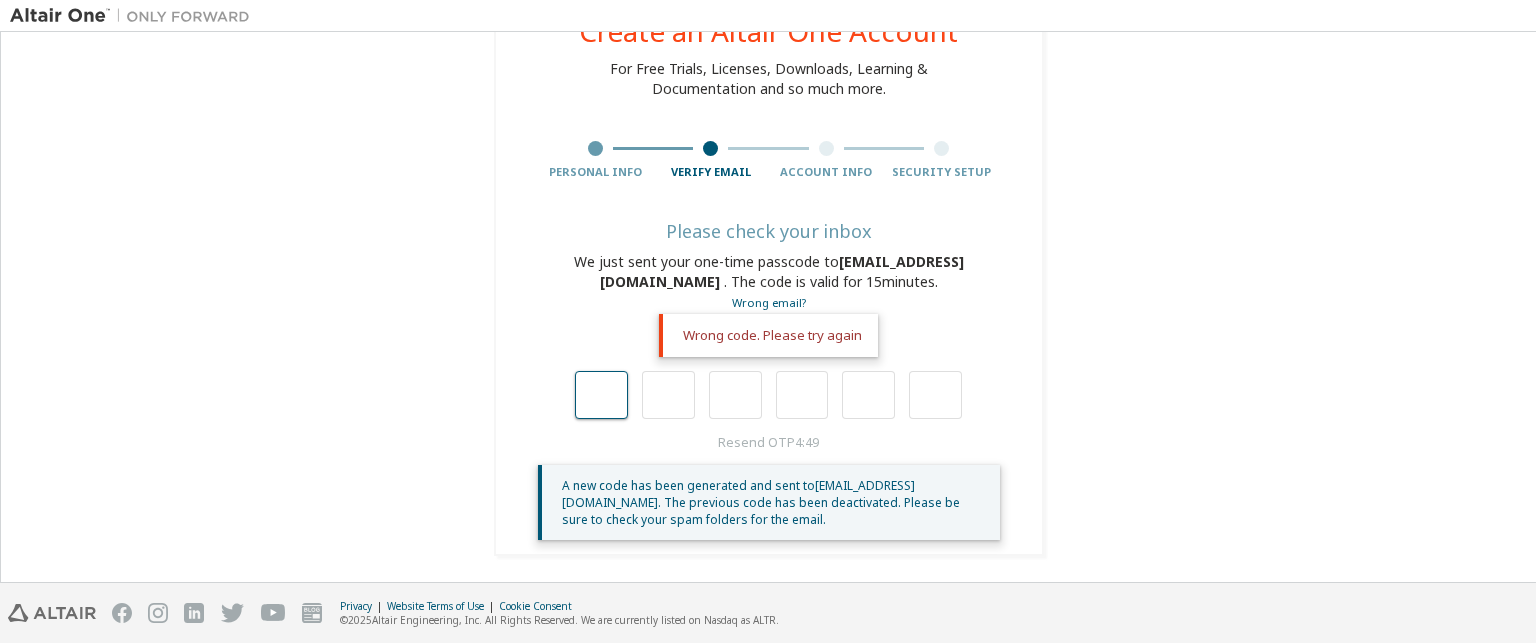 click at bounding box center (601, 395) 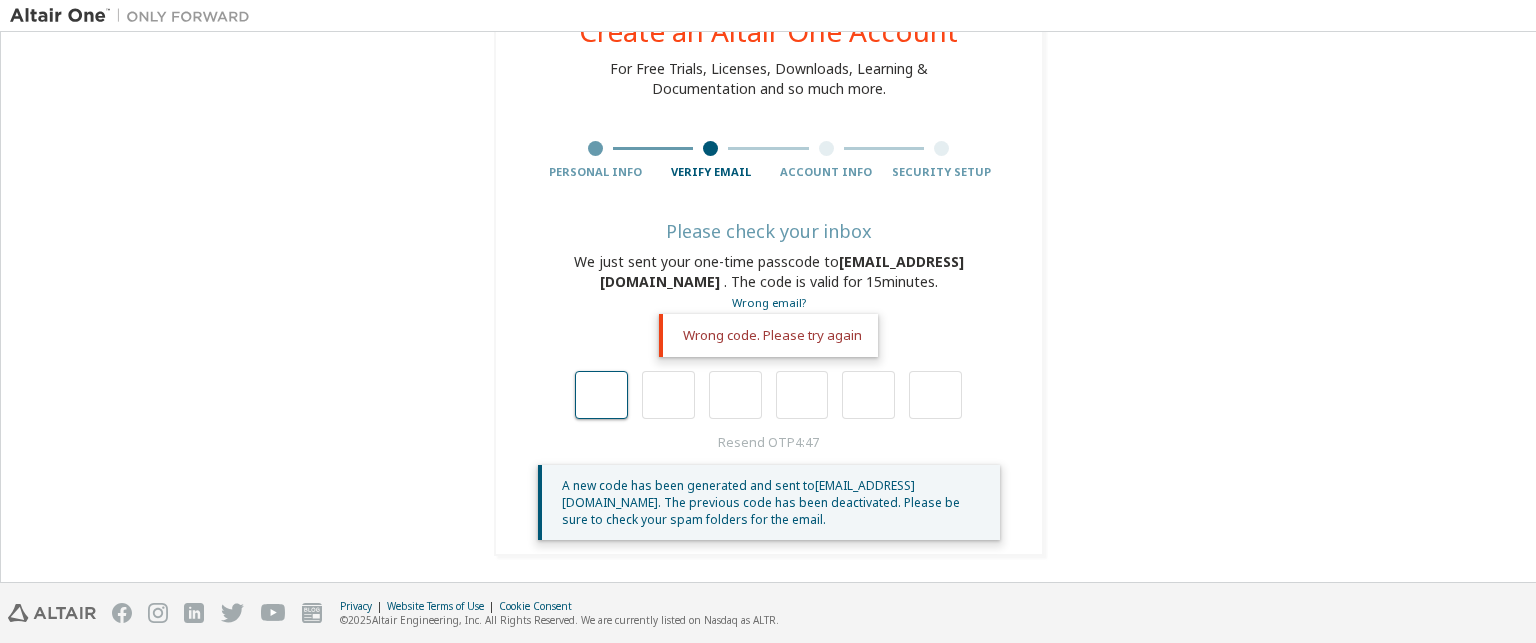 type on "*" 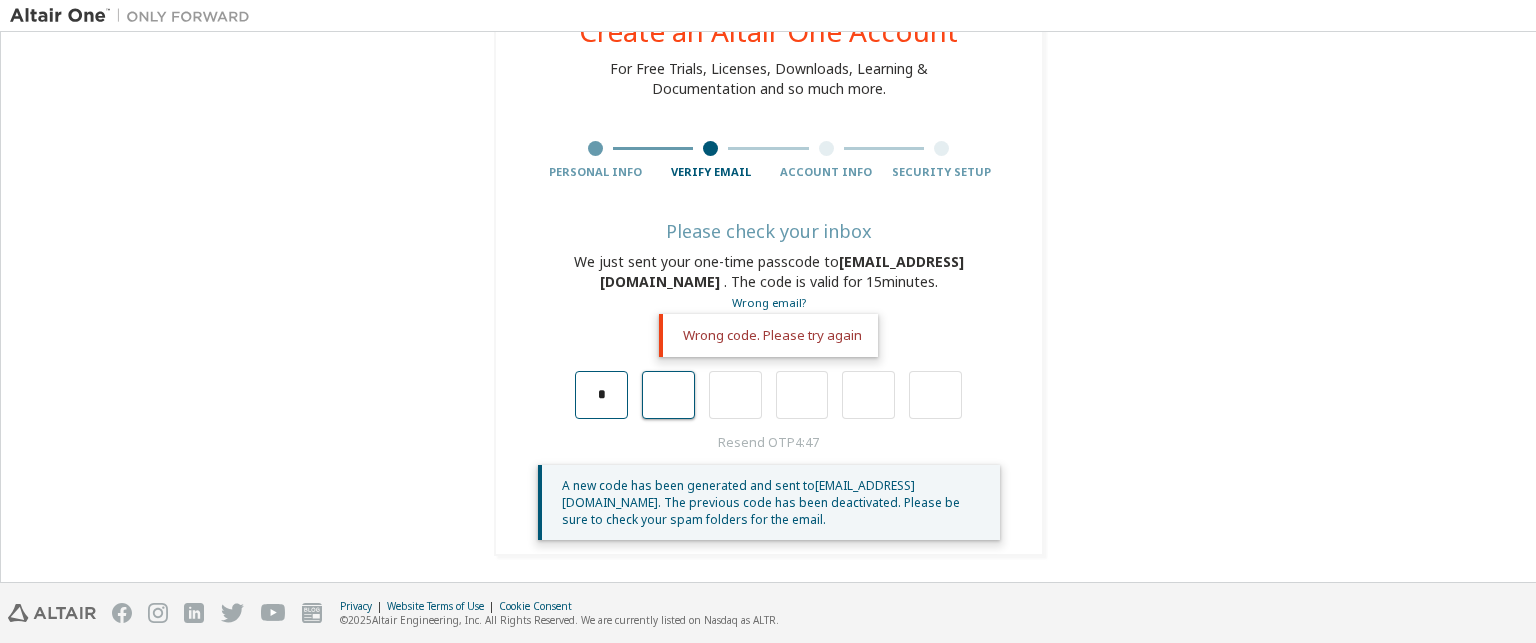 type on "*" 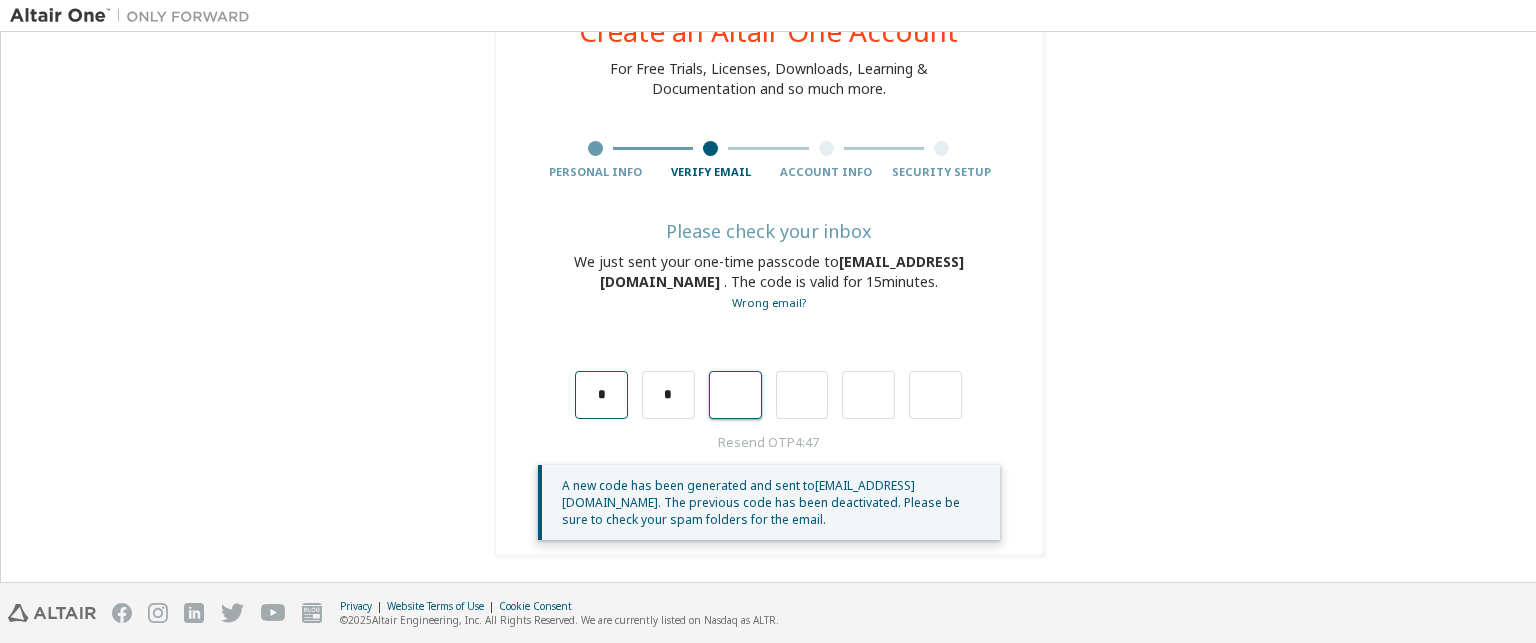 type on "*" 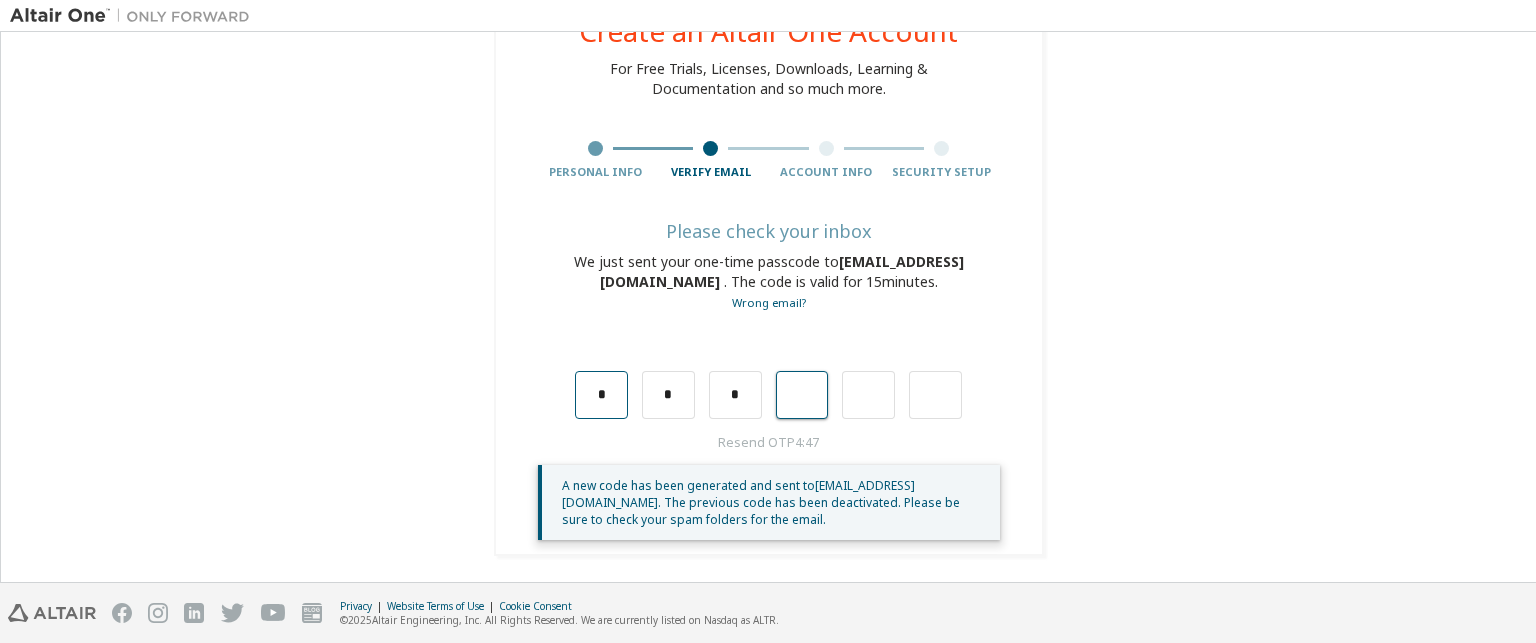 type on "*" 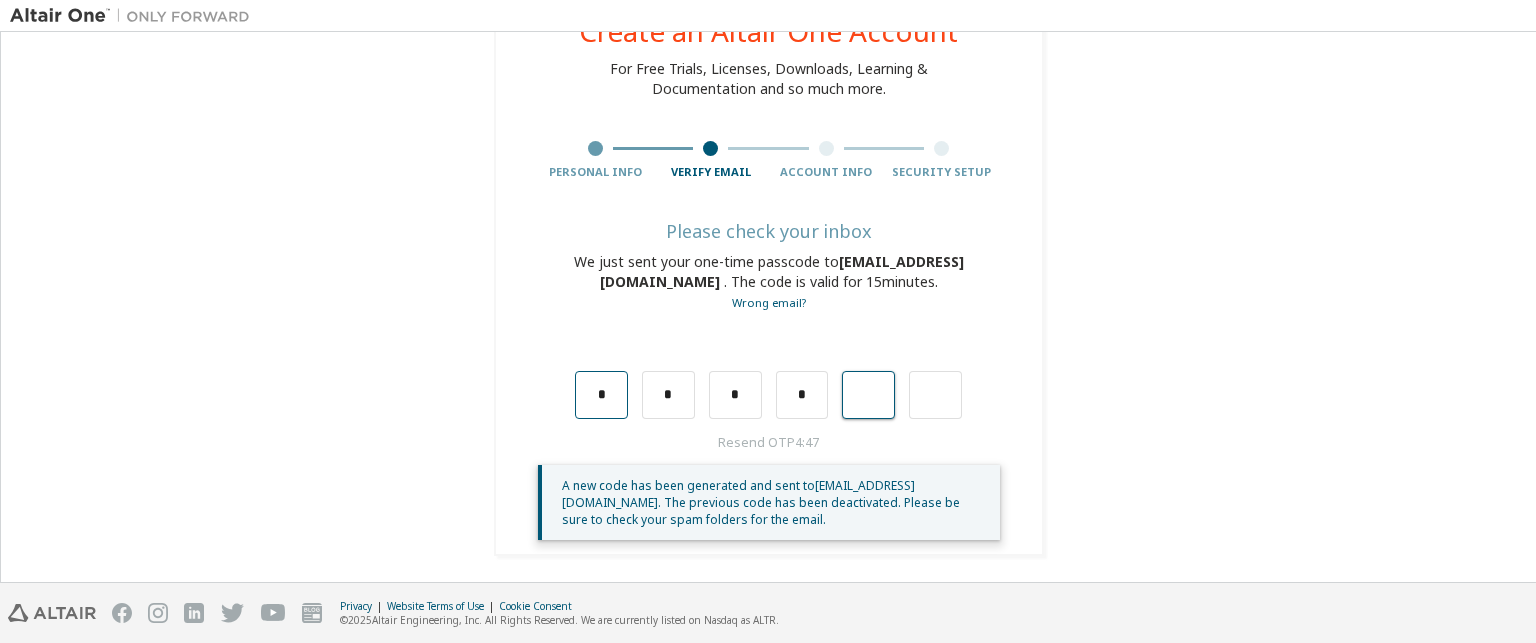 type on "*" 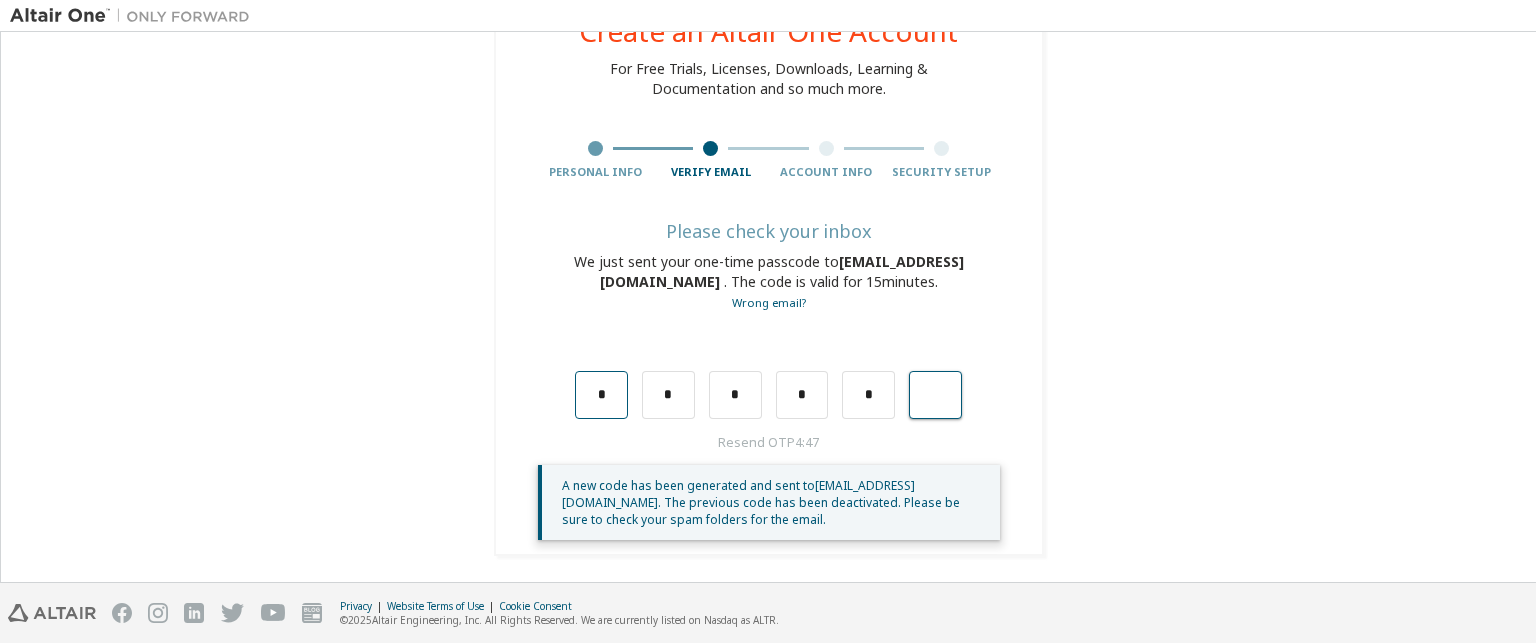 type on "*" 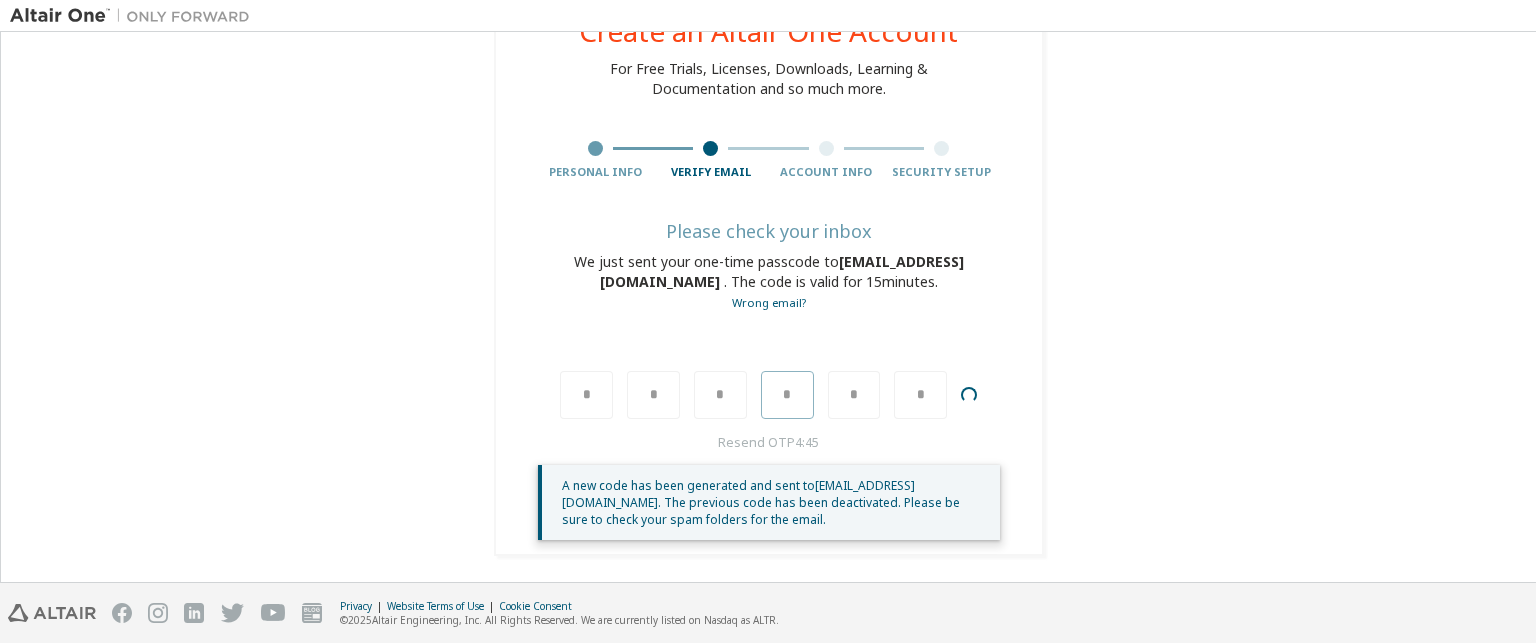 type 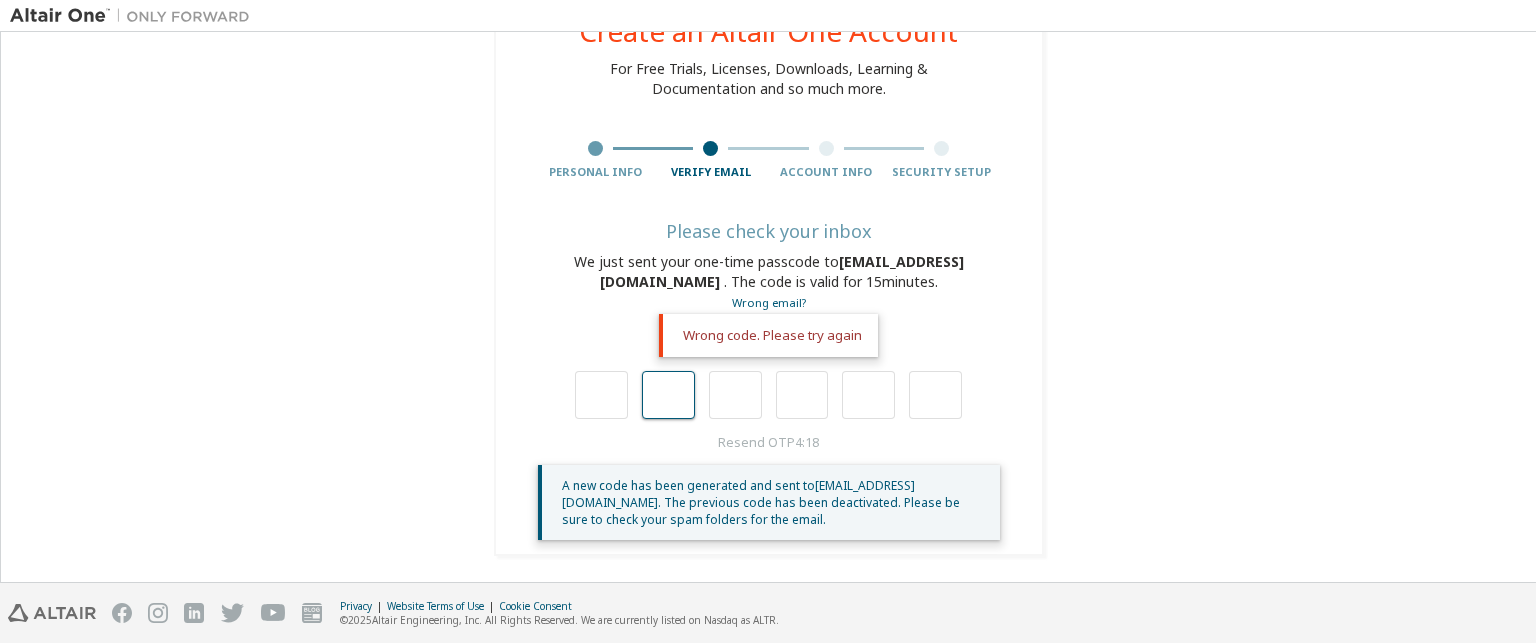 click at bounding box center (668, 395) 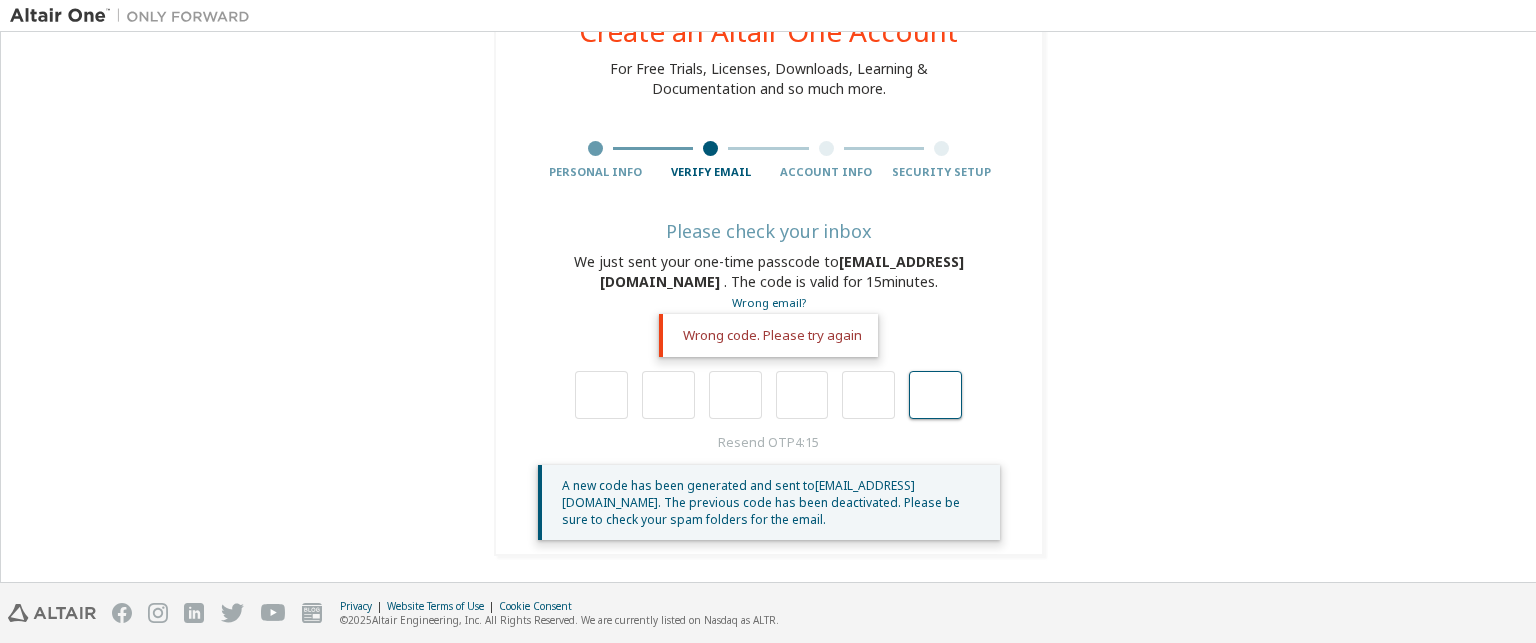click at bounding box center [935, 395] 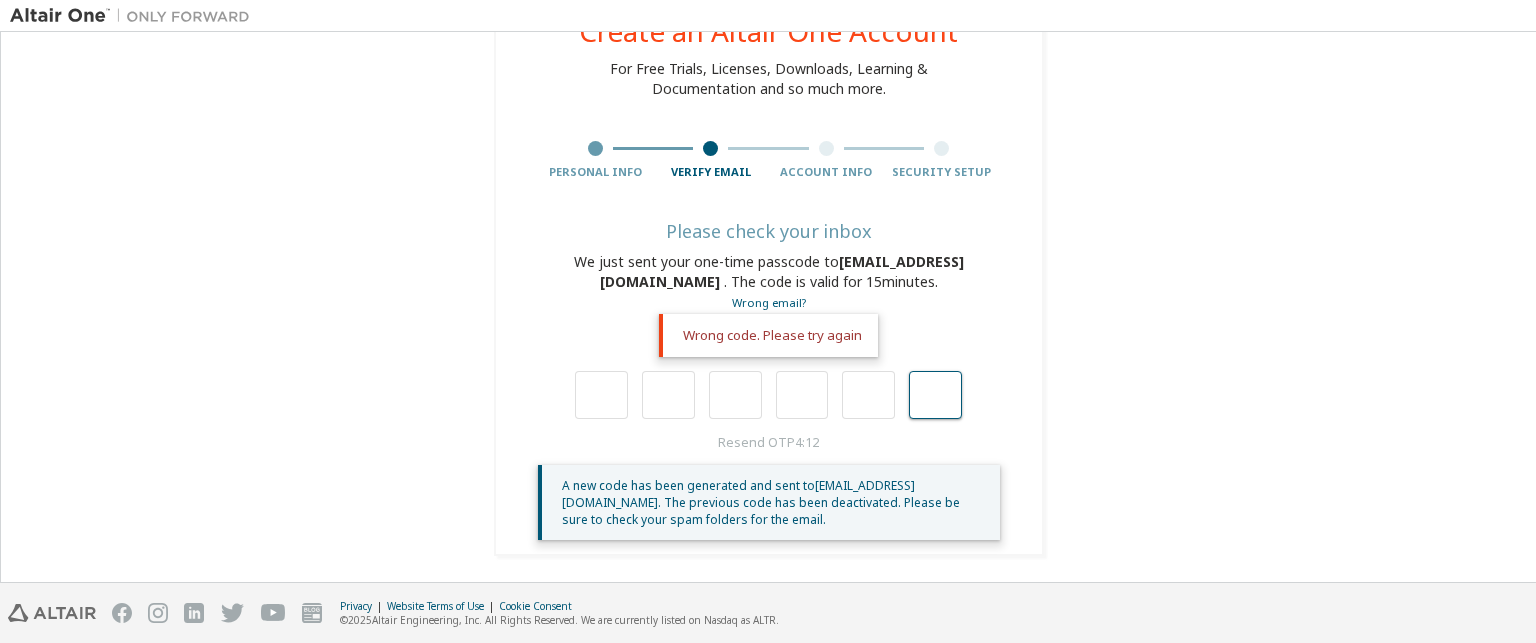 type on "****" 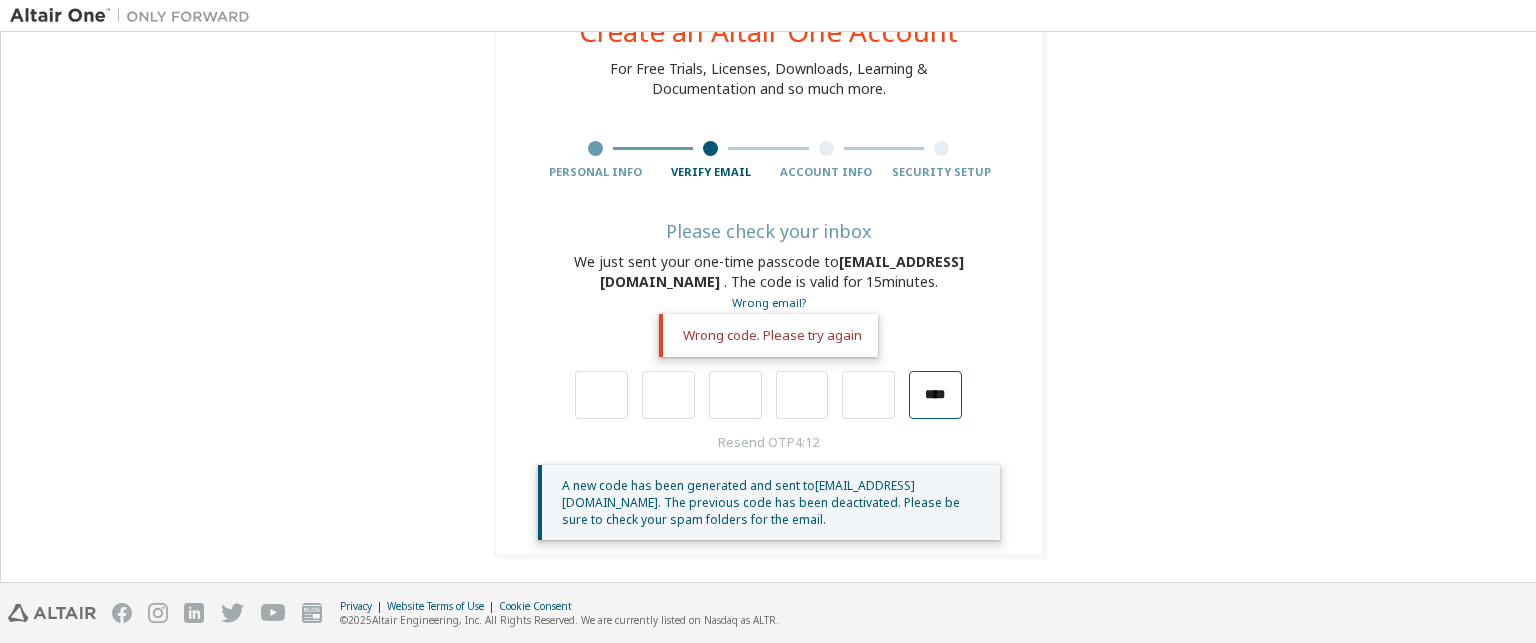 scroll, scrollTop: 0, scrollLeft: 8, axis: horizontal 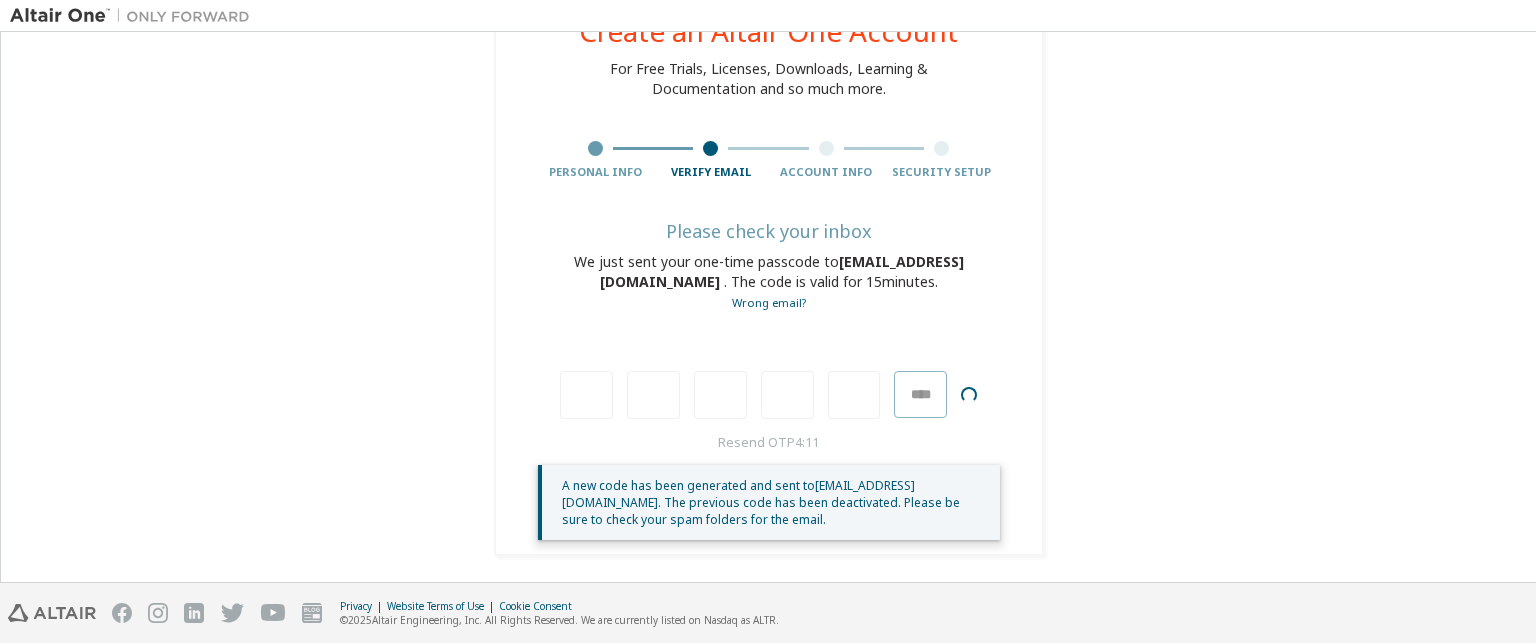 type 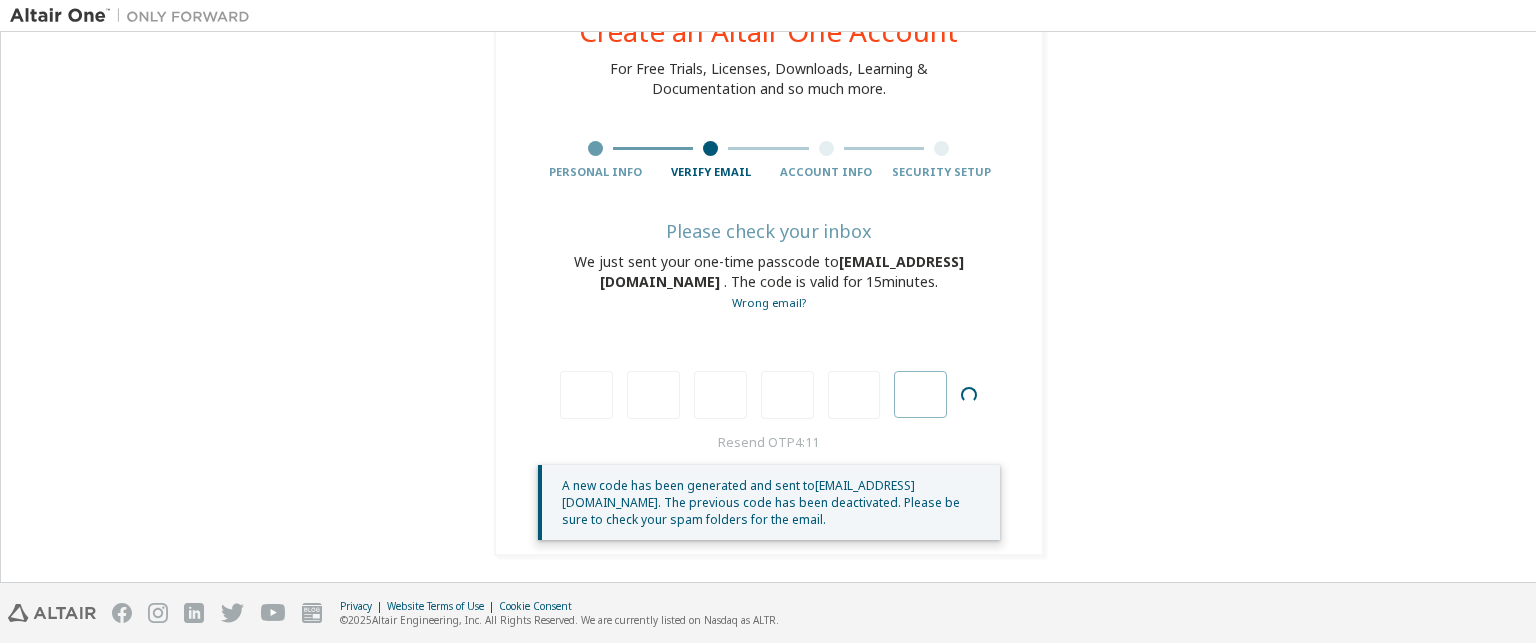 scroll, scrollTop: 0, scrollLeft: 0, axis: both 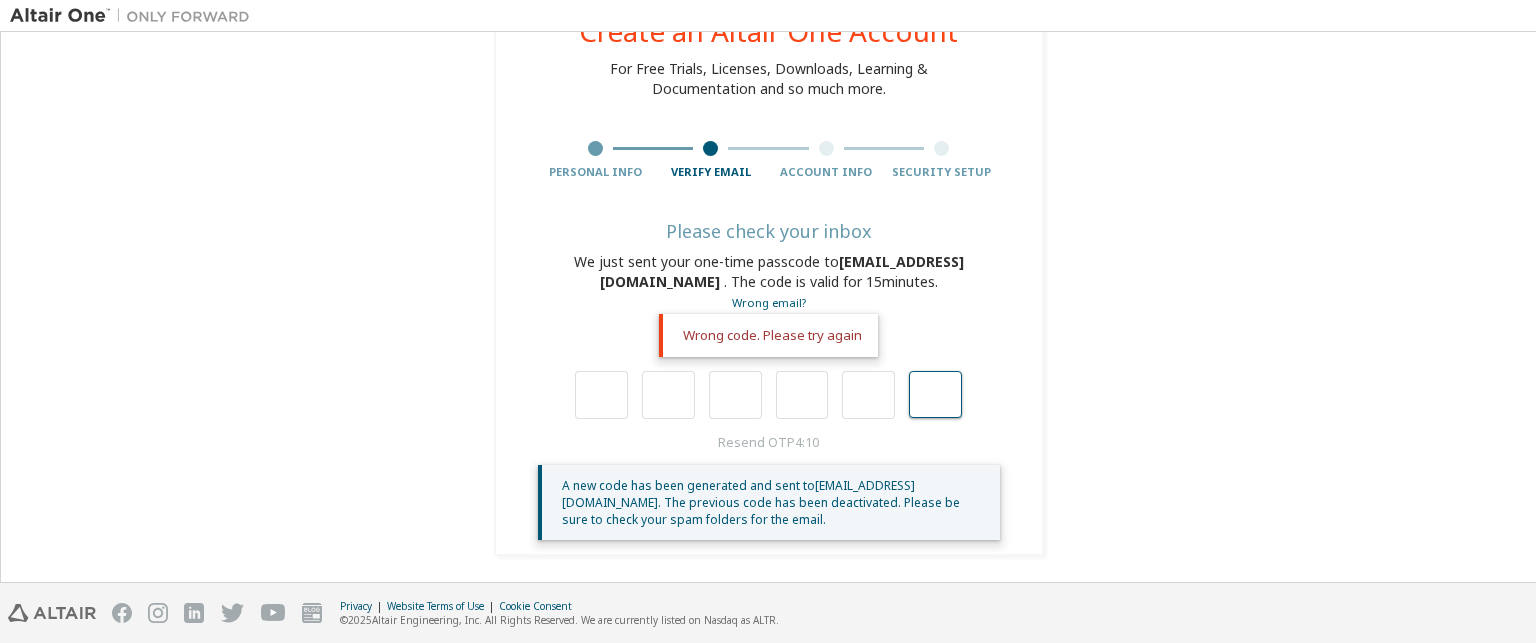click at bounding box center [935, 395] 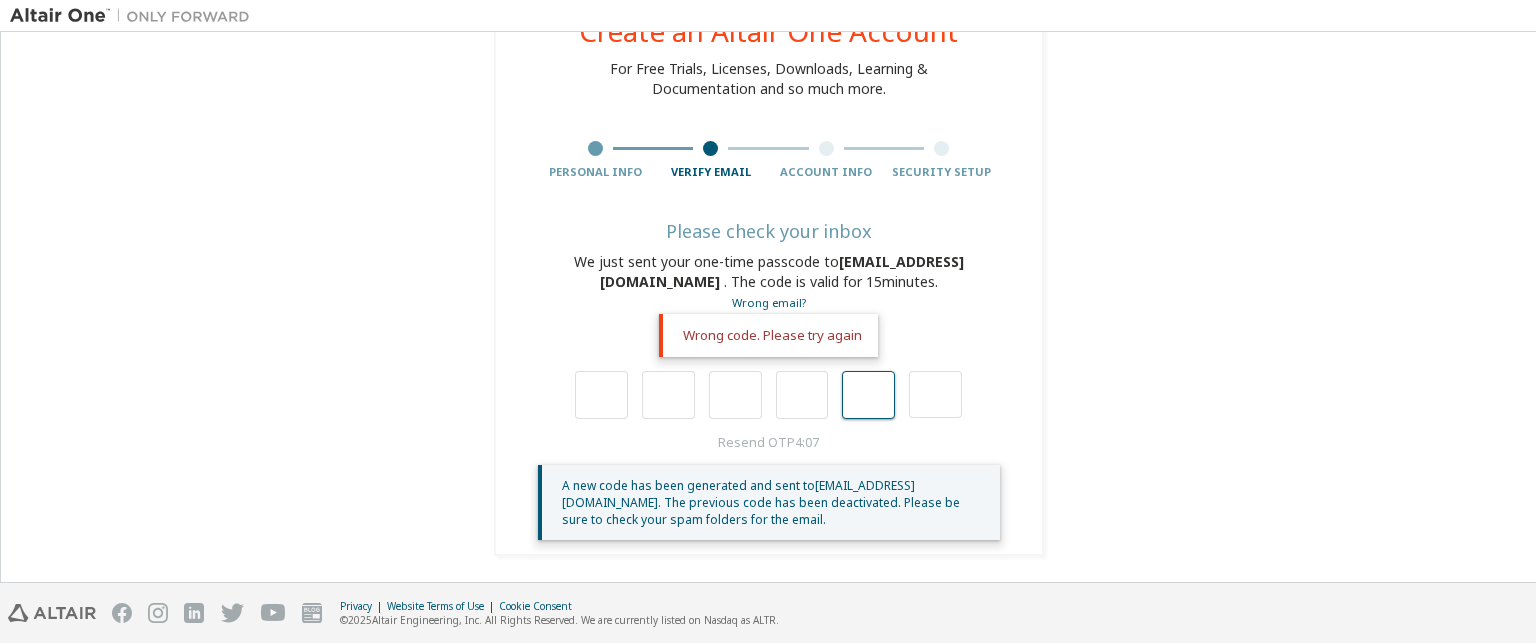 click at bounding box center [868, 395] 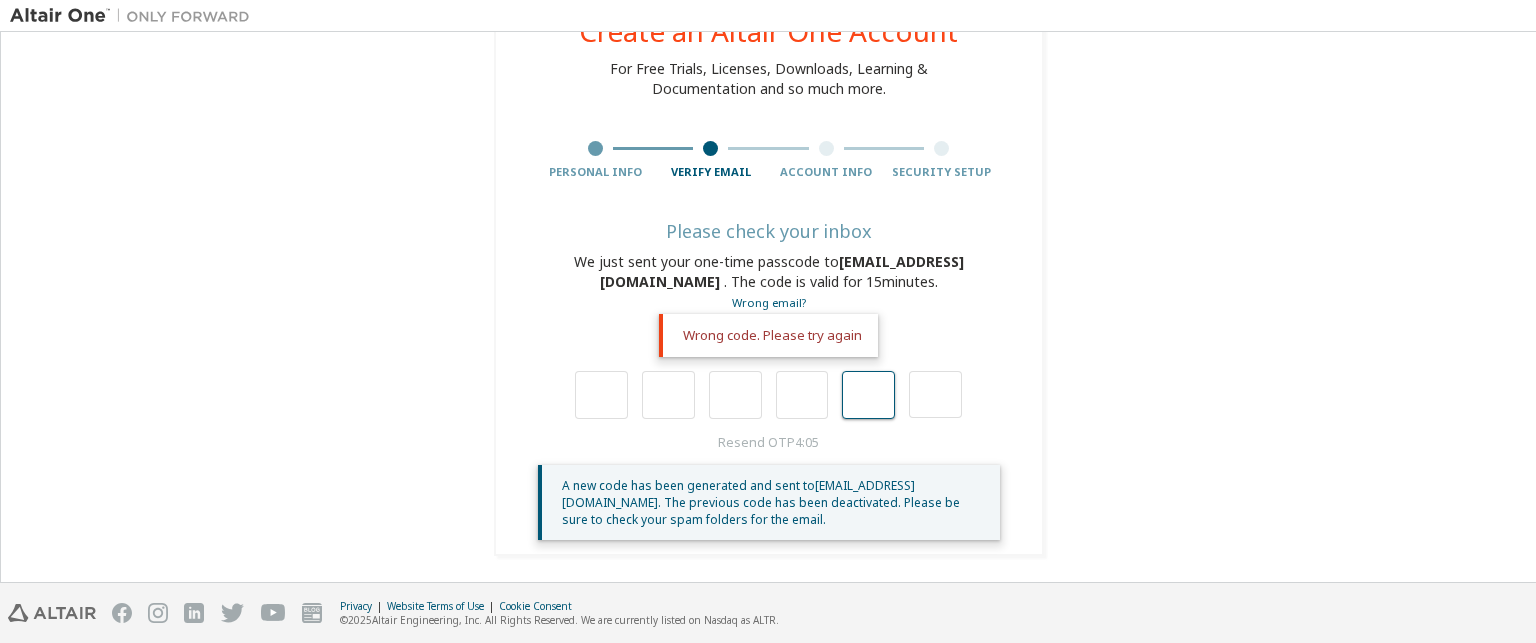 type on "*" 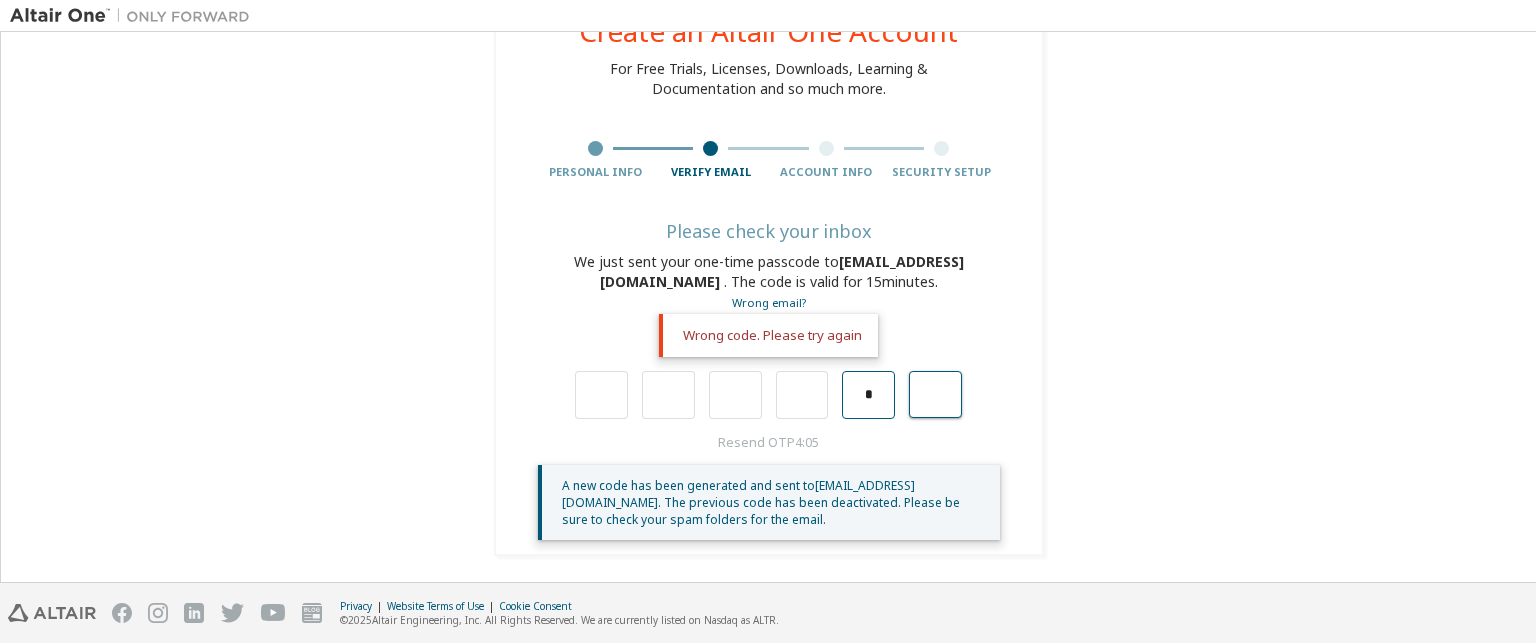 type on "*" 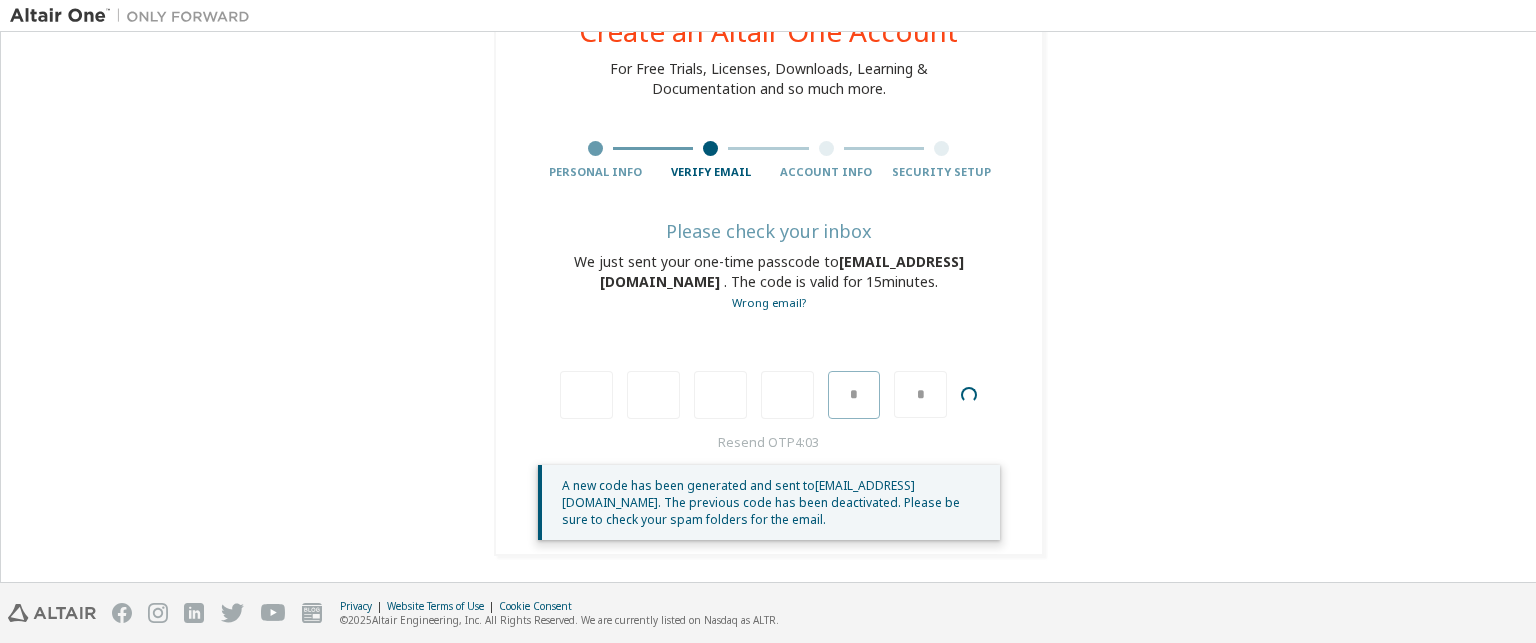 type 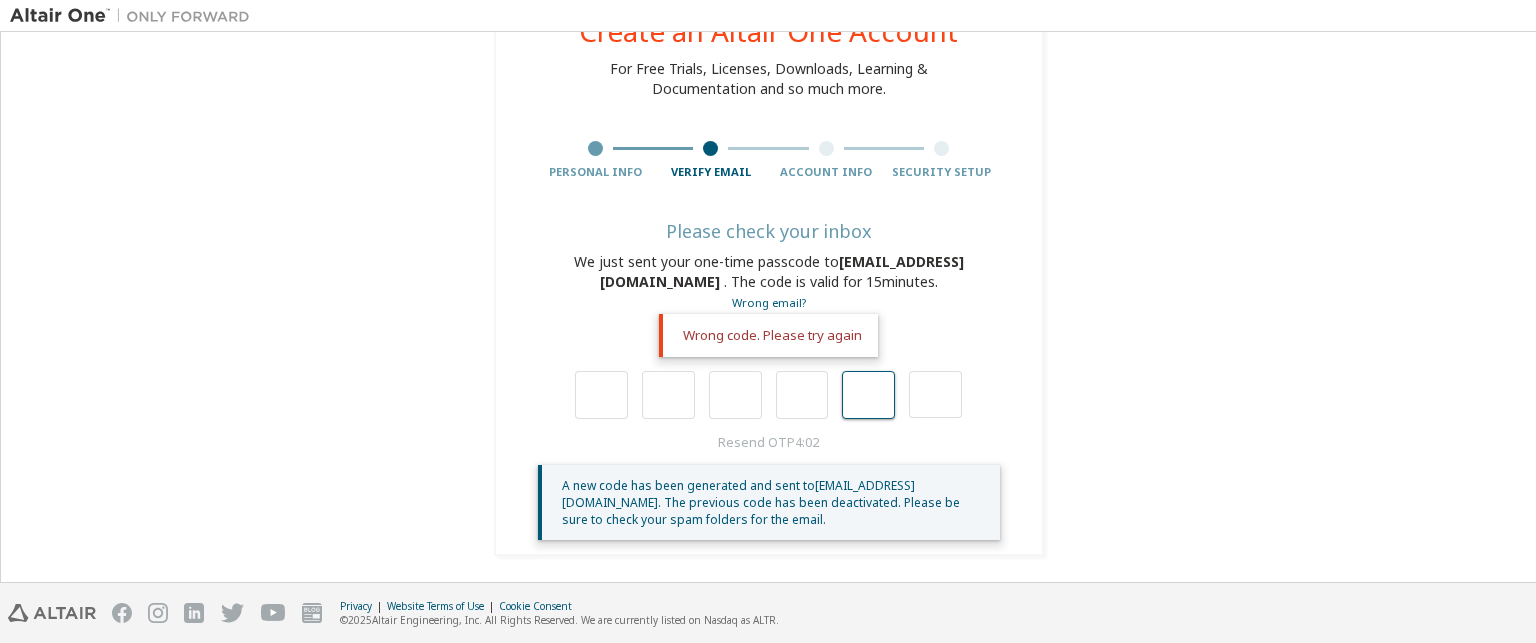 click at bounding box center [868, 395] 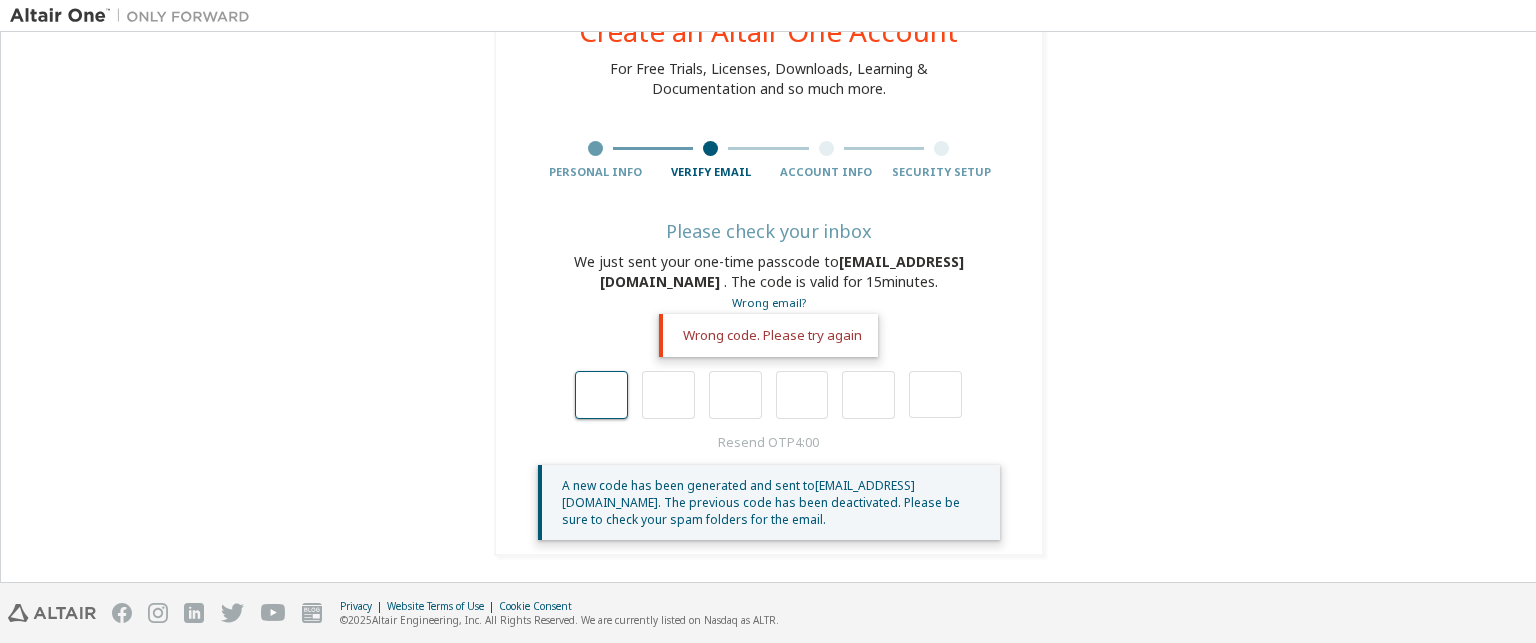 click at bounding box center [601, 395] 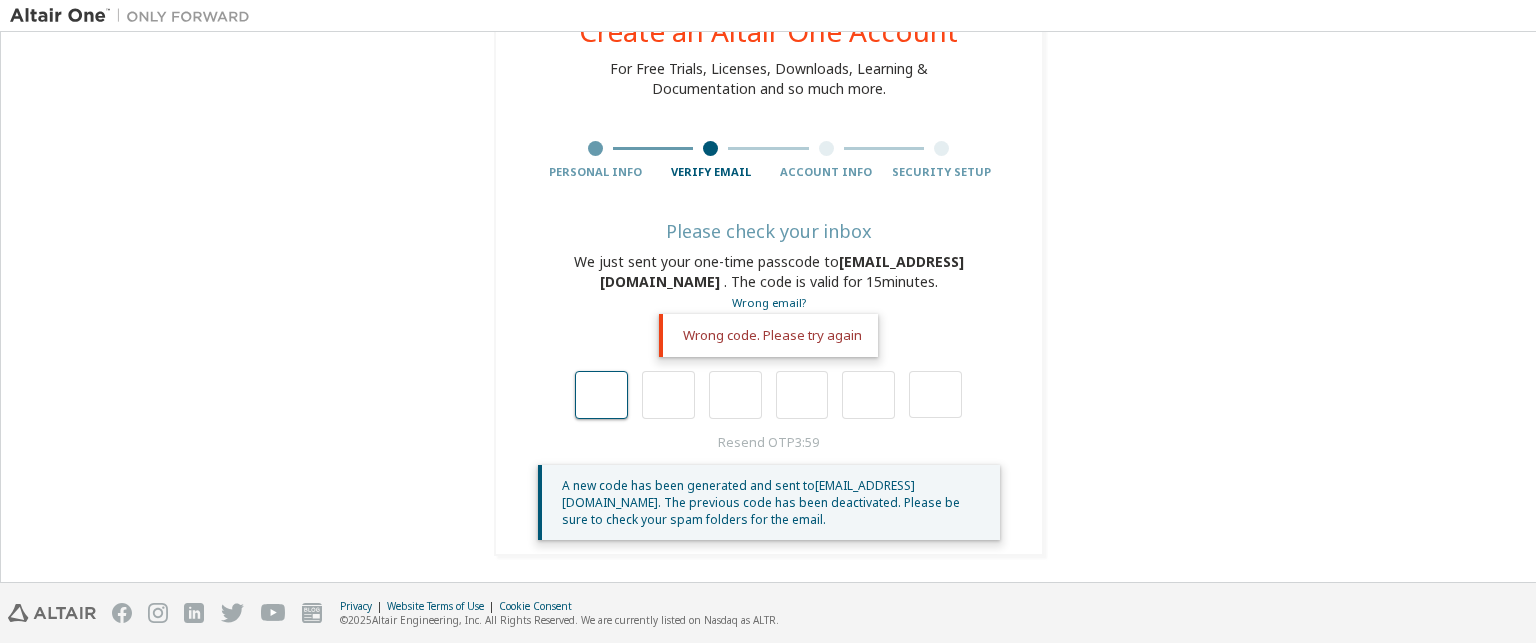 type on "*" 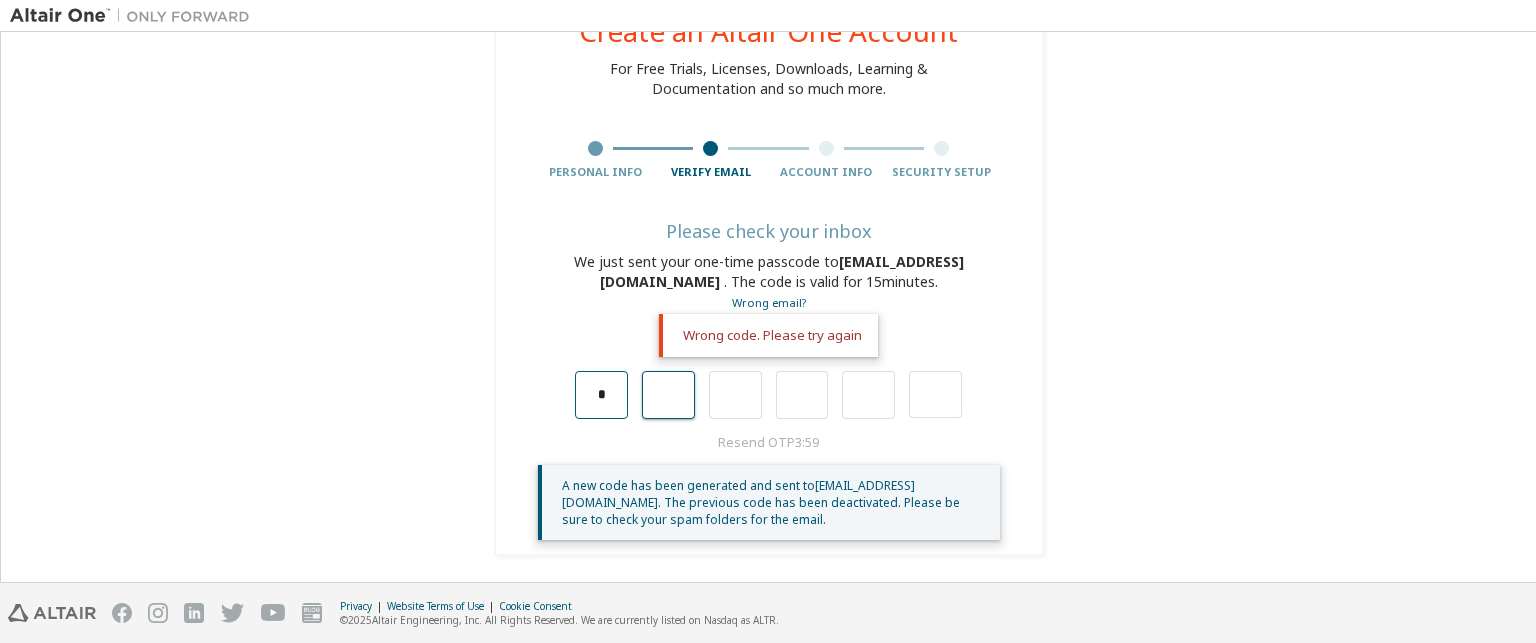type on "*" 